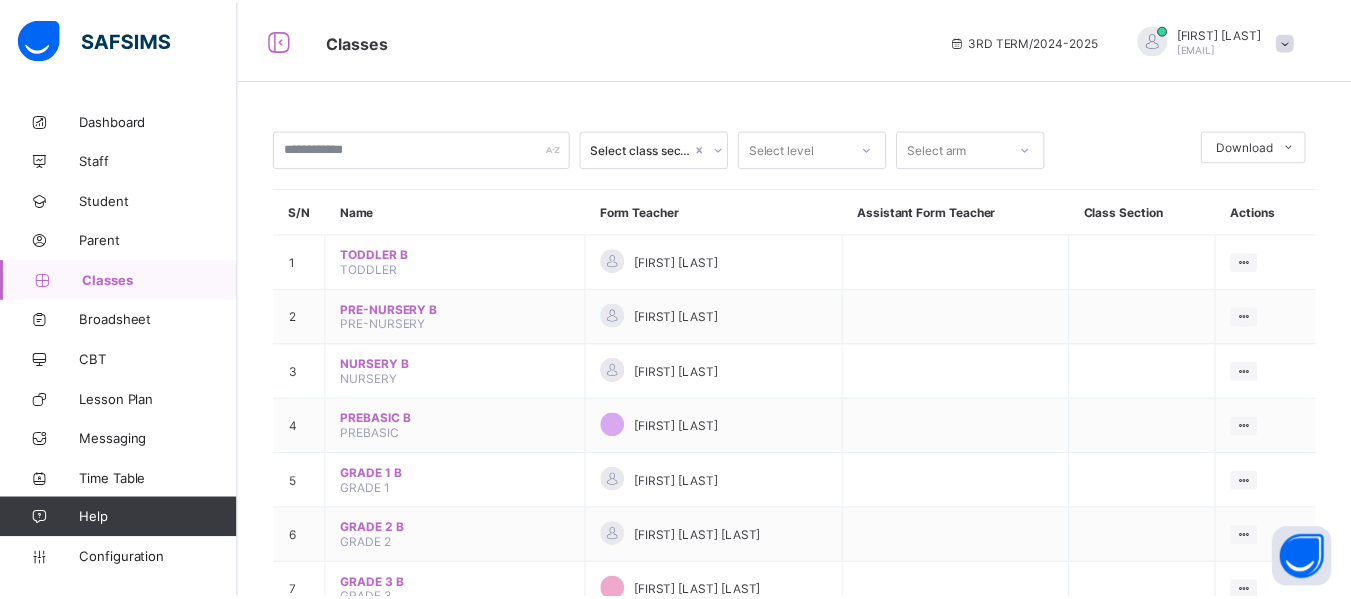 scroll, scrollTop: 0, scrollLeft: 0, axis: both 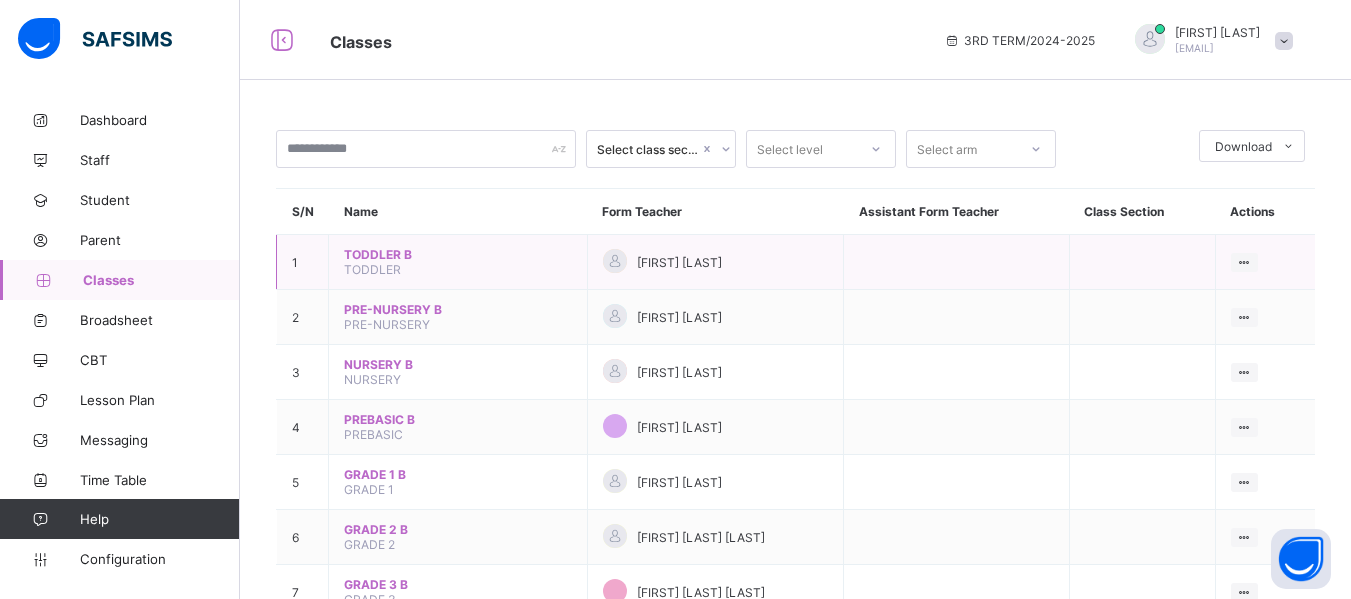 click on "TODDLER   B" at bounding box center [458, 254] 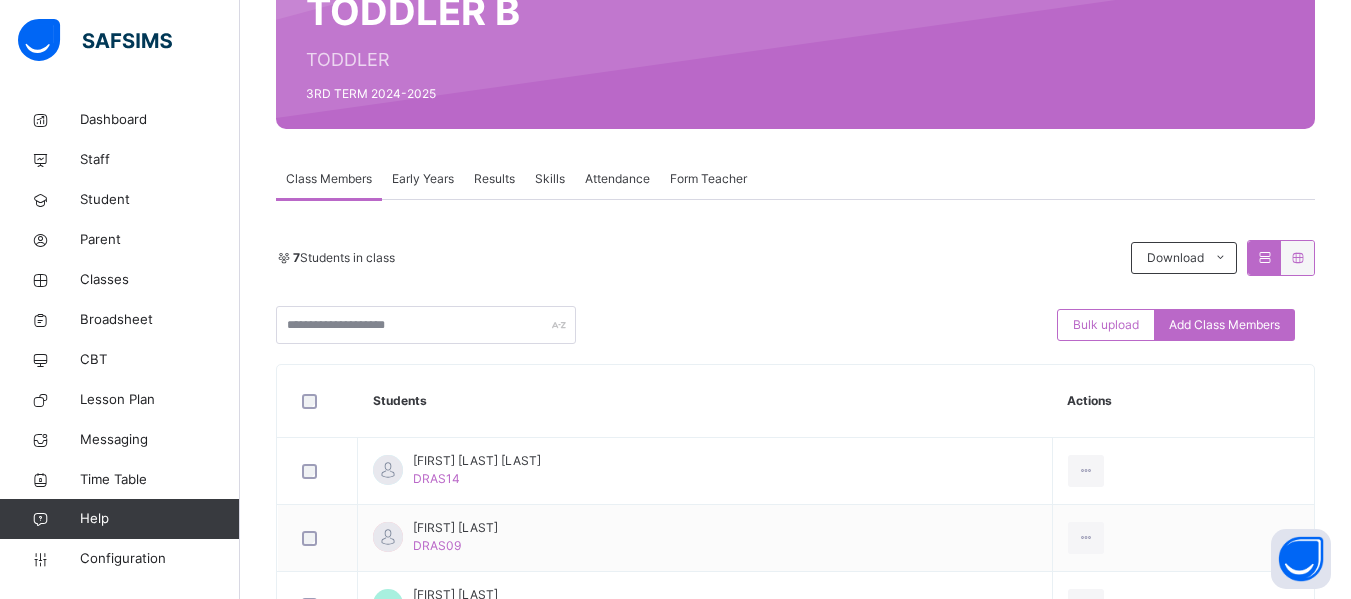 scroll, scrollTop: 123, scrollLeft: 0, axis: vertical 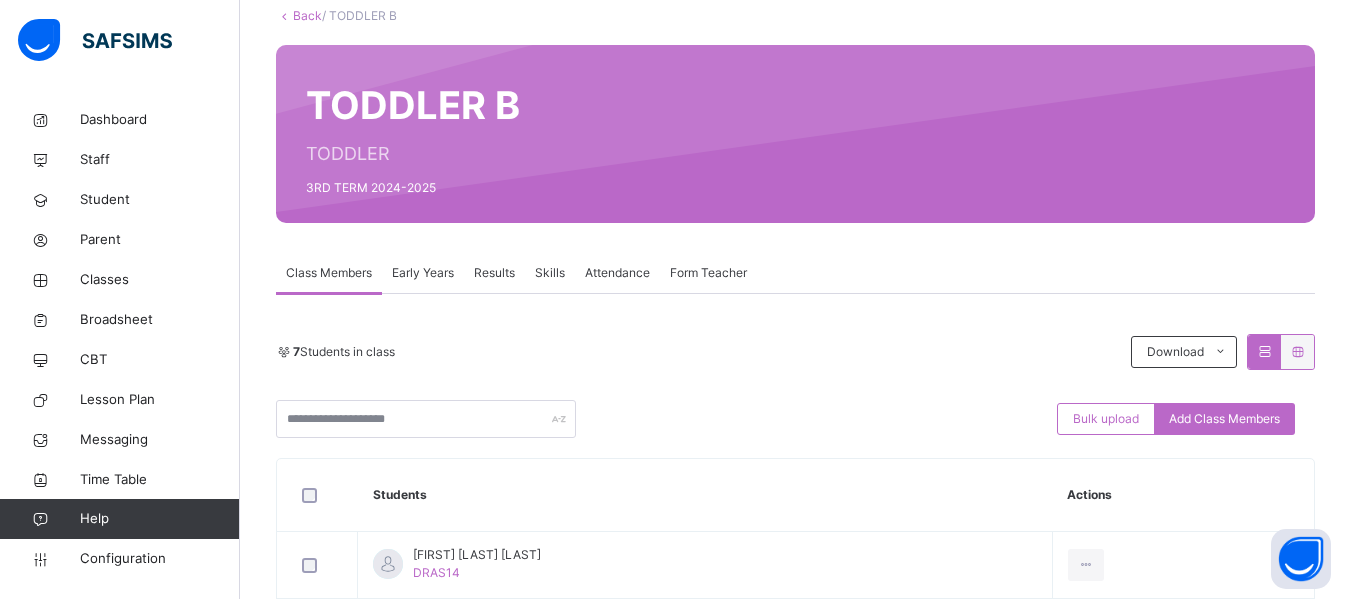 click on "Results" at bounding box center [494, 273] 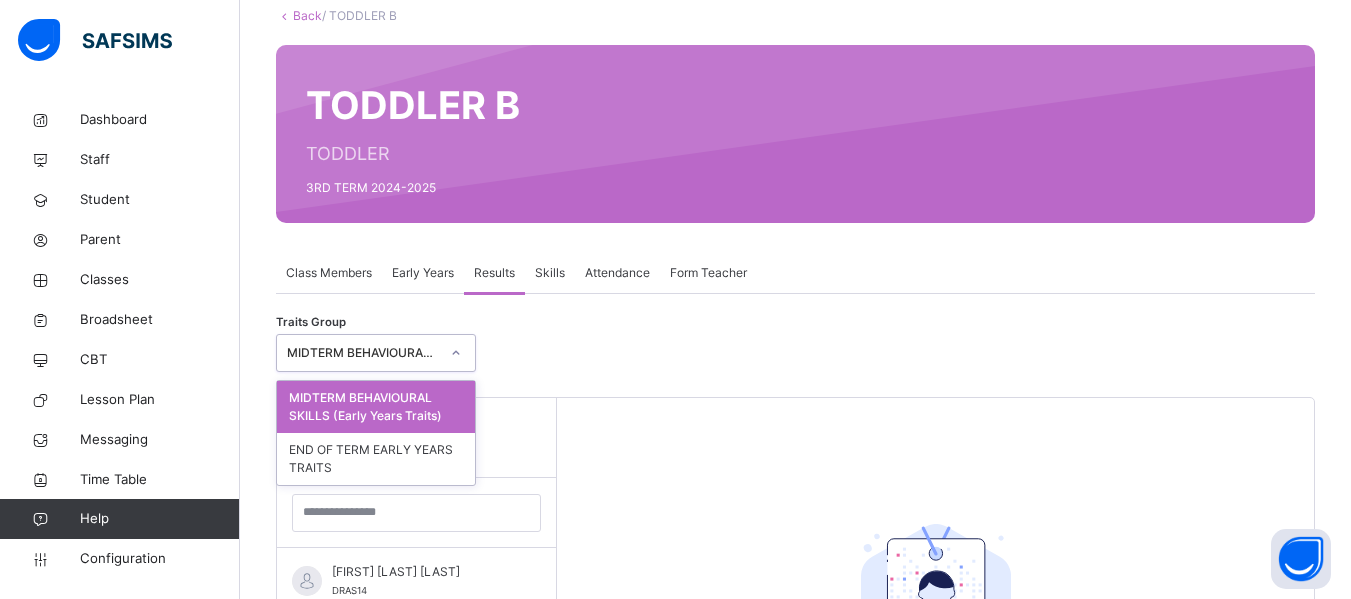 click 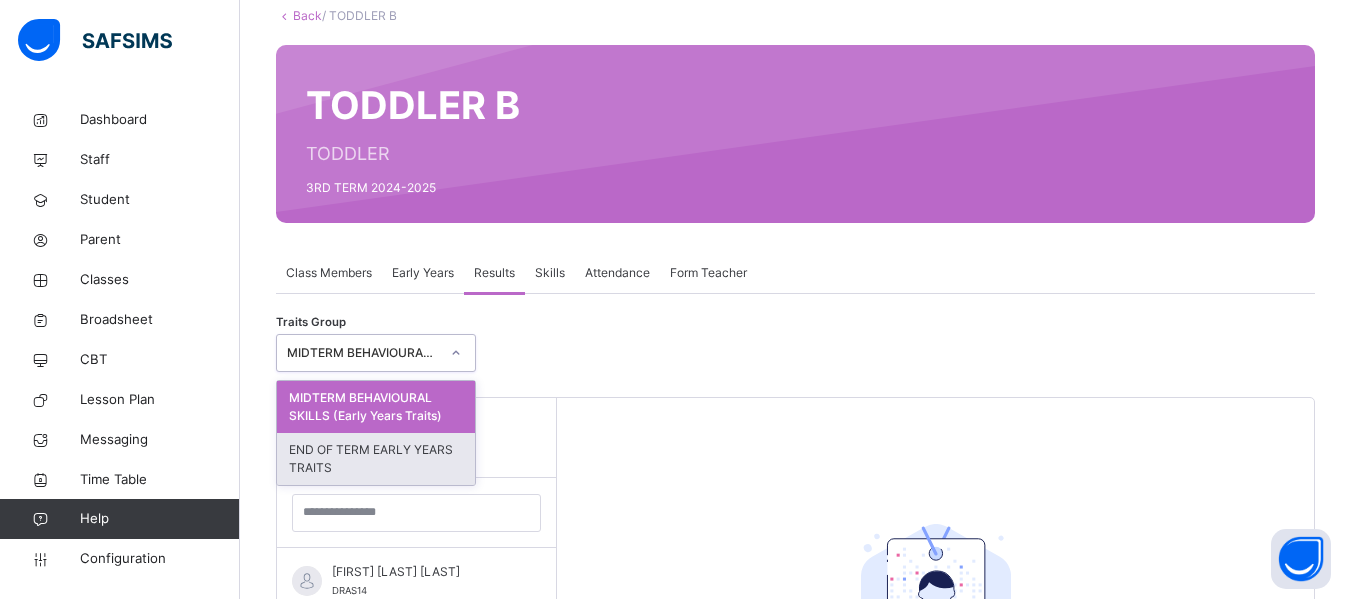 click on "END OF TERM EARLY YEARS TRAITS" at bounding box center [376, 459] 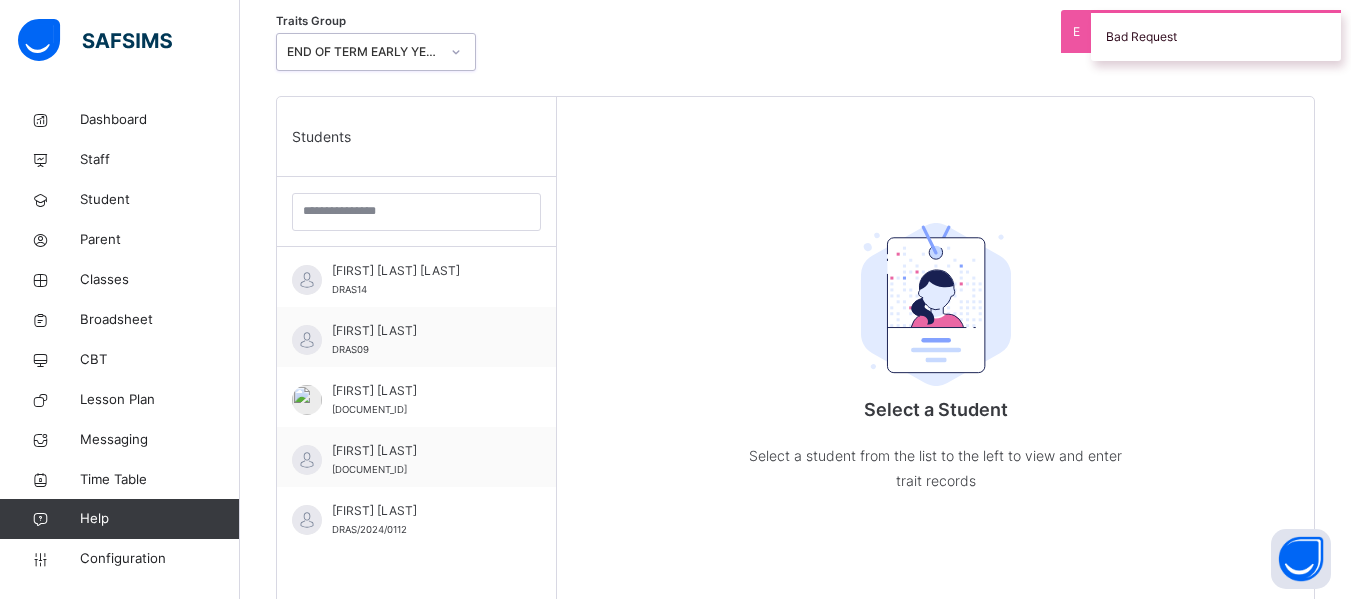 scroll, scrollTop: 430, scrollLeft: 0, axis: vertical 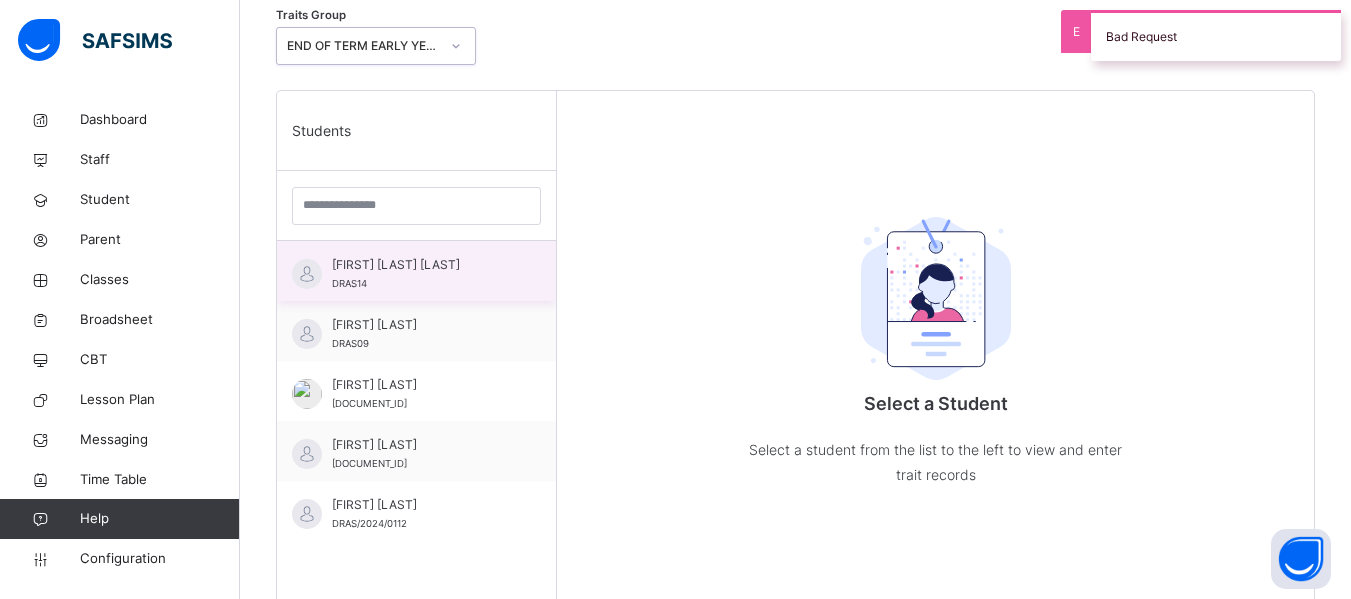 click on "[FIRST] [LAST] [LAST]" at bounding box center [421, 265] 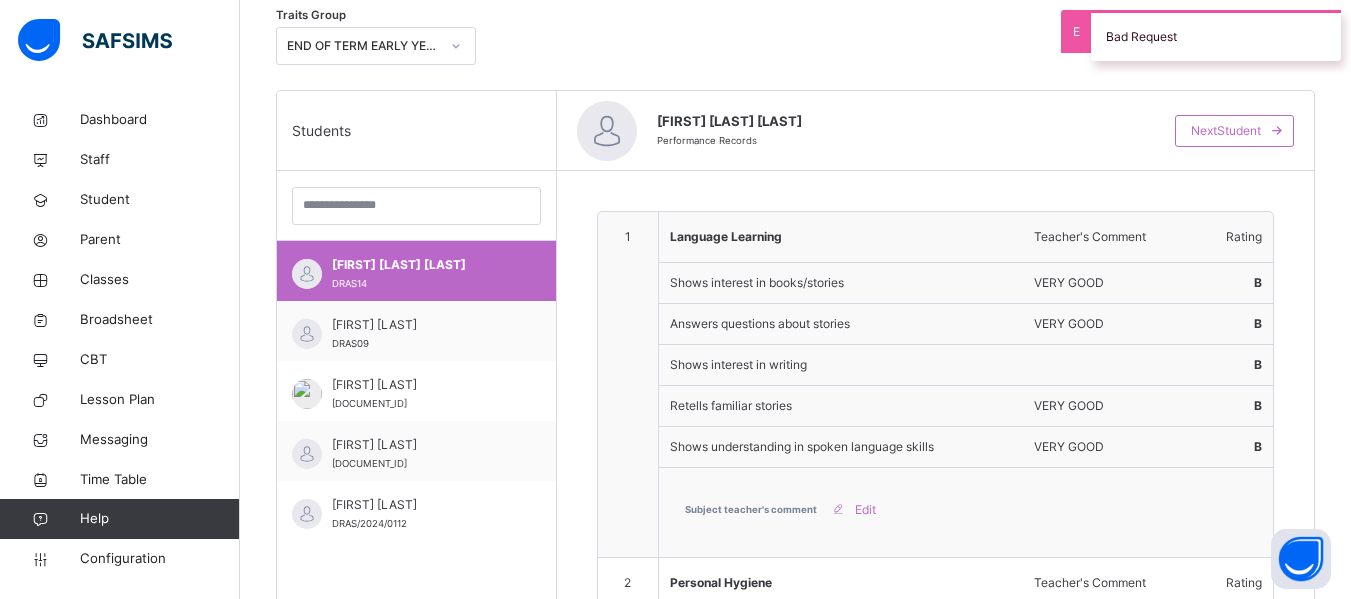 type on "**********" 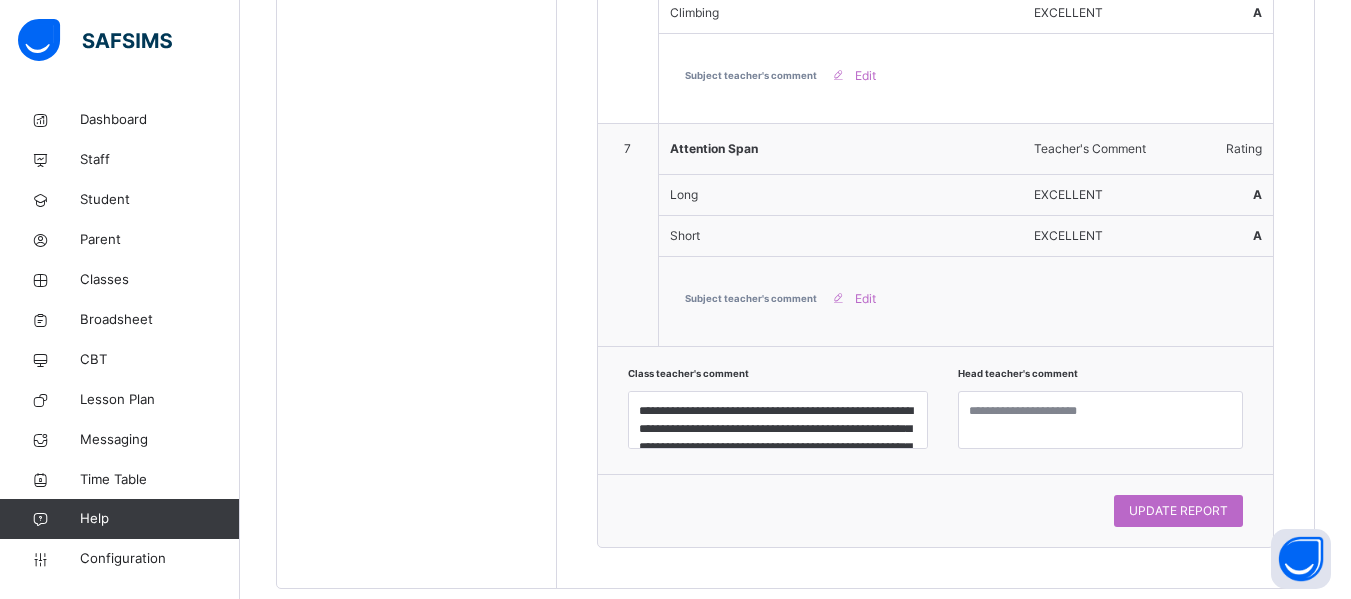 scroll, scrollTop: 2552, scrollLeft: 0, axis: vertical 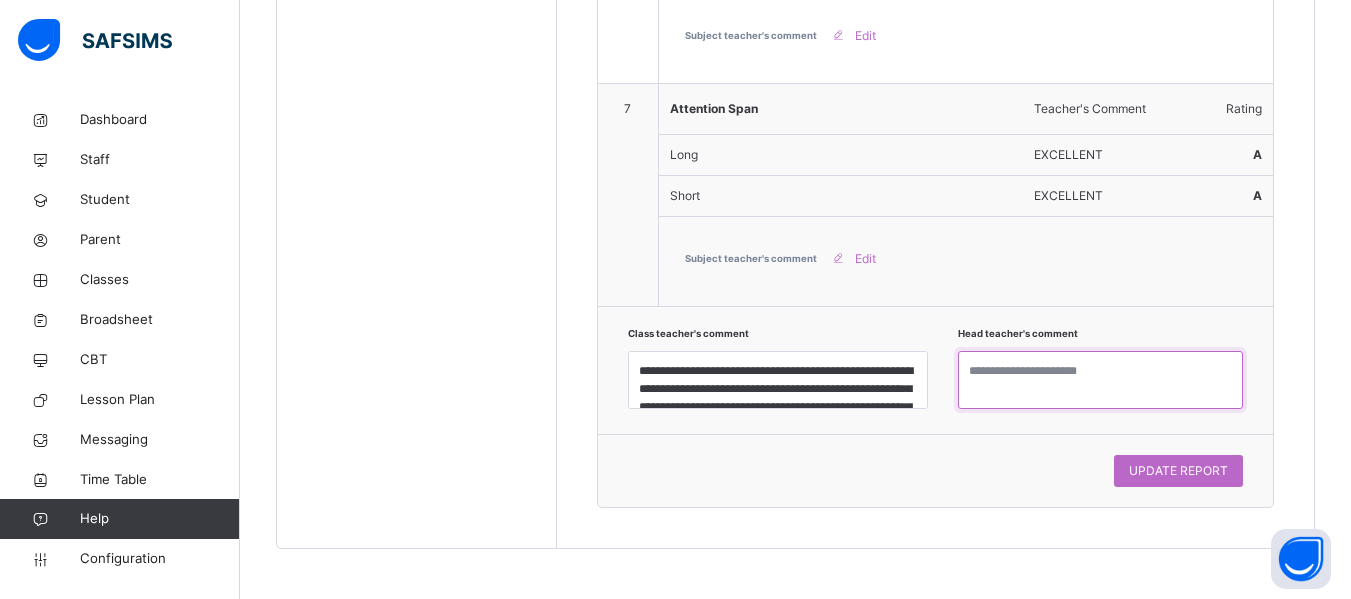 click at bounding box center (1100, 380) 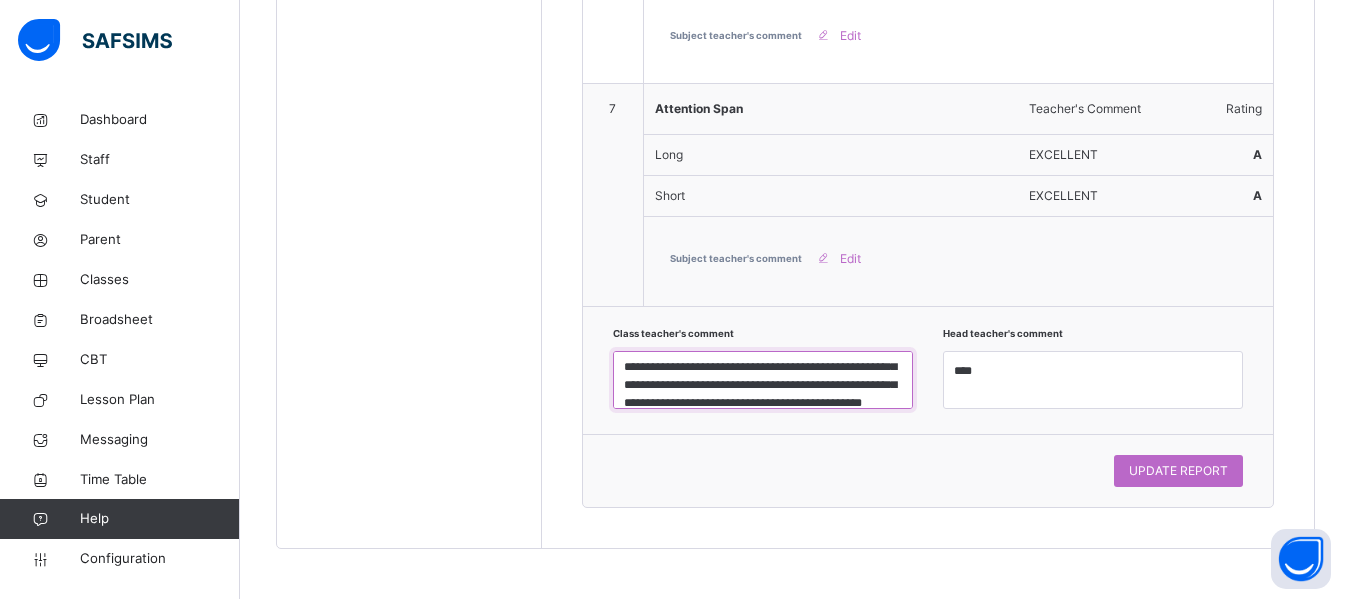 scroll, scrollTop: 126, scrollLeft: 0, axis: vertical 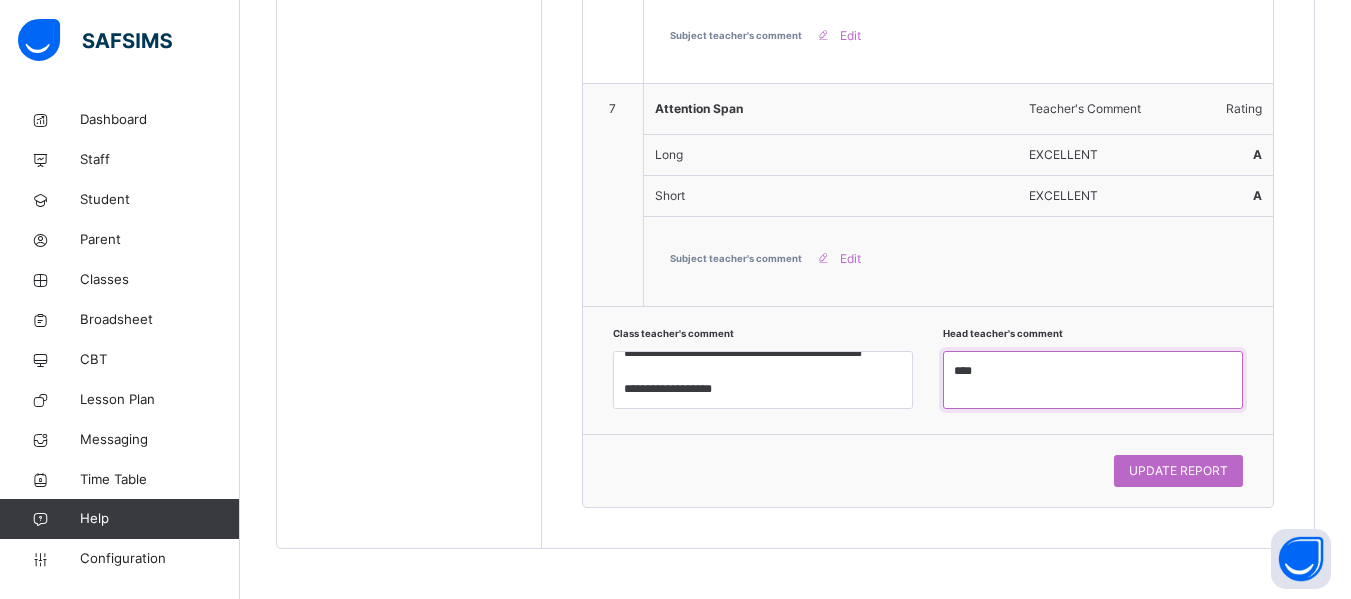 click on "****" at bounding box center (1093, 380) 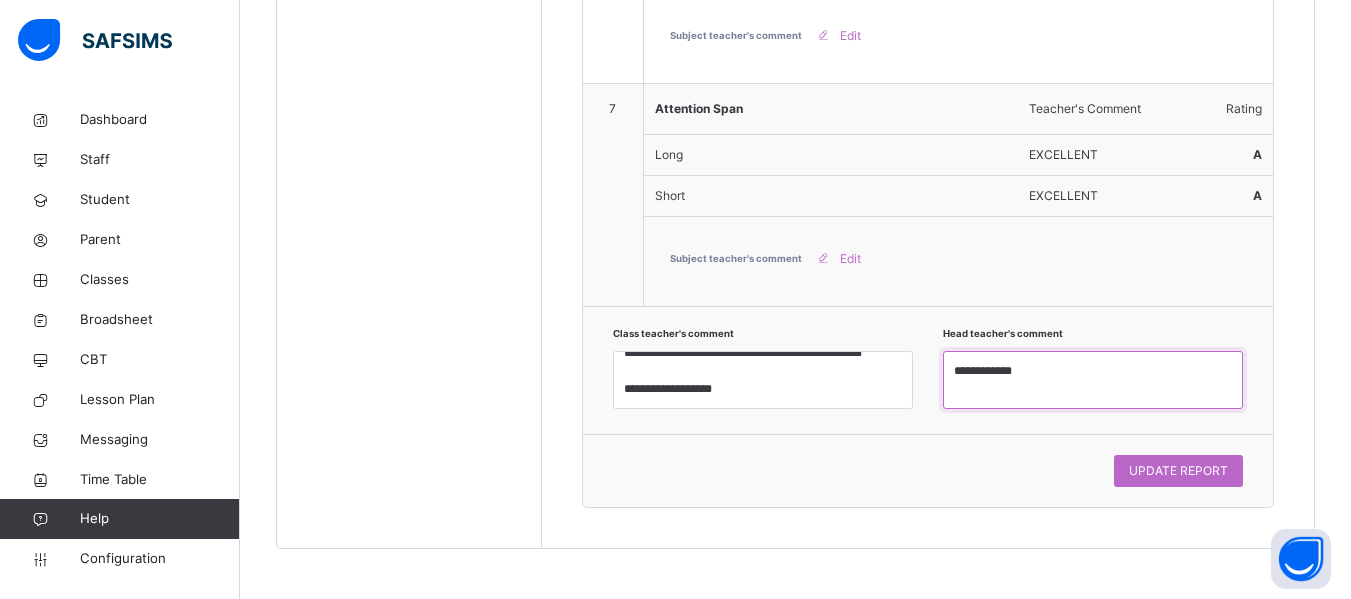 click on "**********" at bounding box center [1093, 380] 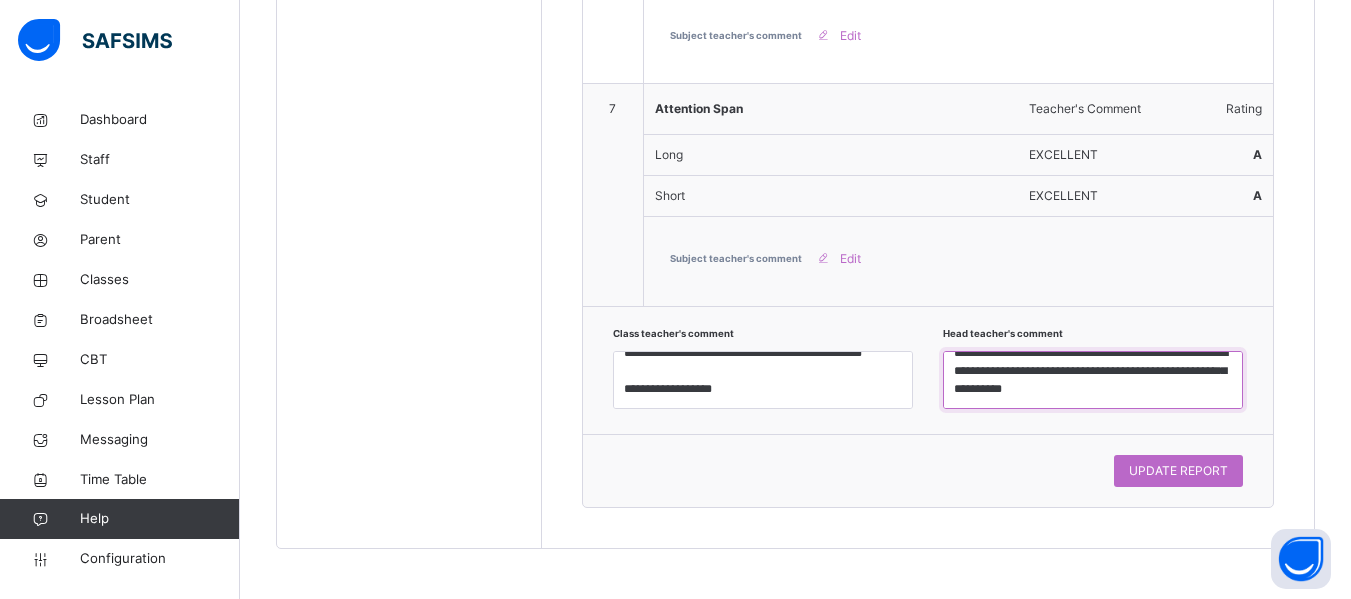 scroll, scrollTop: 43, scrollLeft: 0, axis: vertical 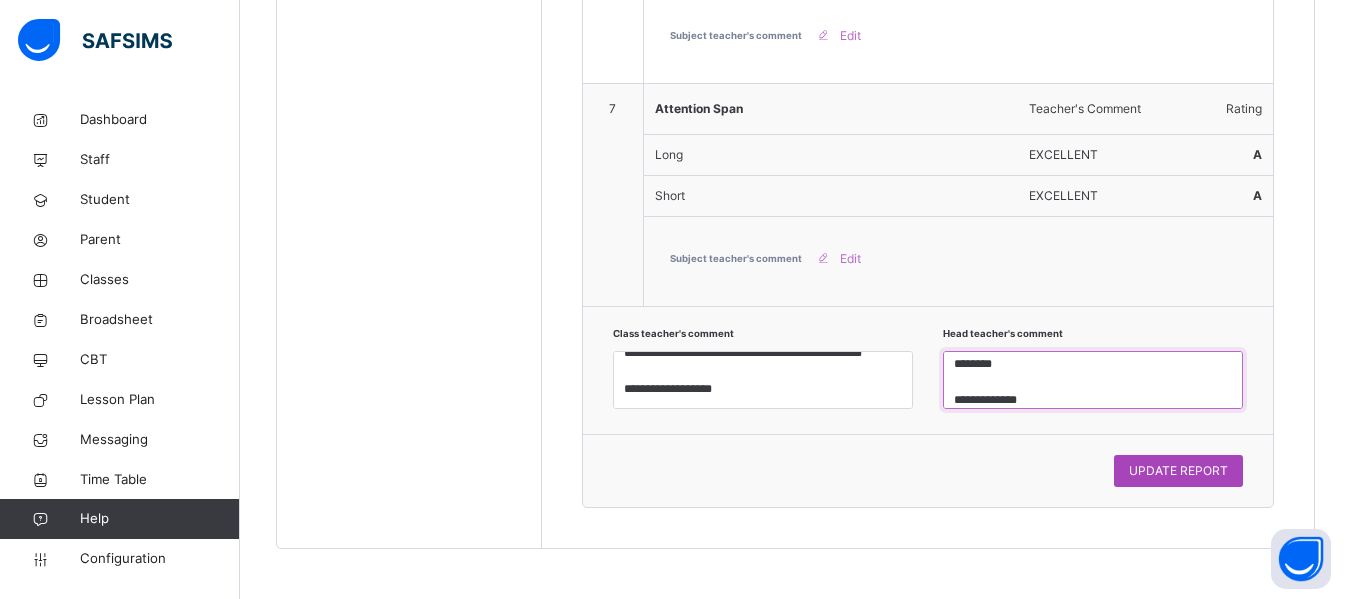 type on "**********" 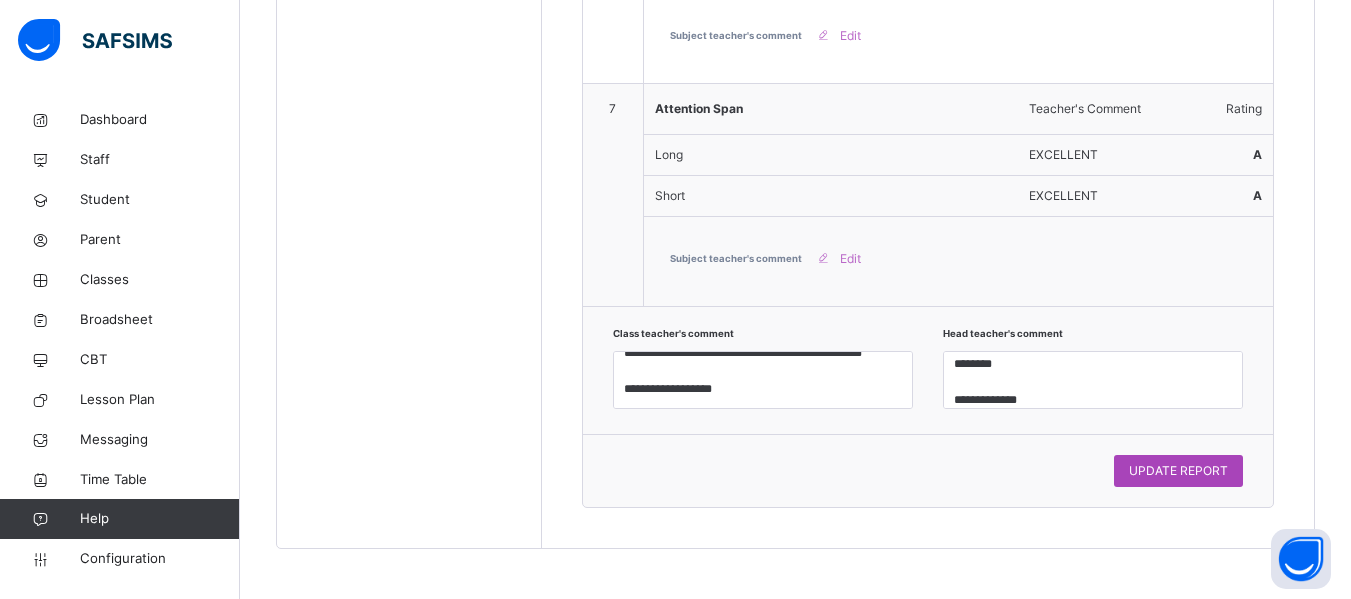 click on "UPDATE REPORT" at bounding box center (1178, 471) 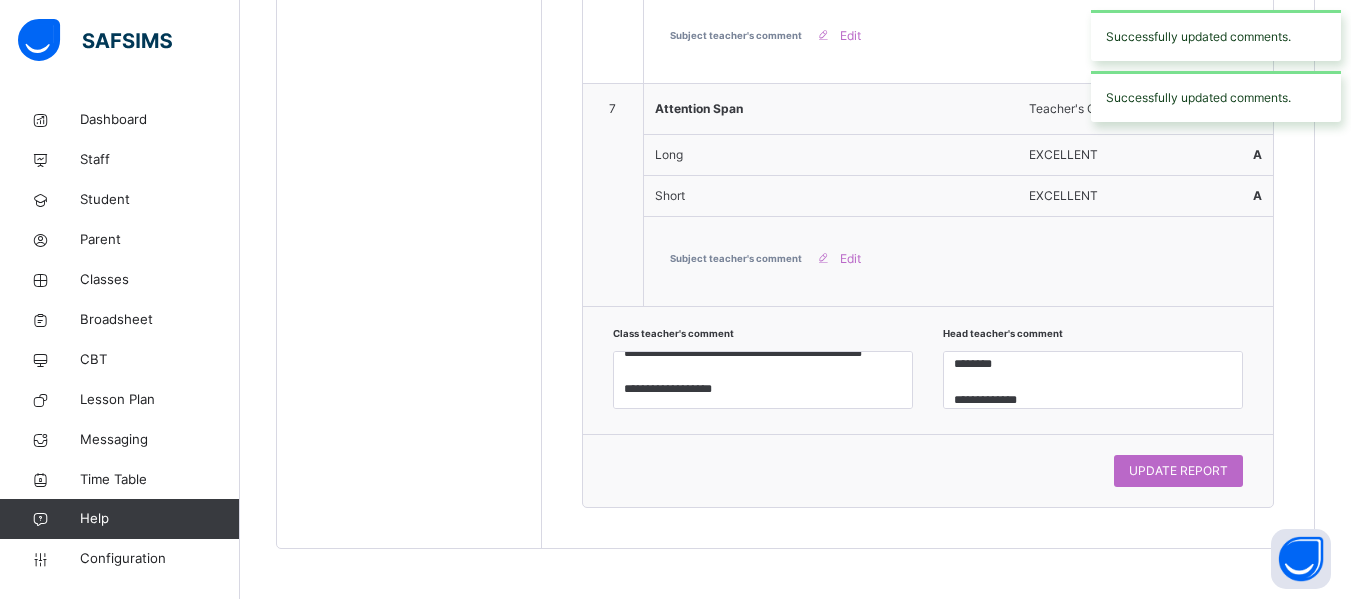 scroll, scrollTop: 2028, scrollLeft: 0, axis: vertical 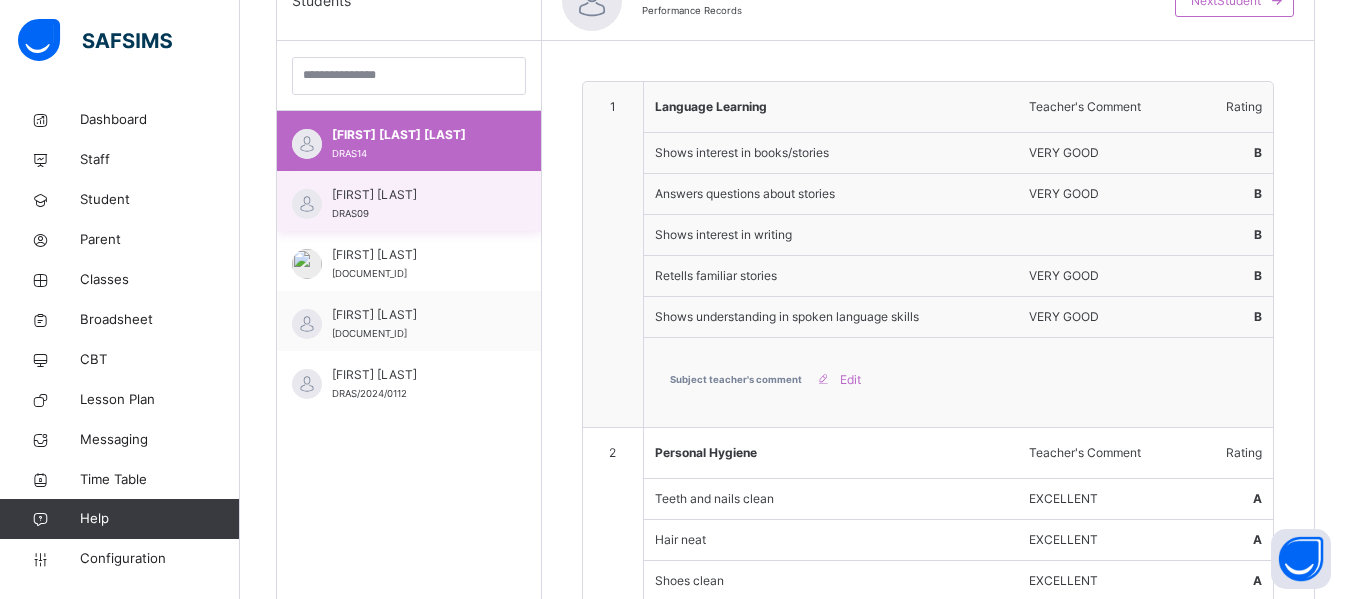 click on "[FIRST]  [LAST] DRAS09" at bounding box center [409, 201] 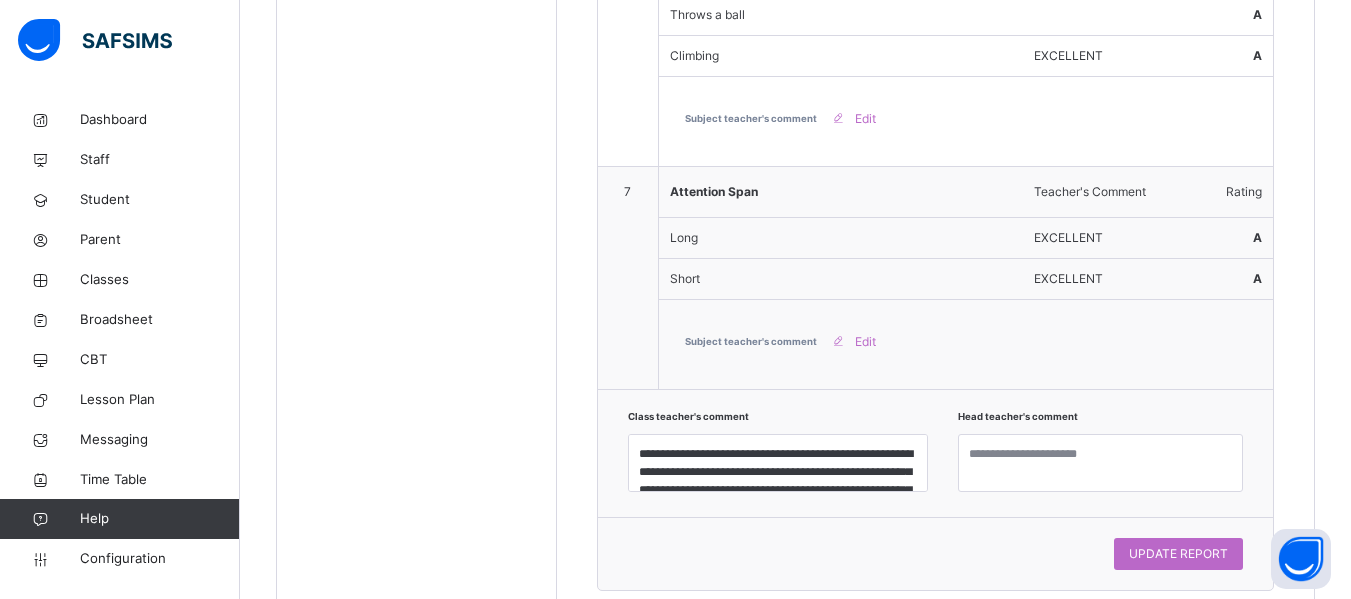 scroll, scrollTop: 2552, scrollLeft: 0, axis: vertical 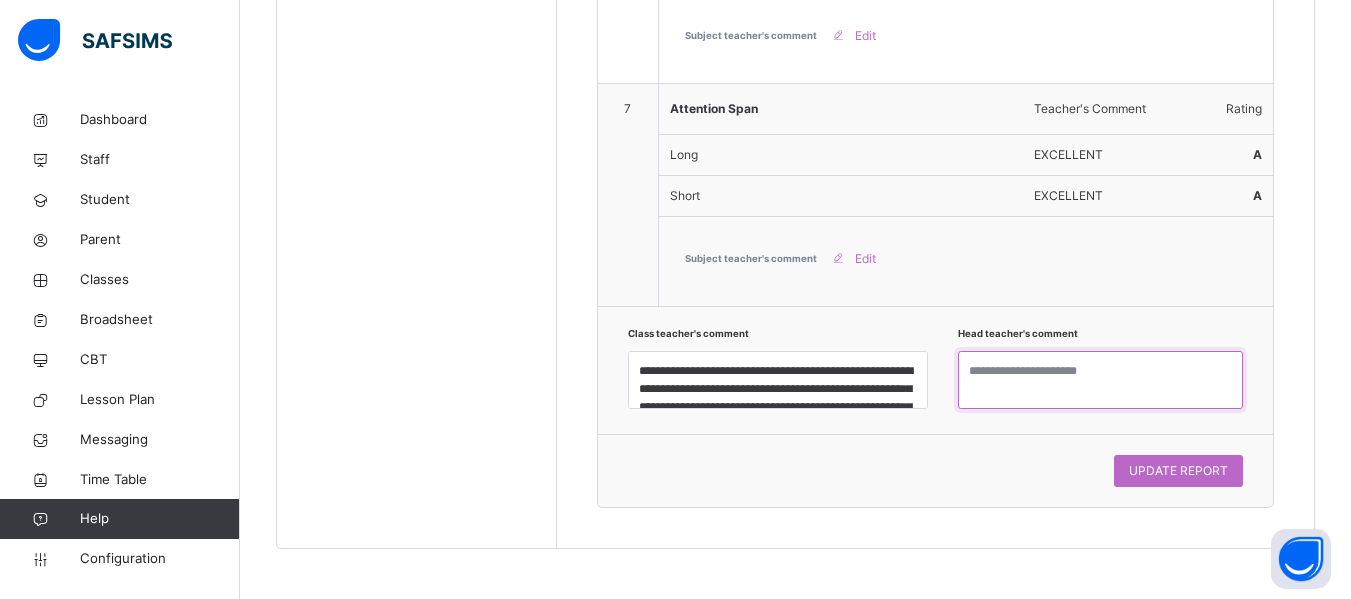 click at bounding box center [1100, 380] 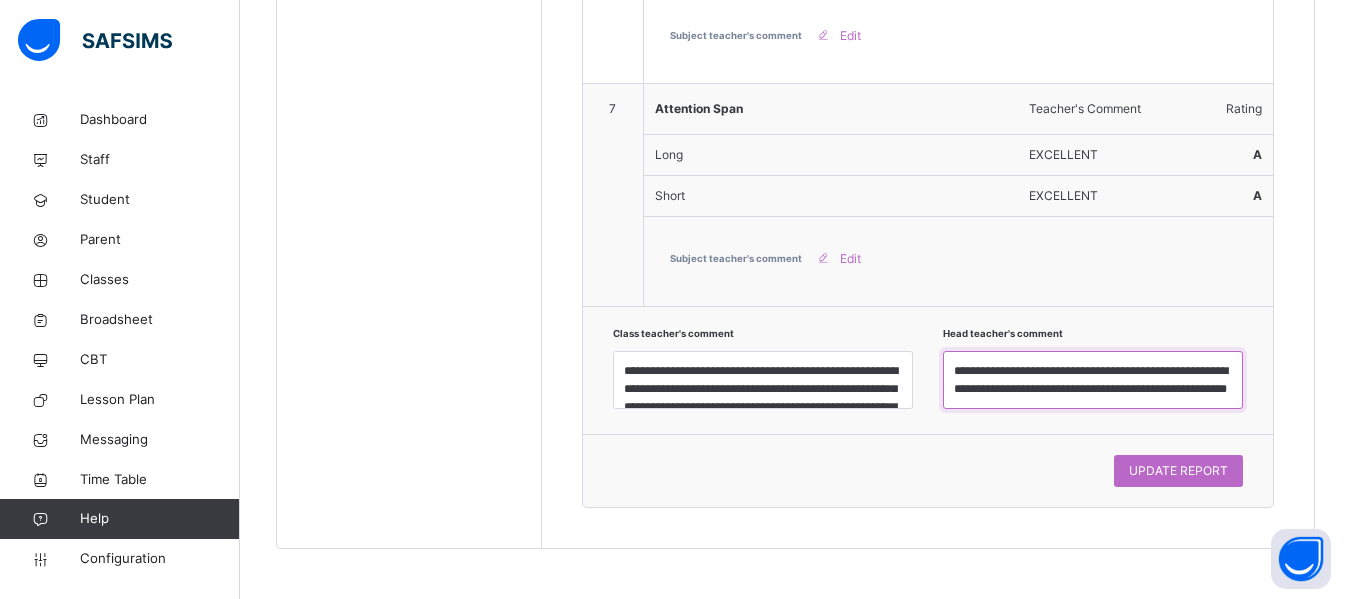 scroll, scrollTop: 43, scrollLeft: 0, axis: vertical 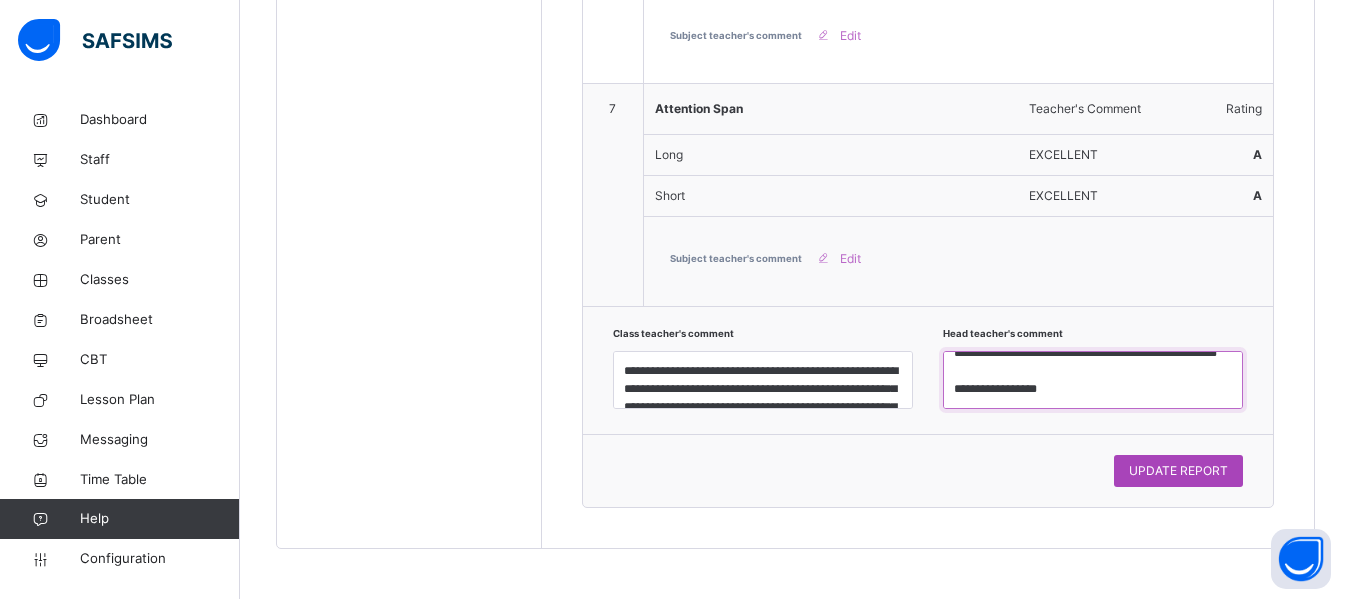 type on "**********" 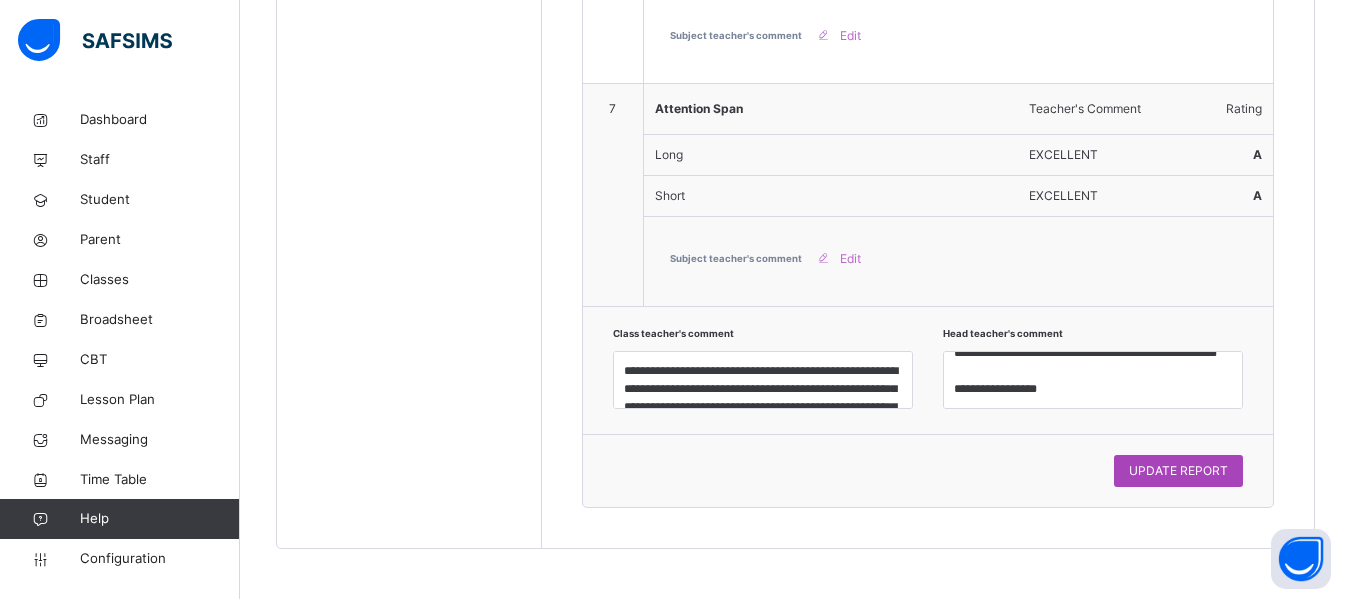 click on "UPDATE REPORT" at bounding box center [1178, 471] 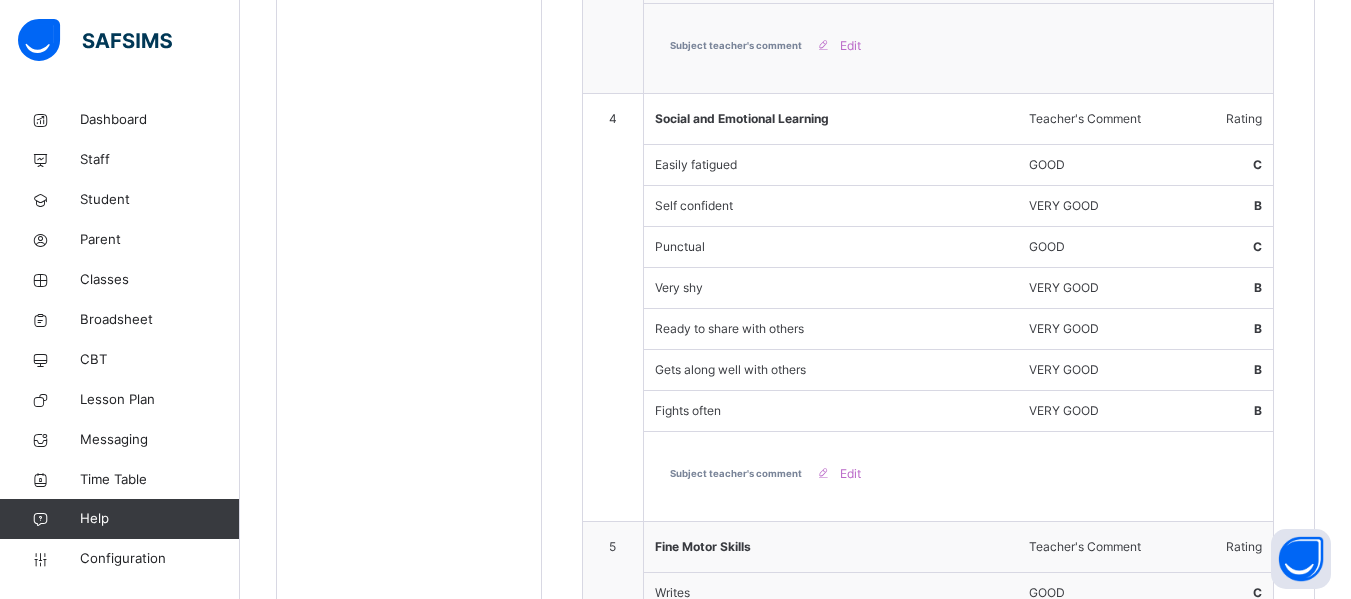 scroll, scrollTop: 980, scrollLeft: 0, axis: vertical 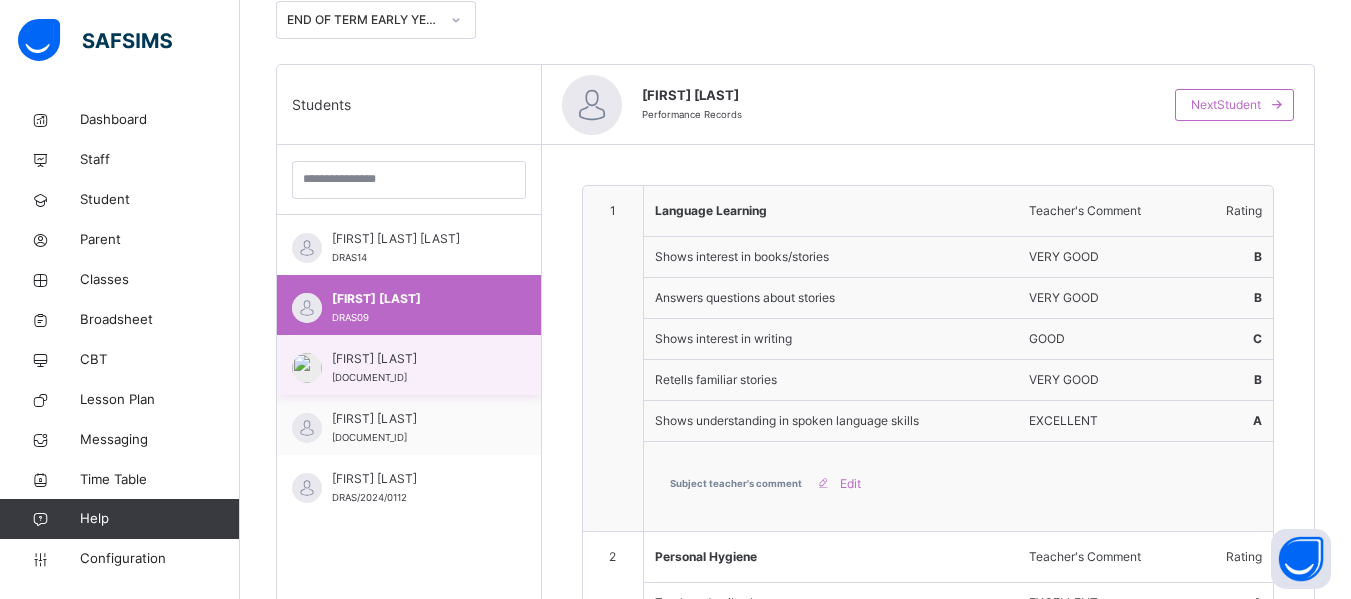 click on "[FIRST]  [LAST]" at bounding box center [414, 359] 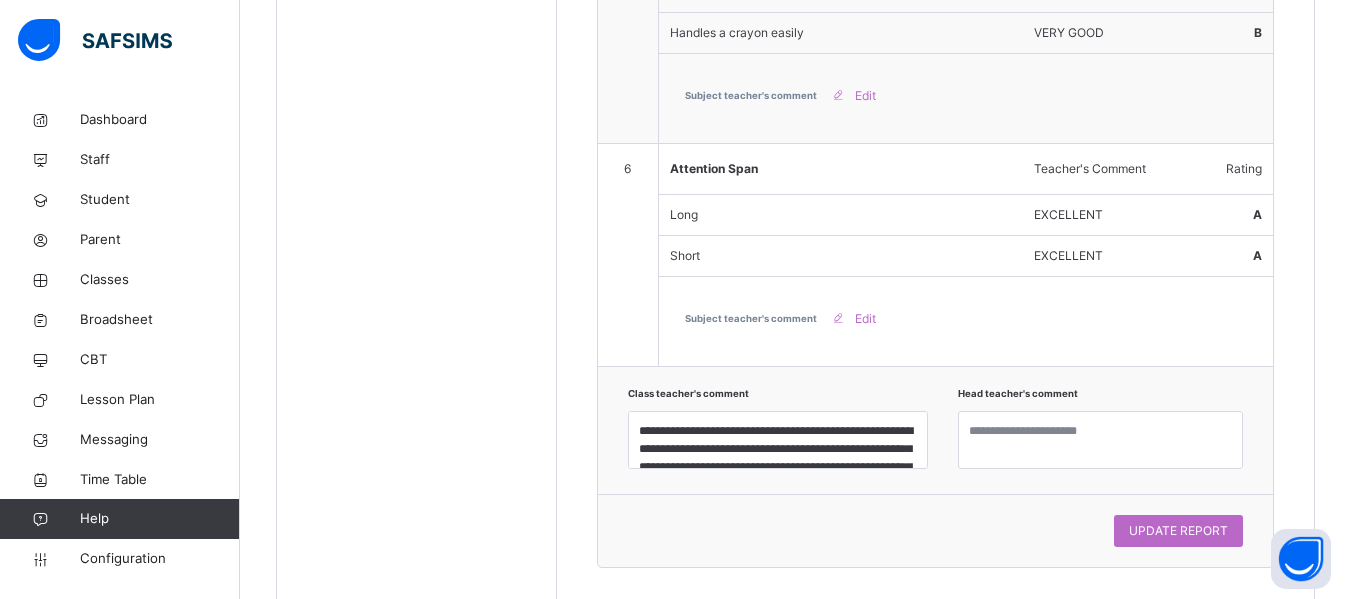 scroll, scrollTop: 2247, scrollLeft: 0, axis: vertical 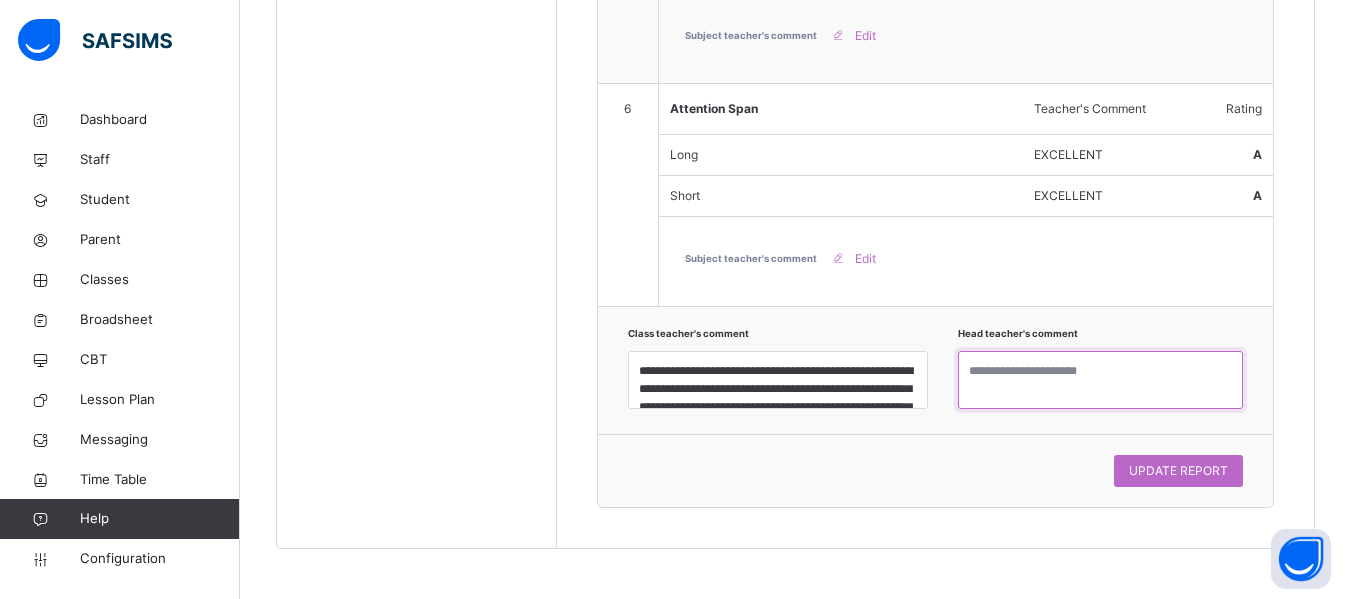 click at bounding box center (1100, 380) 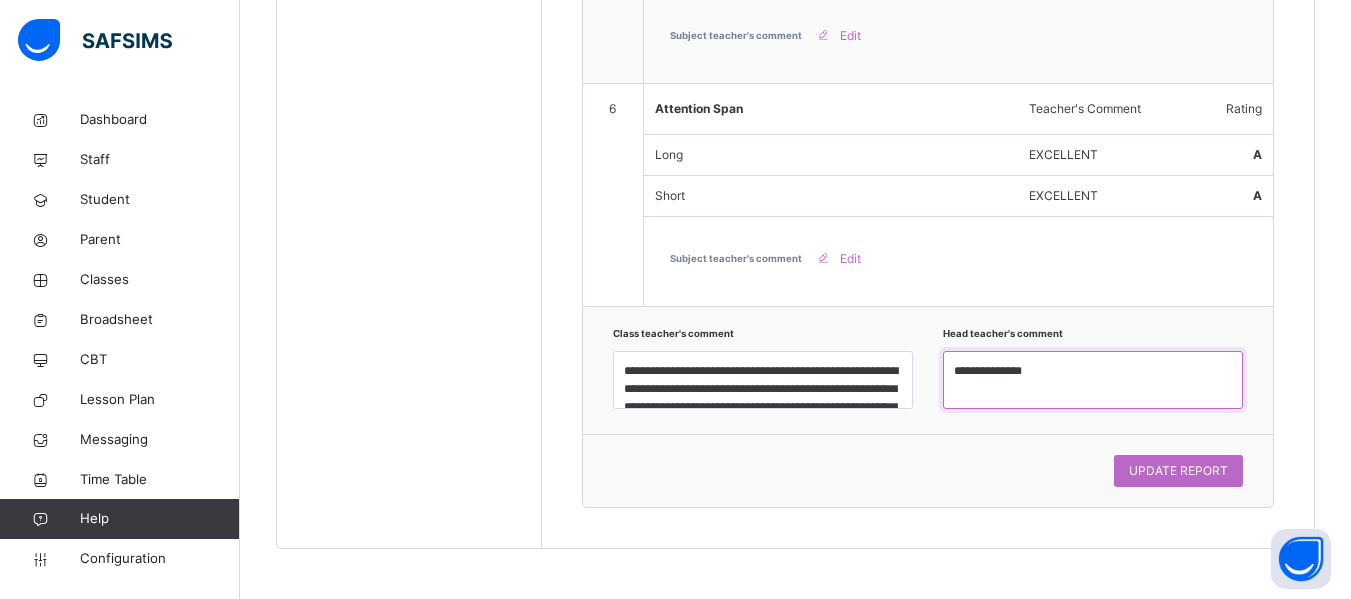 click on "**********" at bounding box center [1093, 380] 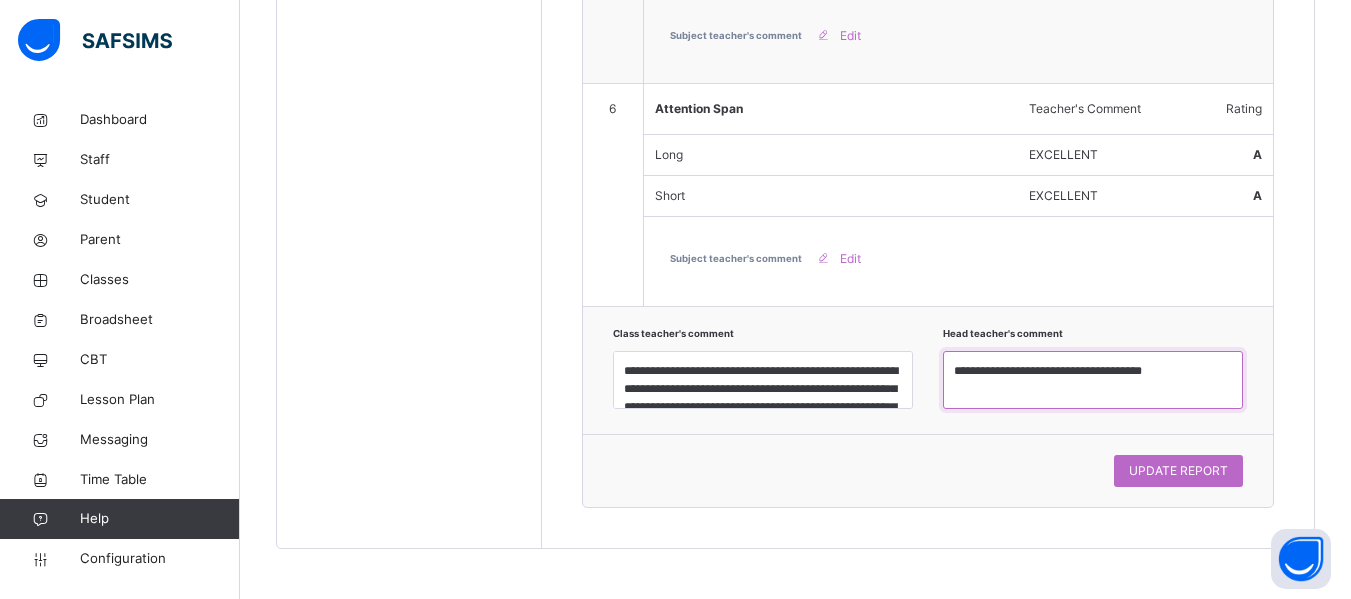 click on "**********" at bounding box center (1093, 380) 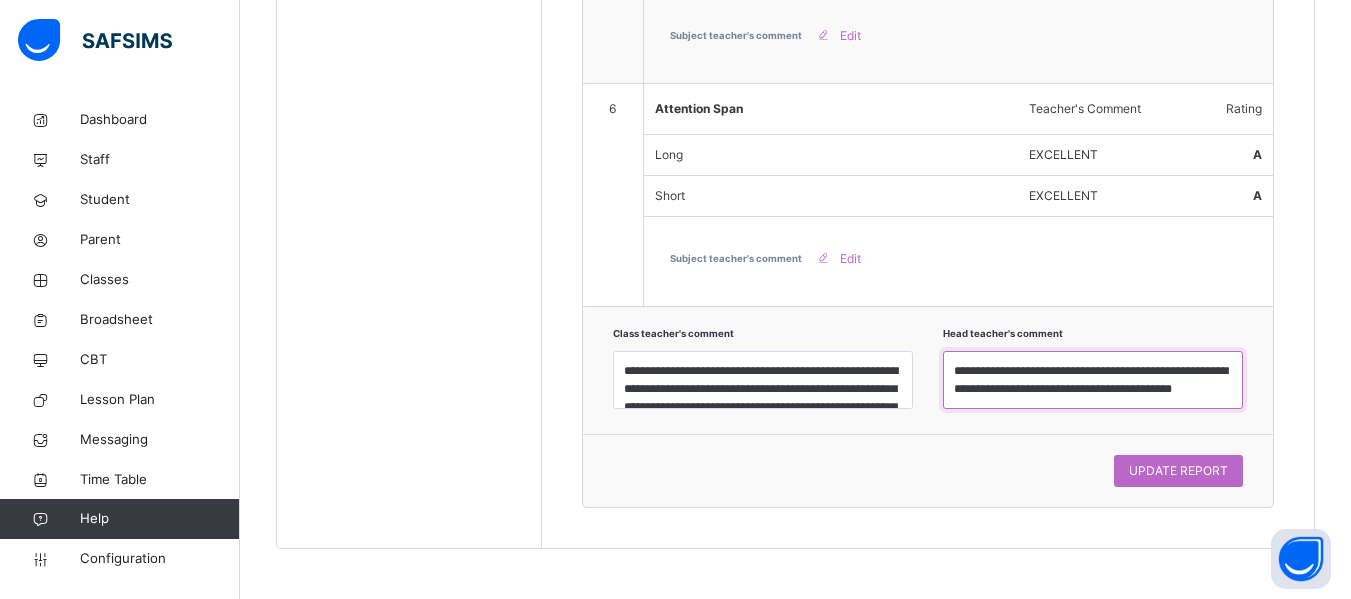 scroll, scrollTop: 43, scrollLeft: 0, axis: vertical 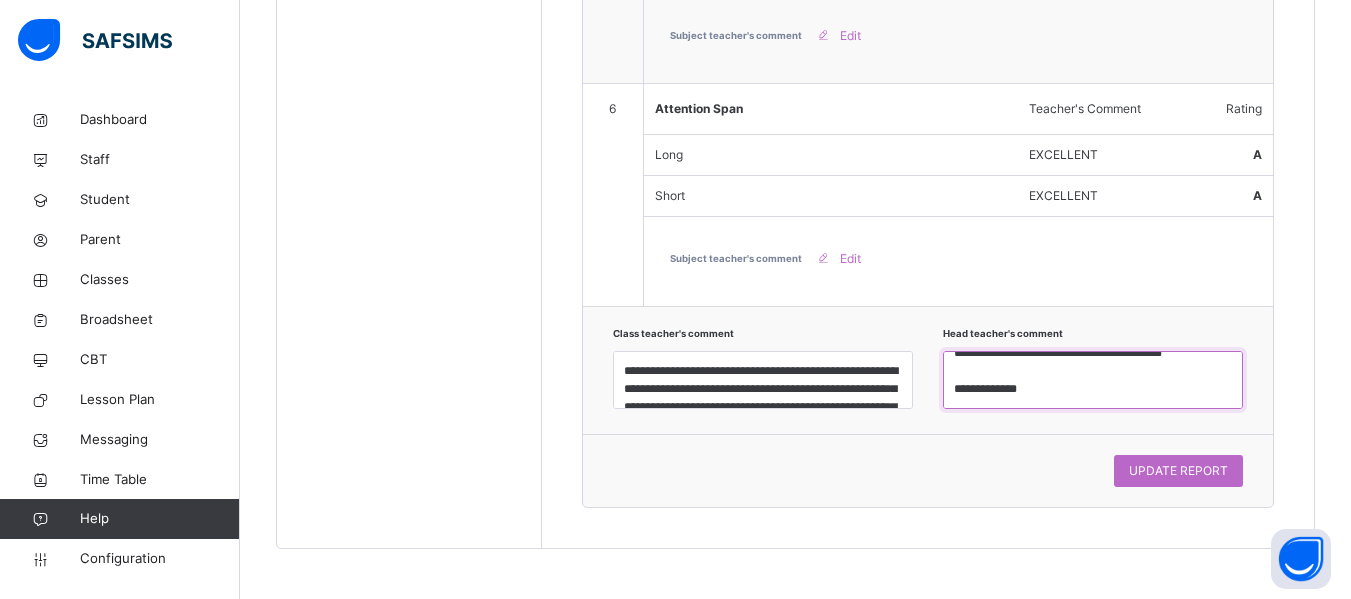 type on "**********" 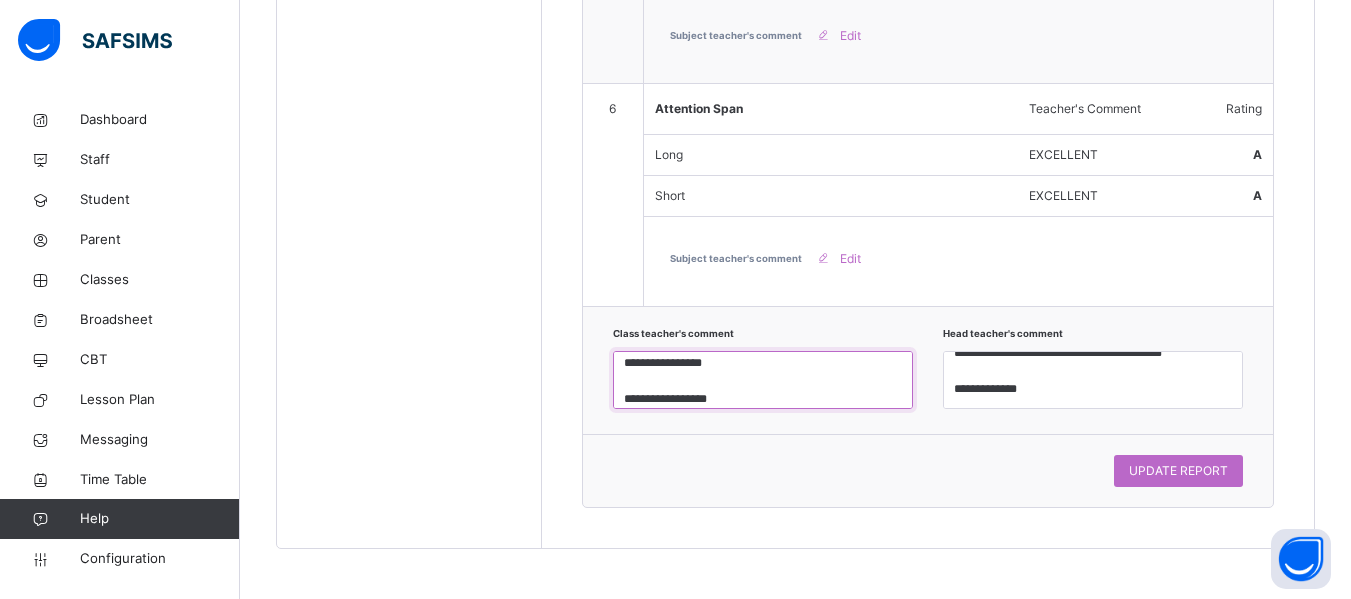 scroll, scrollTop: 108, scrollLeft: 0, axis: vertical 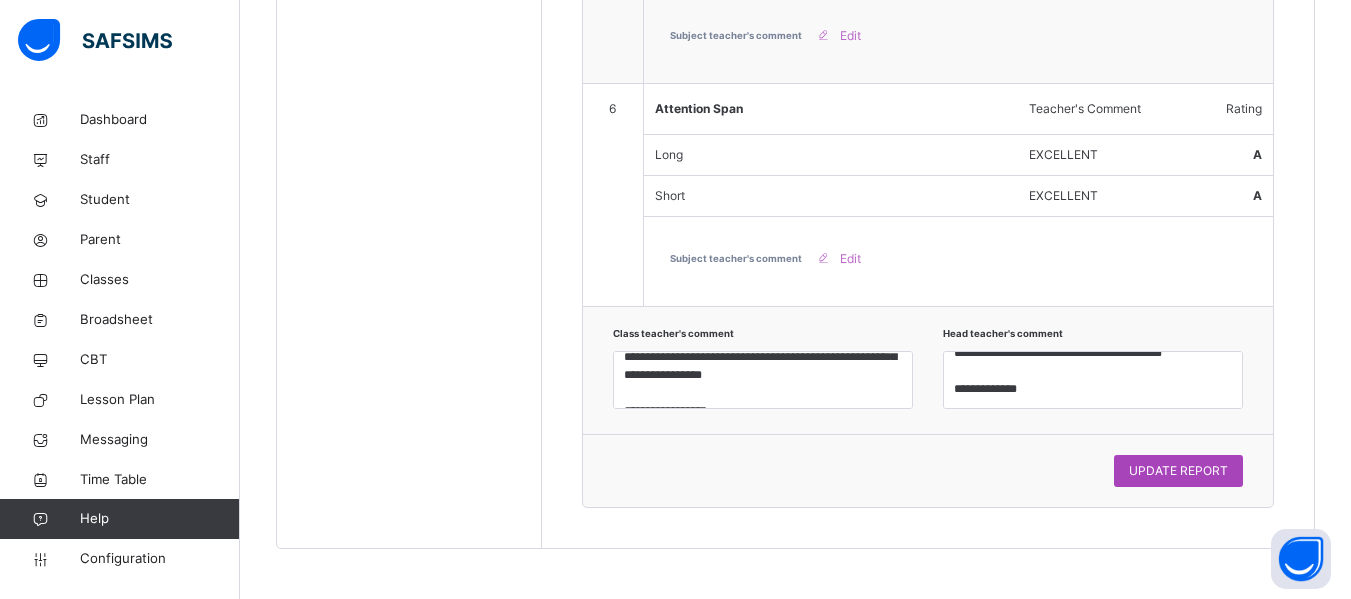 click on "UPDATE REPORT" at bounding box center [1178, 471] 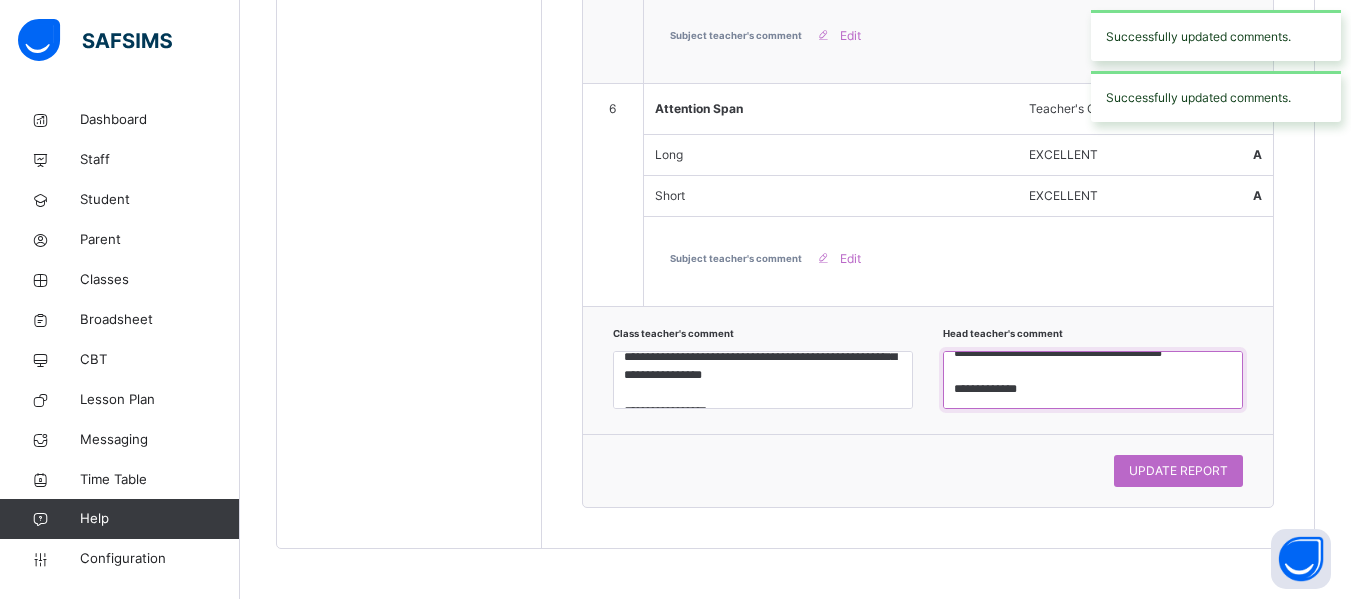 scroll, scrollTop: 54, scrollLeft: 0, axis: vertical 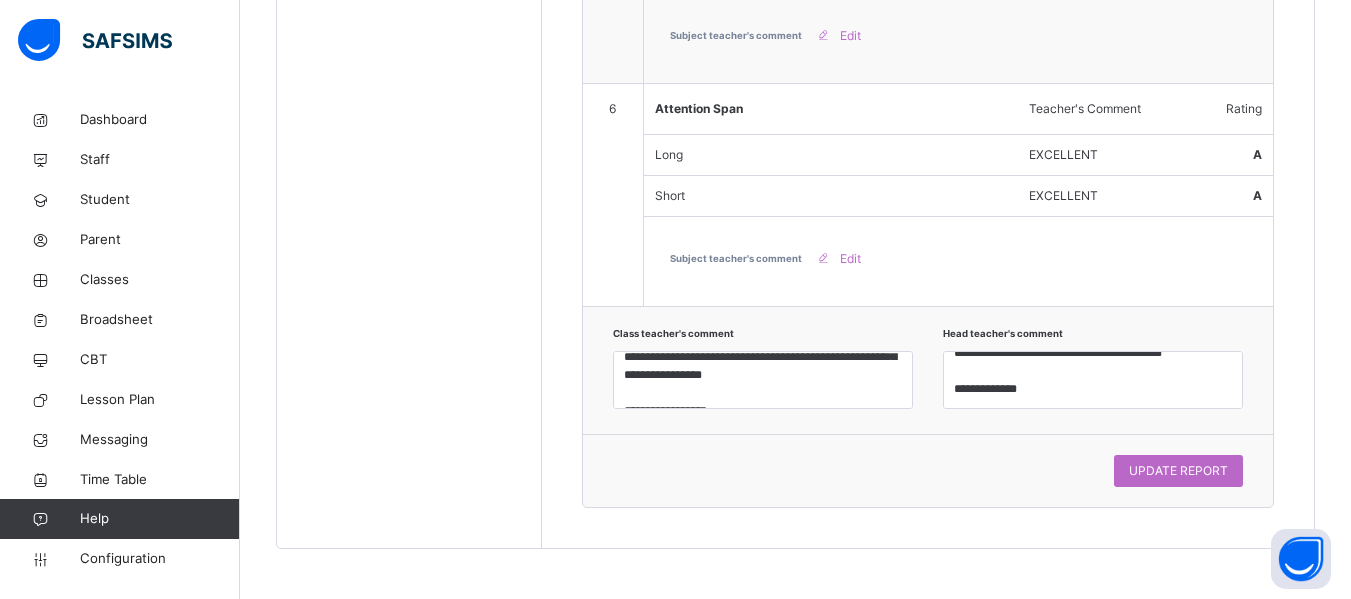 drag, startPoint x: 1207, startPoint y: 469, endPoint x: 1234, endPoint y: 449, distance: 33.600594 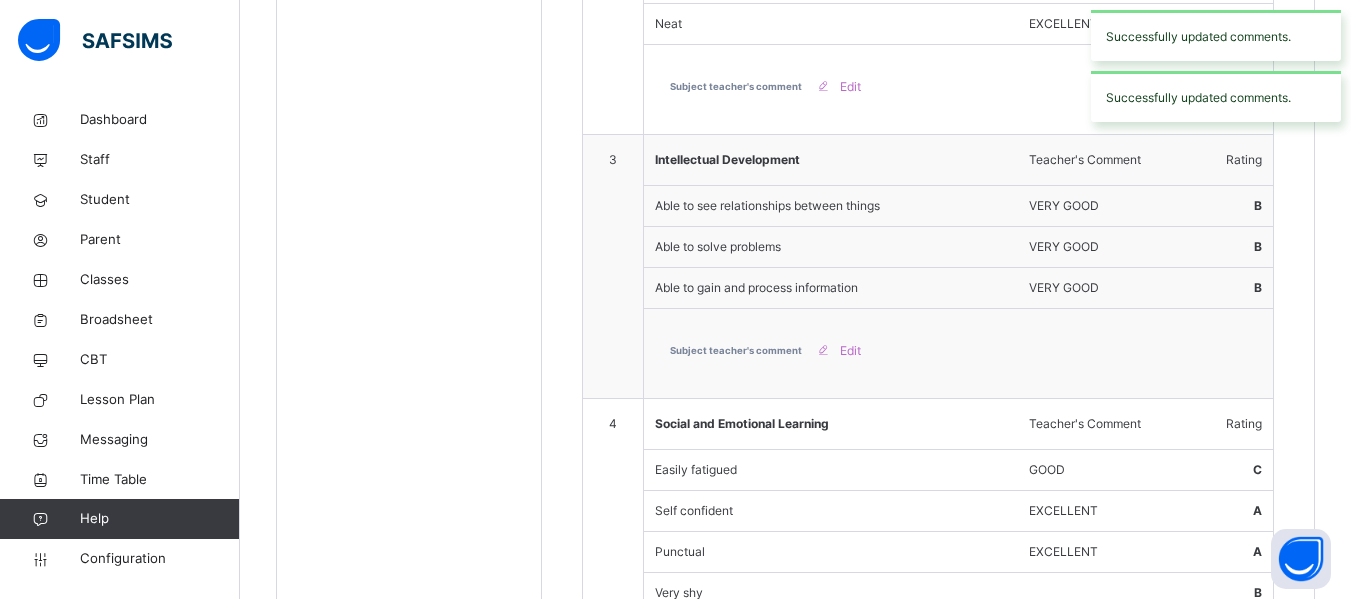 scroll, scrollTop: 675, scrollLeft: 0, axis: vertical 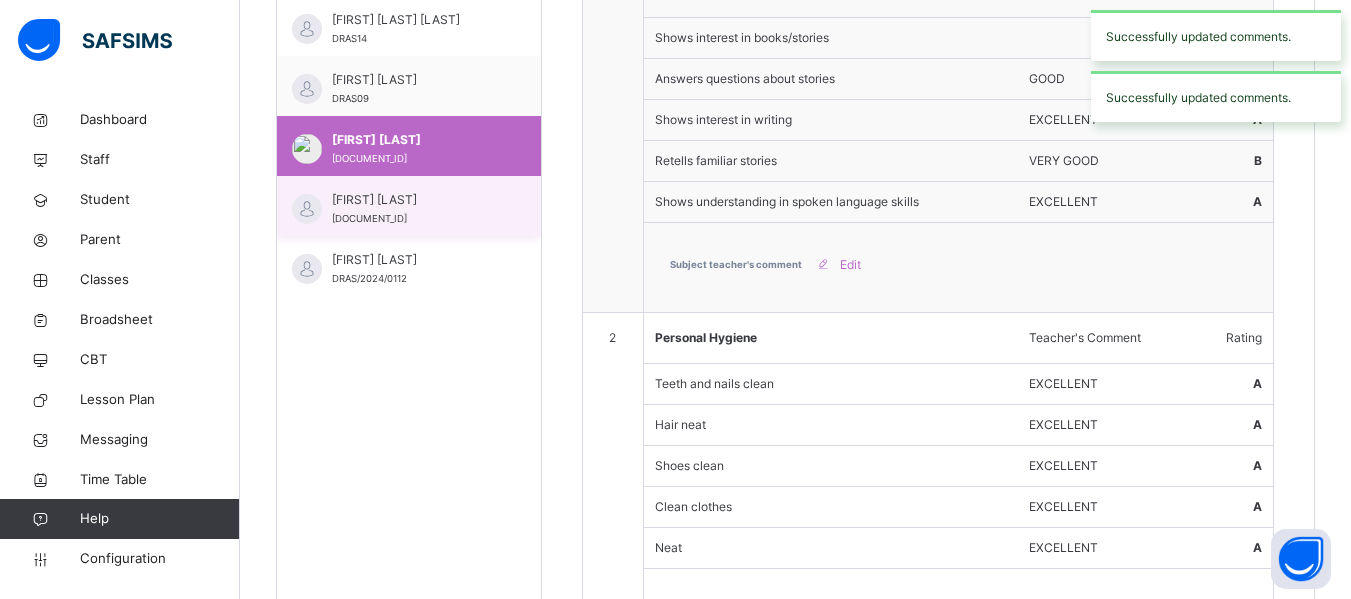 click on "[FIRST]  [LAST] DRAS/2024/011" at bounding box center [414, 209] 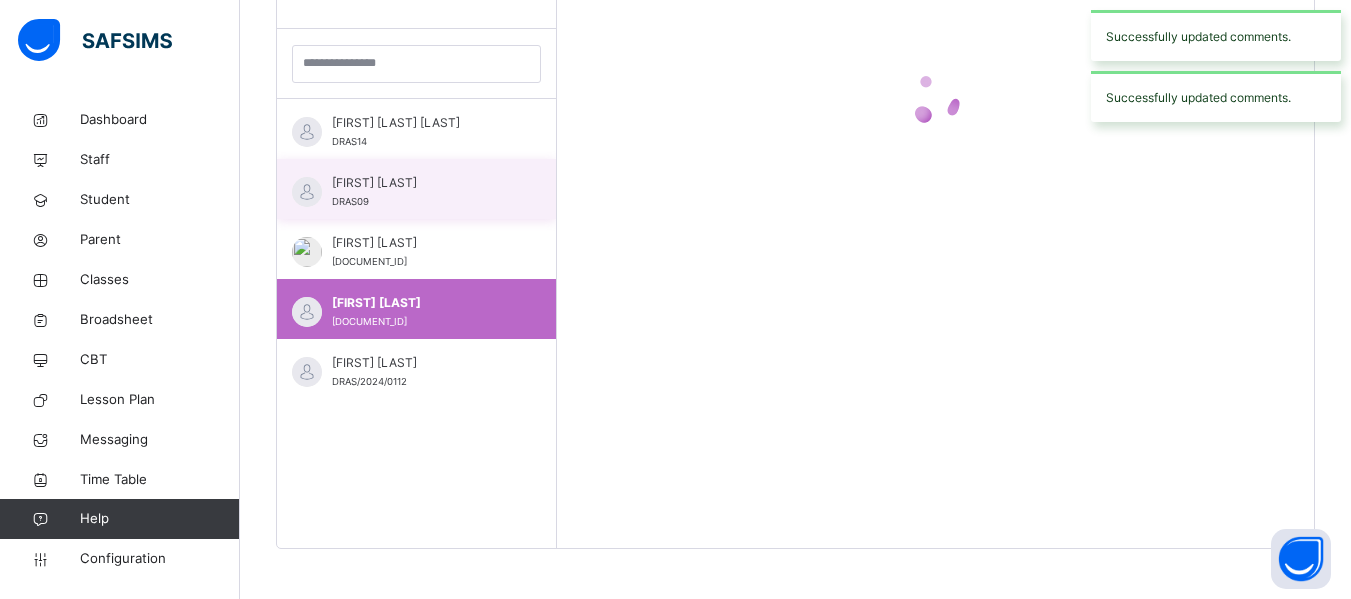scroll, scrollTop: 572, scrollLeft: 0, axis: vertical 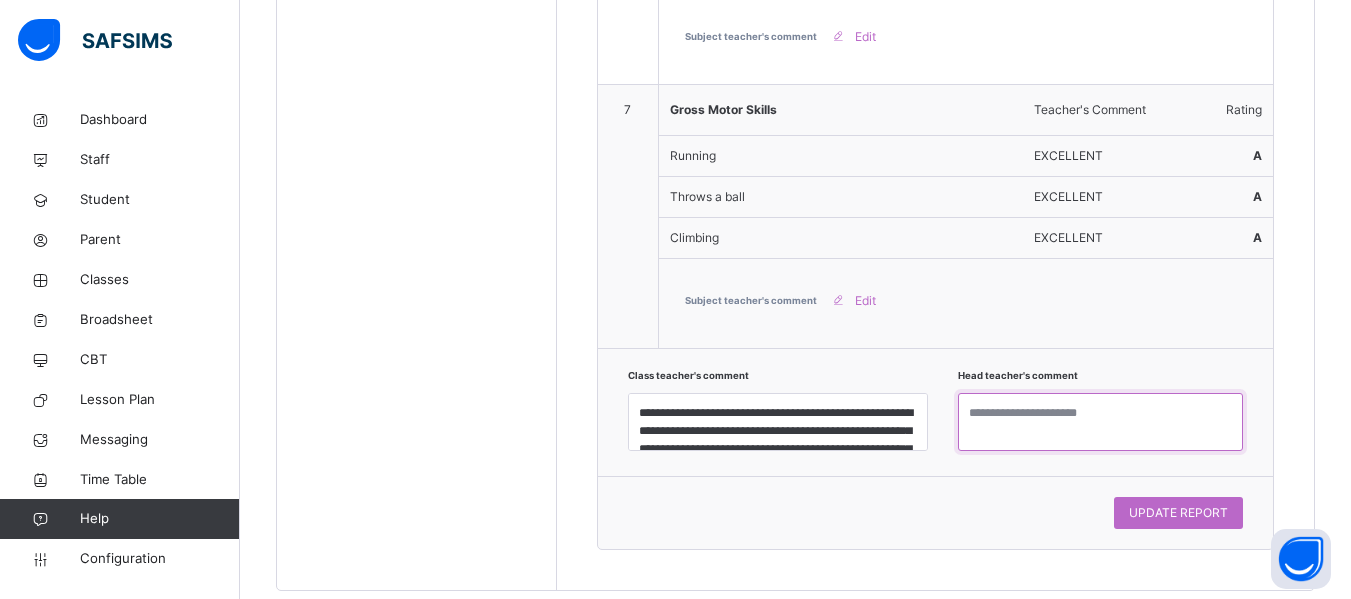 click at bounding box center [1100, 422] 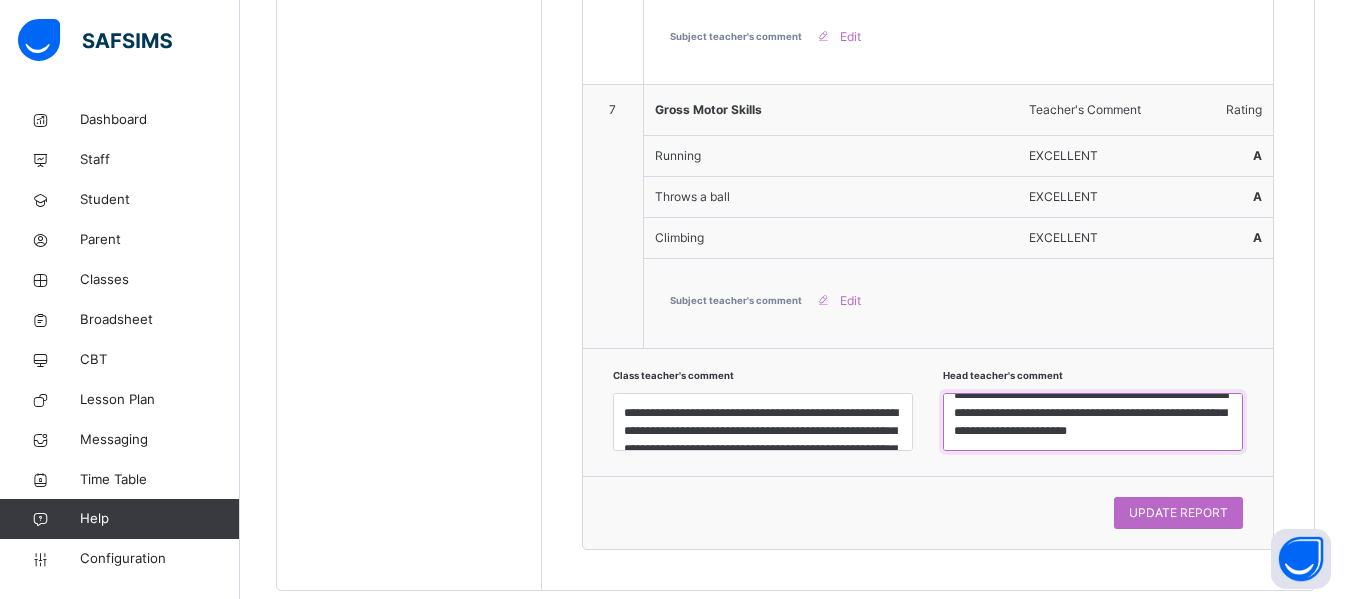 scroll, scrollTop: 43, scrollLeft: 0, axis: vertical 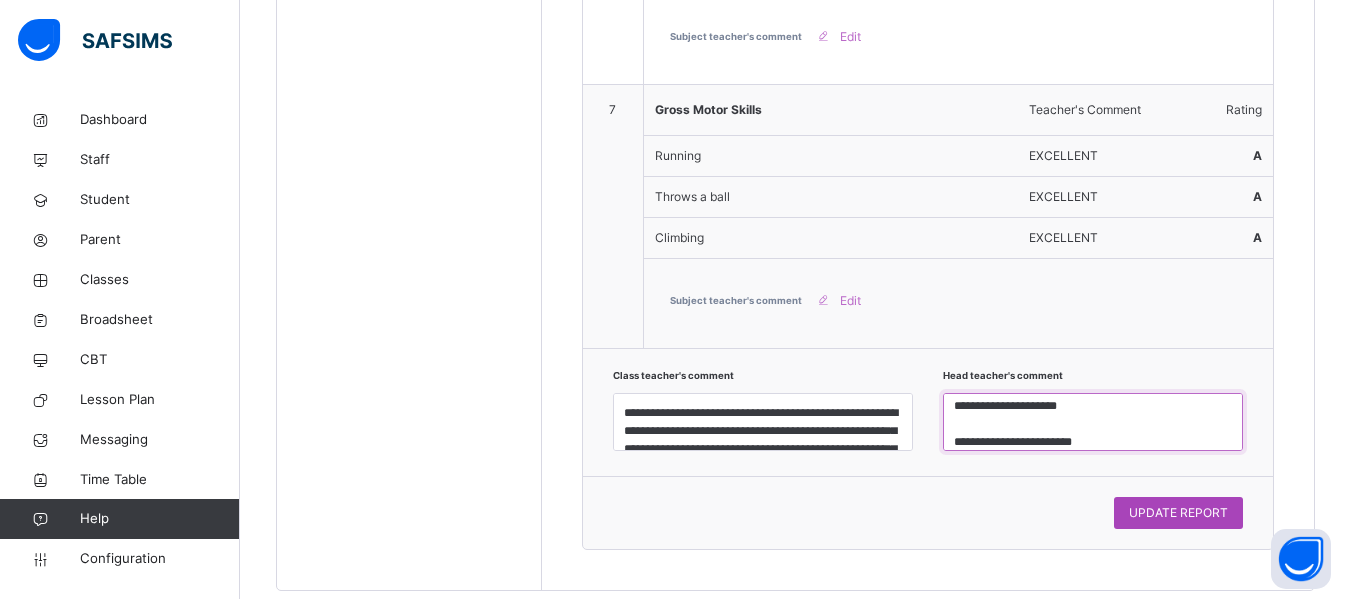 type on "**********" 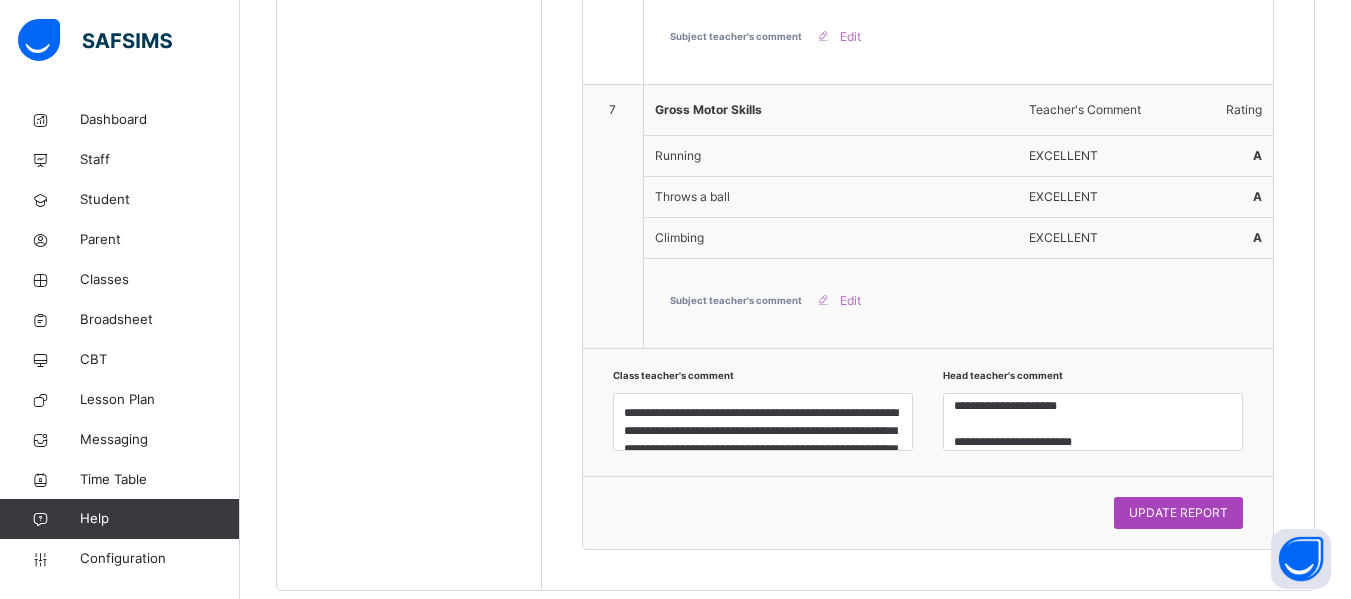 click on "UPDATE REPORT" at bounding box center (1178, 513) 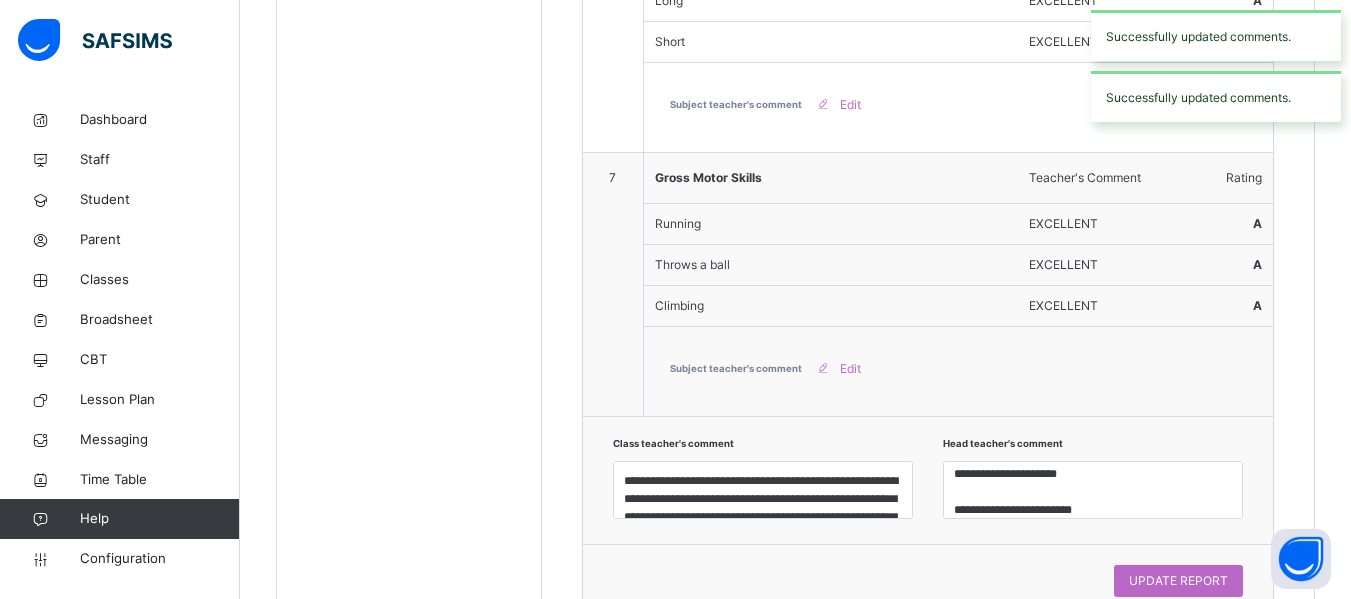 scroll, scrollTop: 2511, scrollLeft: 0, axis: vertical 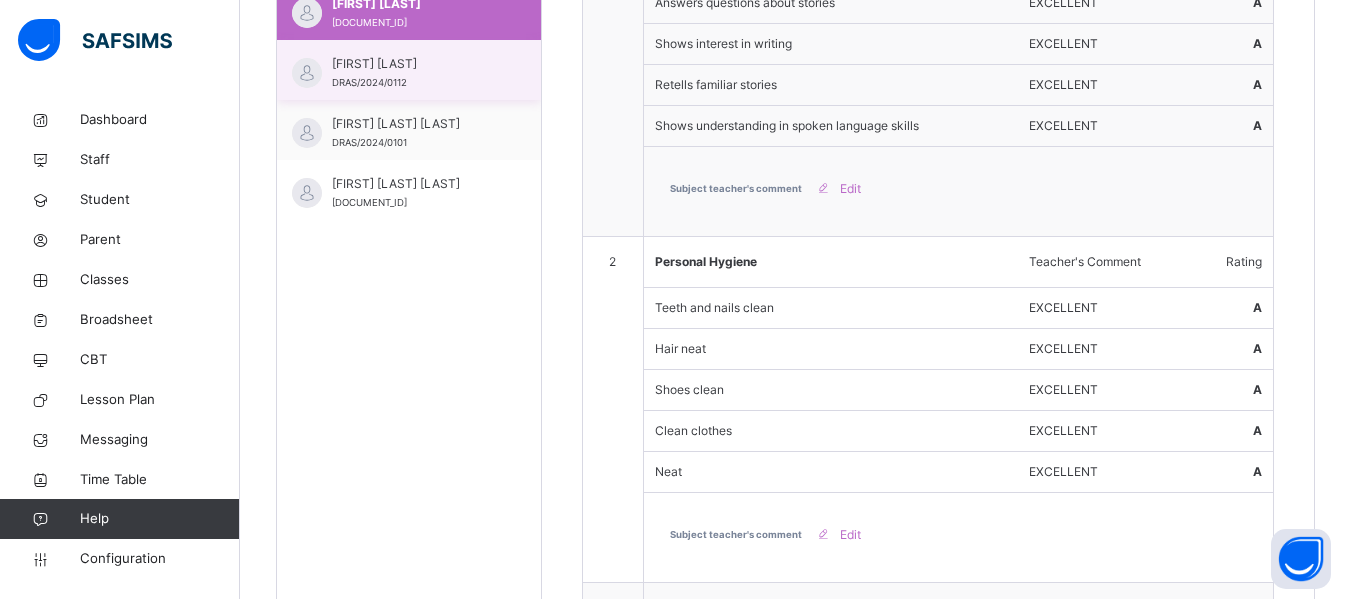 click on "[FIRST] [LAST]" at bounding box center (414, 64) 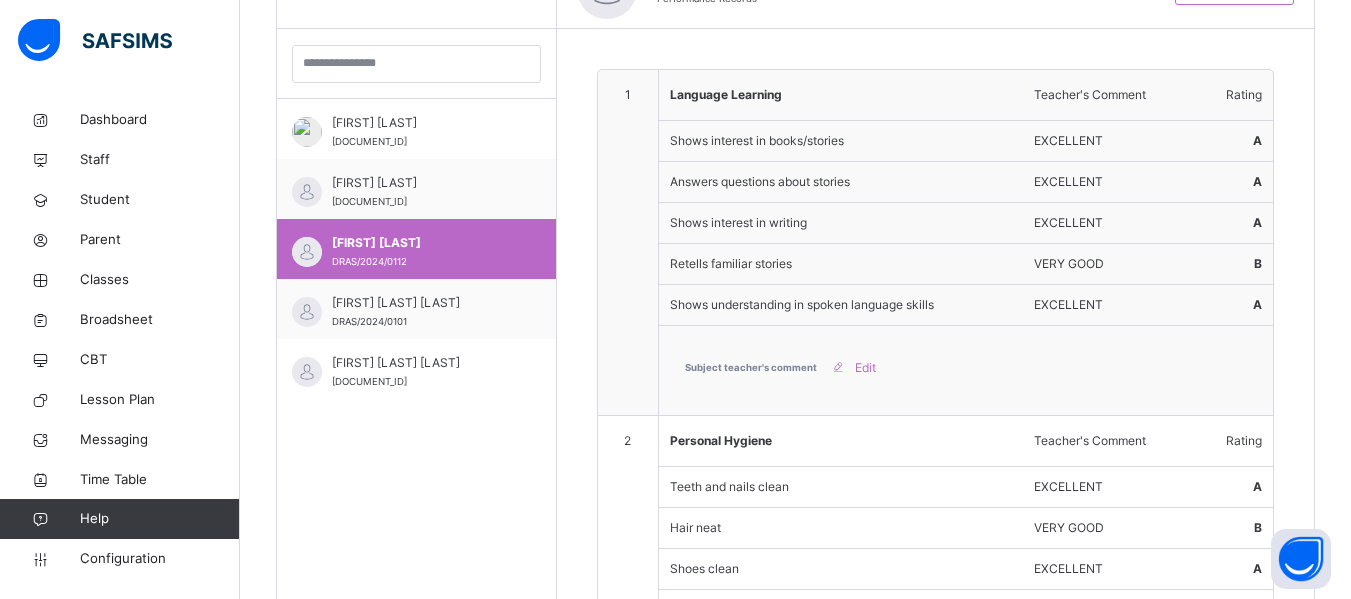 scroll, scrollTop: 751, scrollLeft: 0, axis: vertical 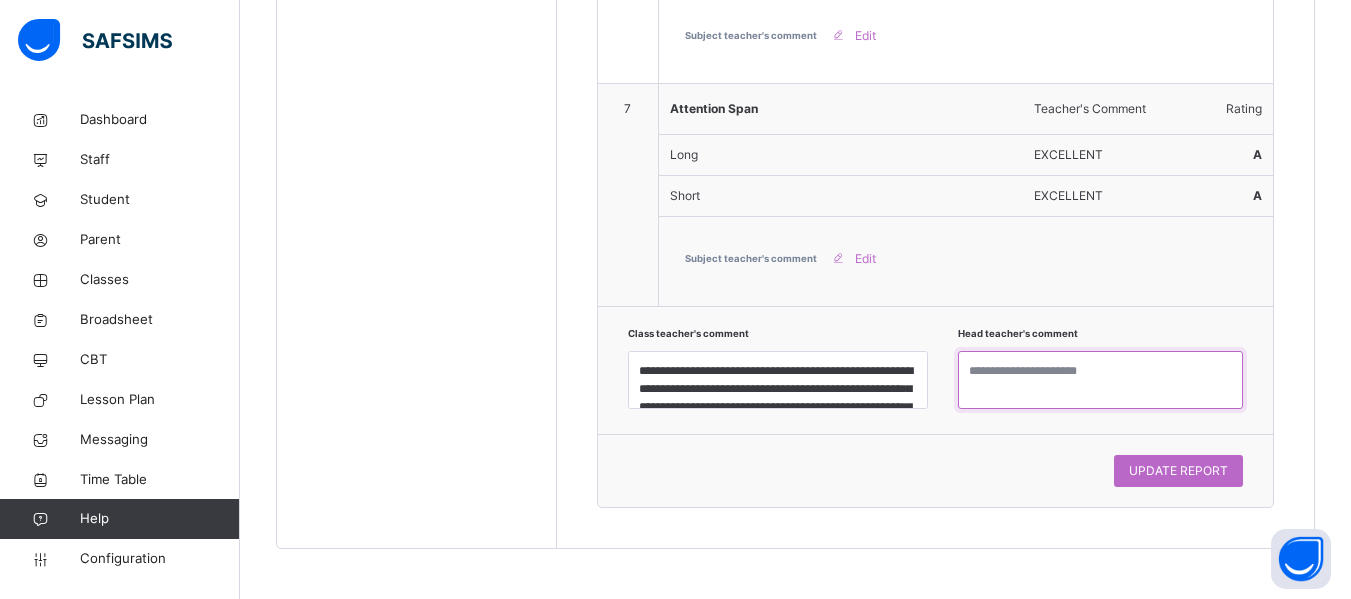 click at bounding box center [1100, 380] 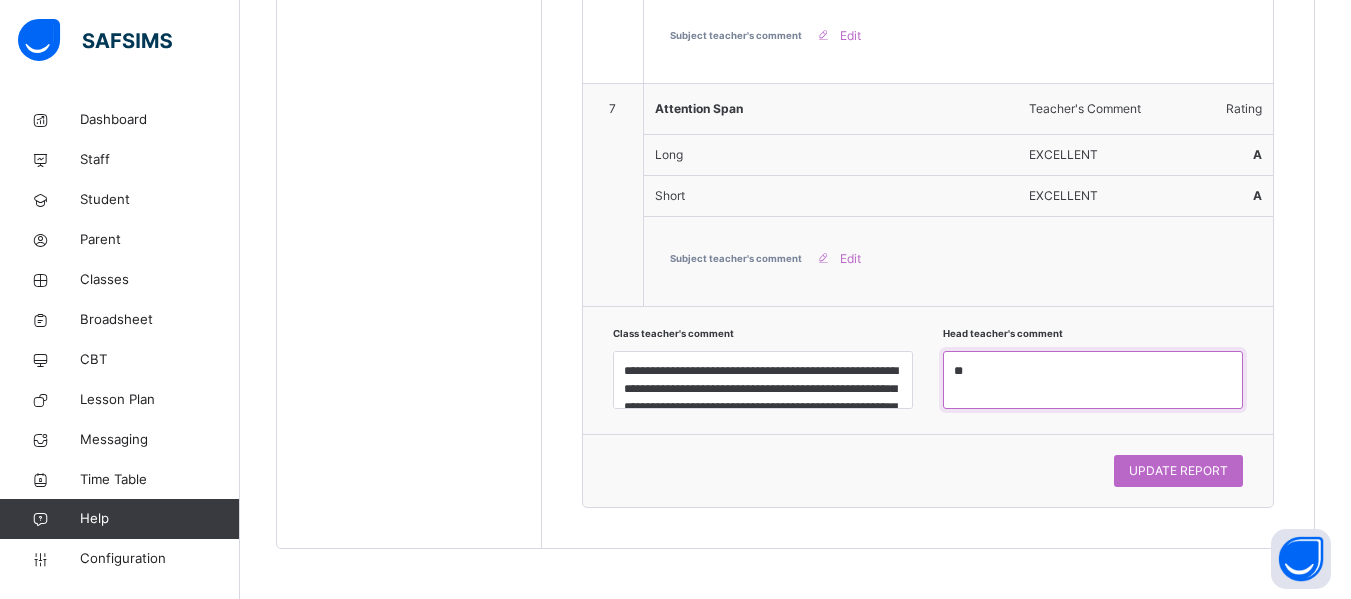 type on "*" 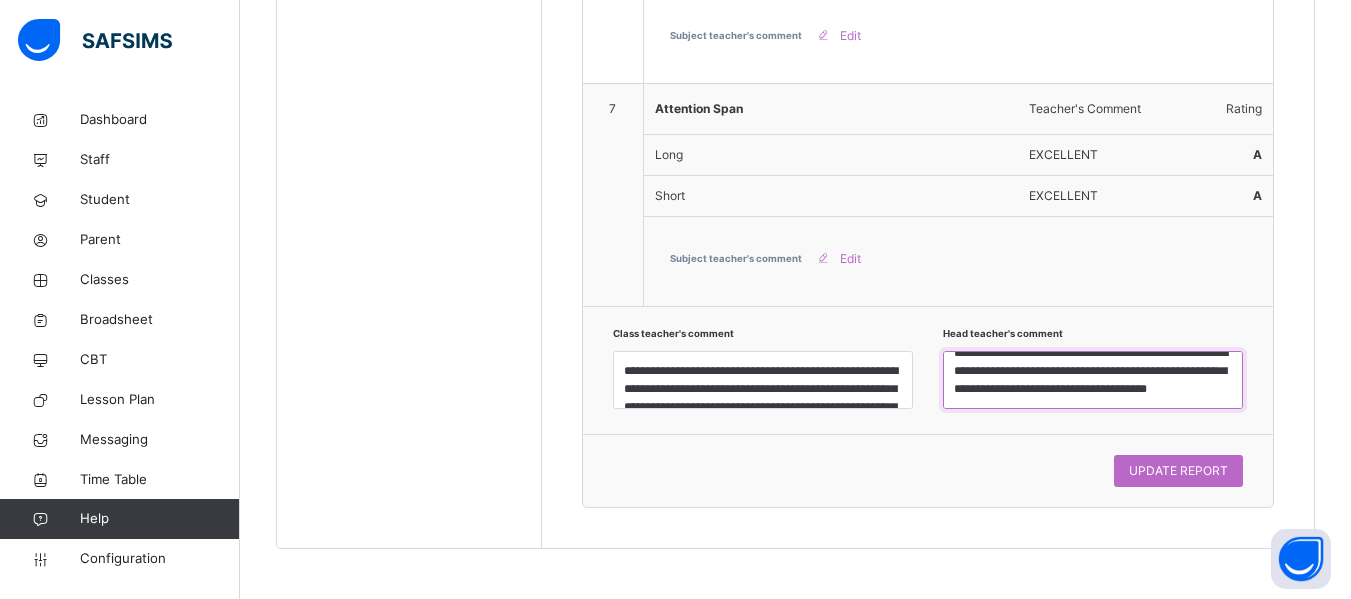 scroll, scrollTop: 61, scrollLeft: 0, axis: vertical 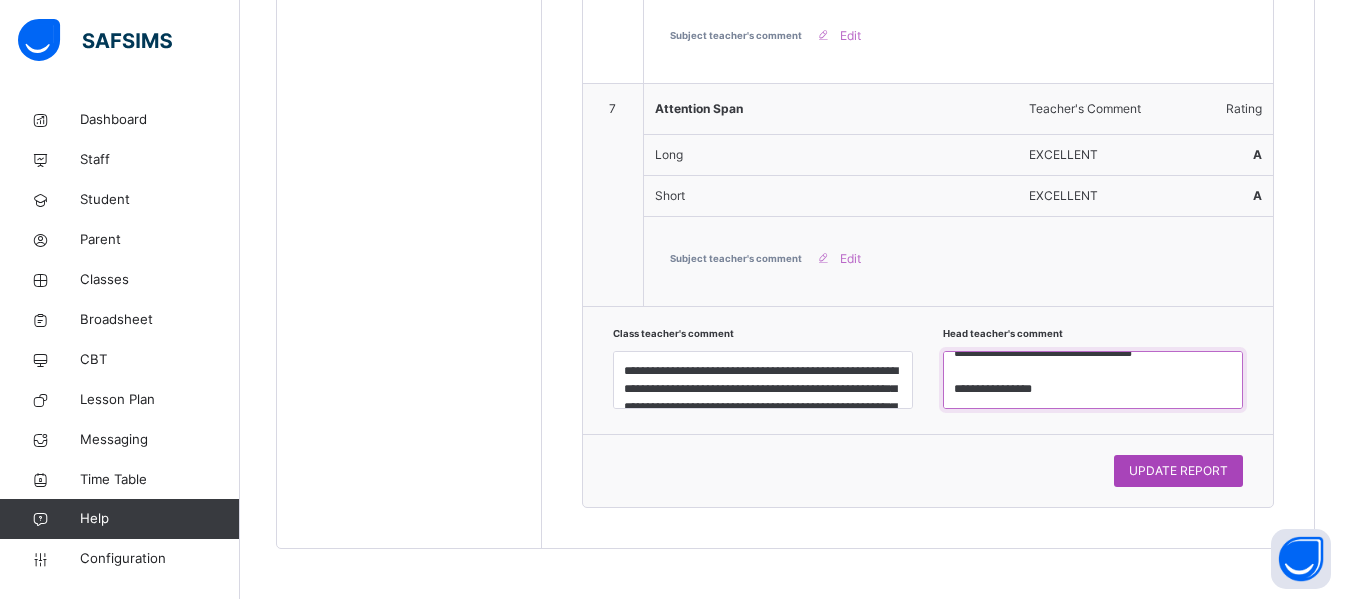 type on "**********" 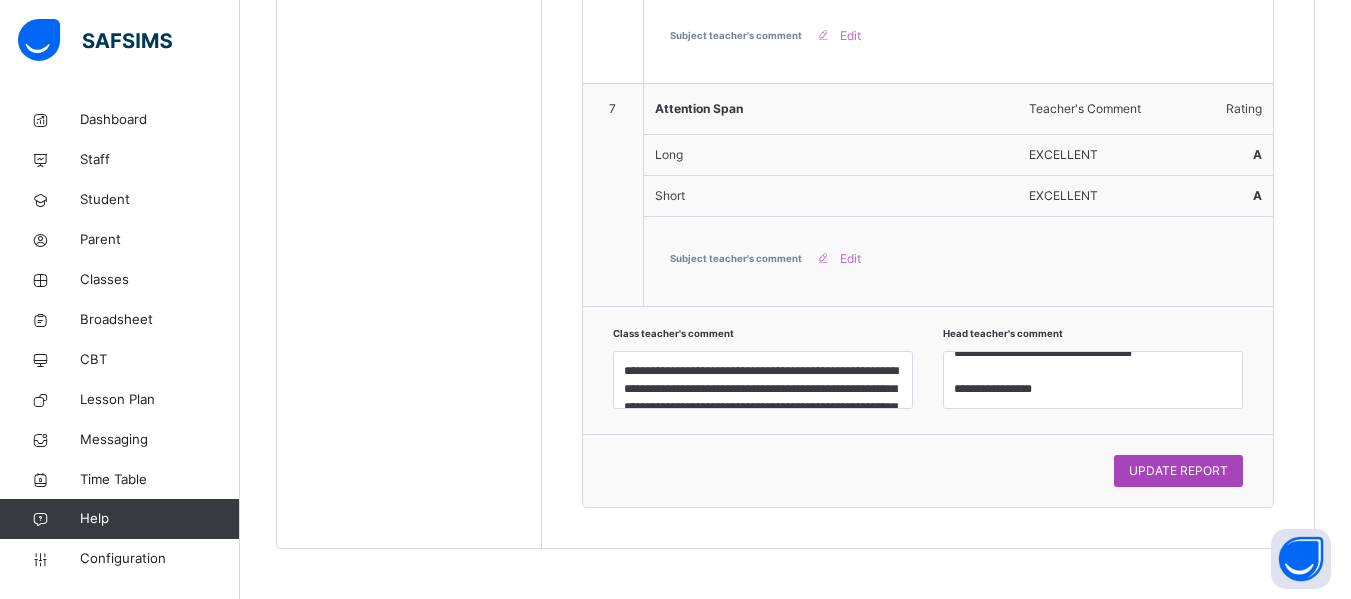 click on "UPDATE REPORT" at bounding box center (1178, 471) 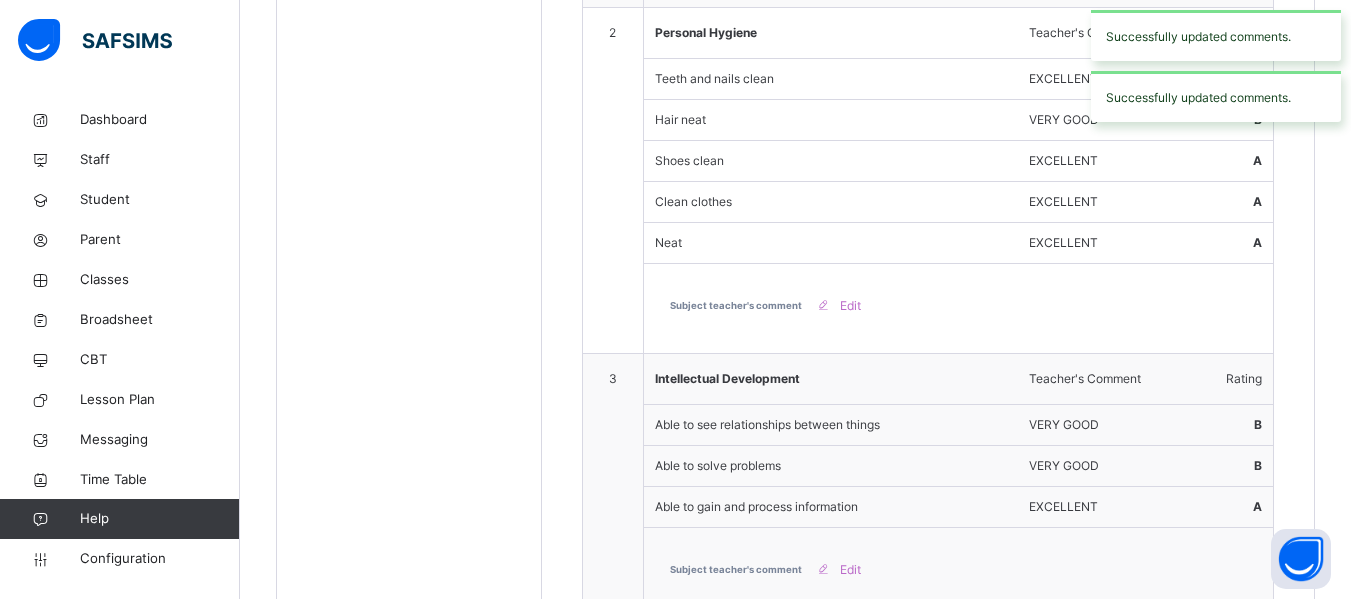 scroll, scrollTop: 456, scrollLeft: 0, axis: vertical 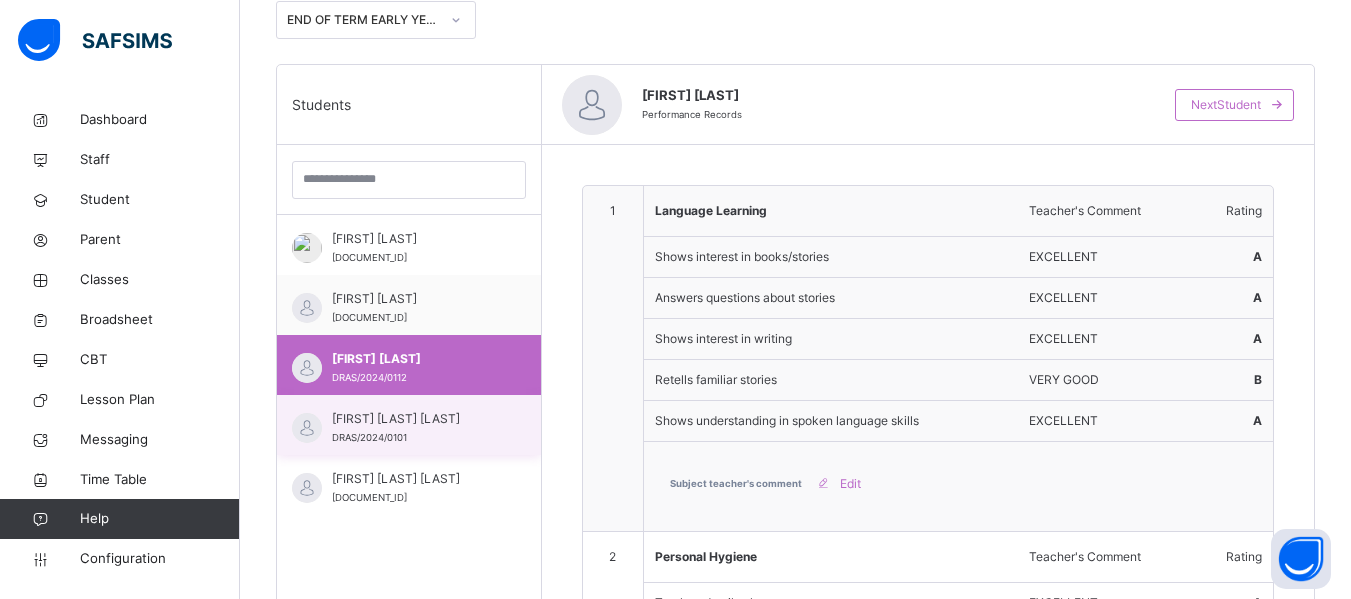 click on "[FIRST] [LAST] [LAST]" at bounding box center [414, 419] 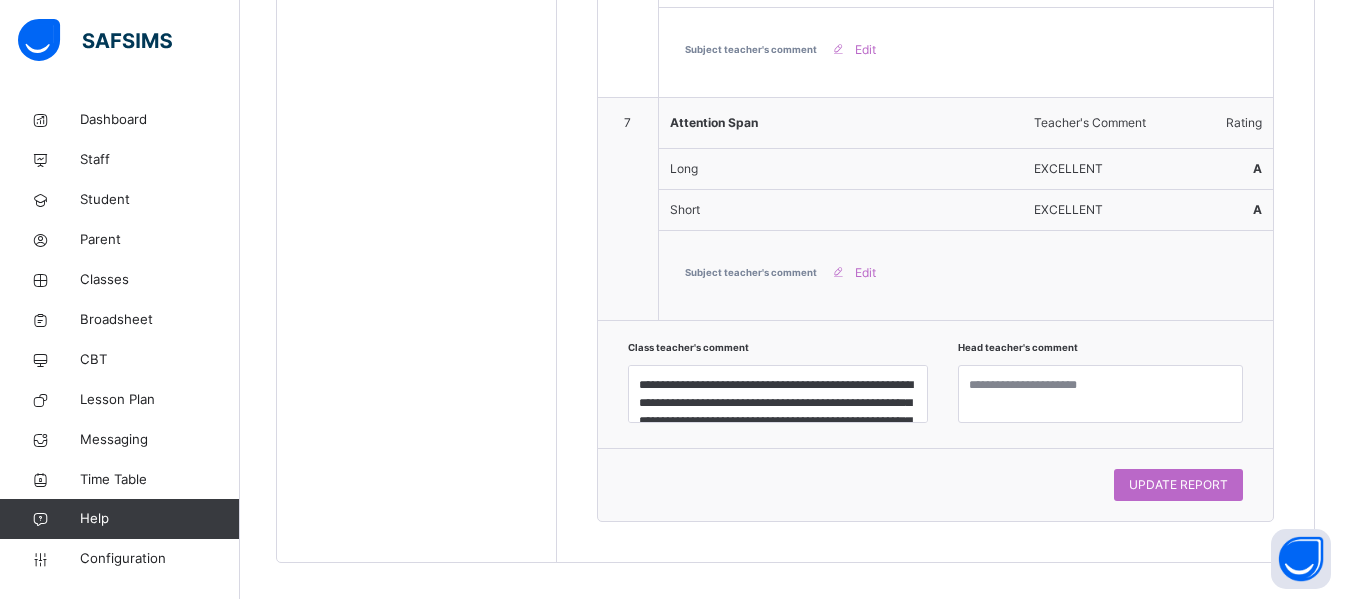 scroll, scrollTop: 2552, scrollLeft: 0, axis: vertical 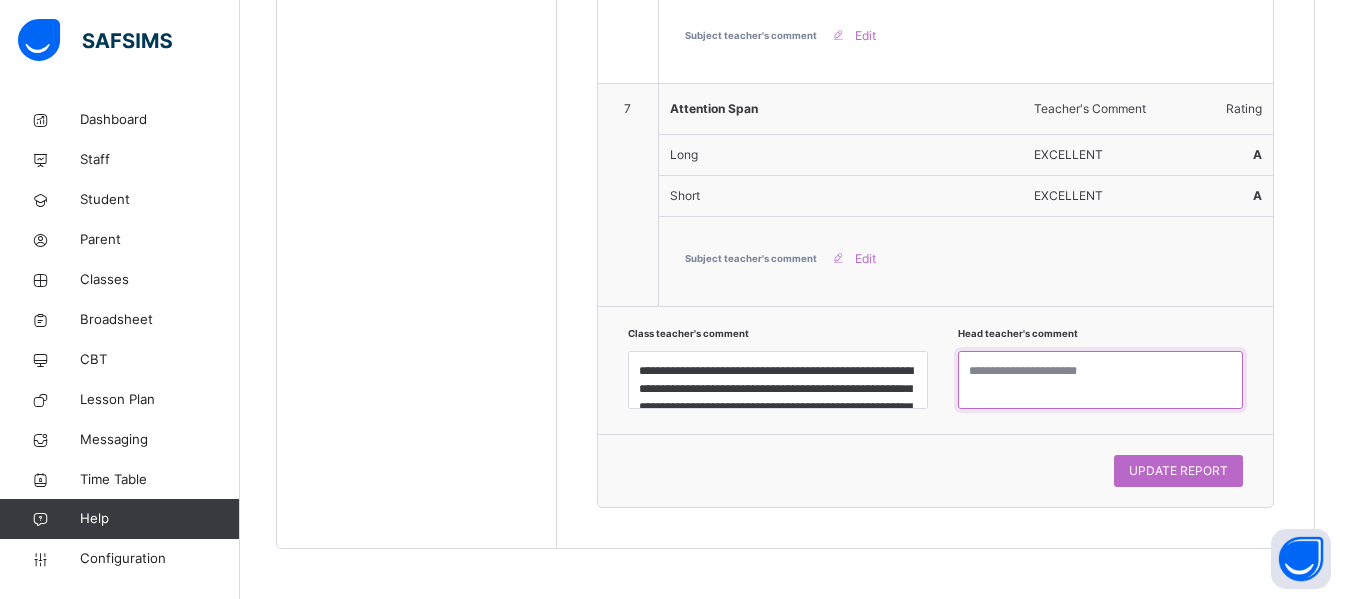 click at bounding box center [1100, 380] 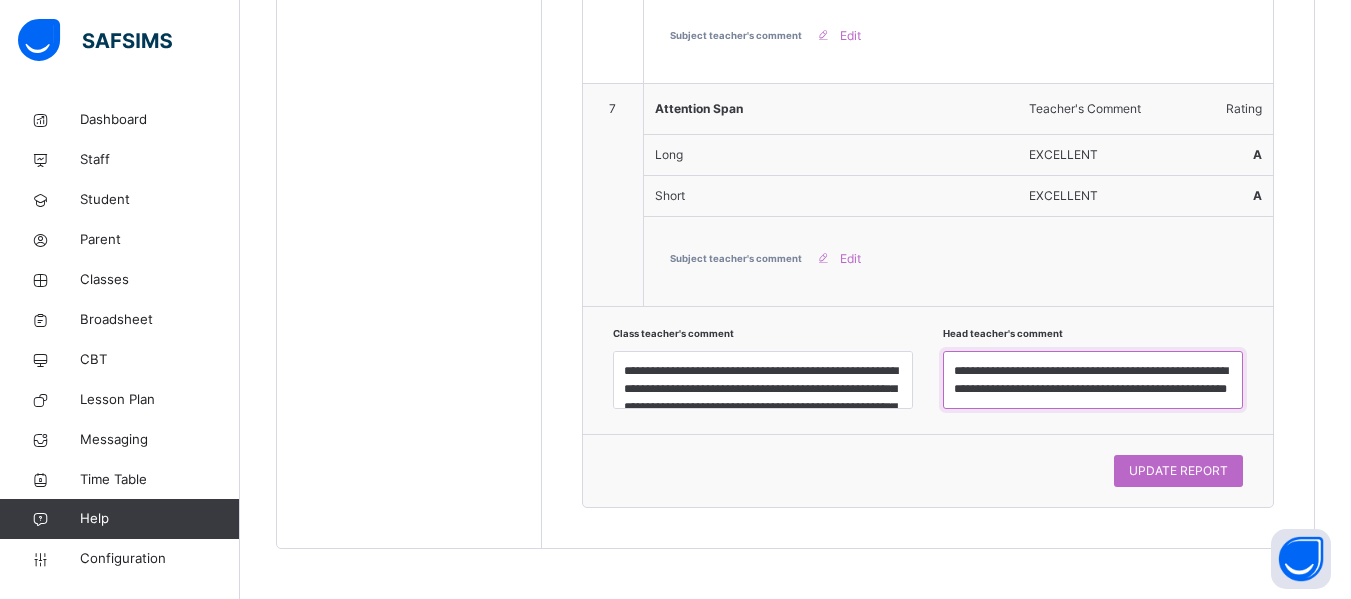 scroll, scrollTop: 43, scrollLeft: 0, axis: vertical 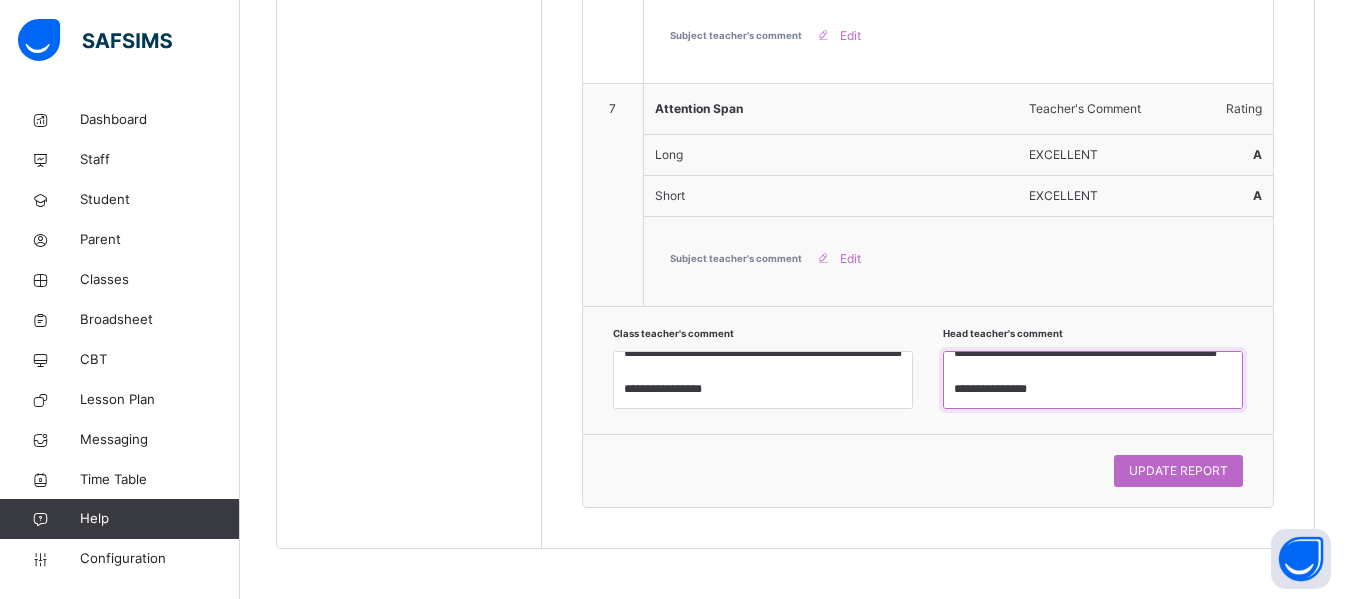 click on "**********" at bounding box center [1093, 380] 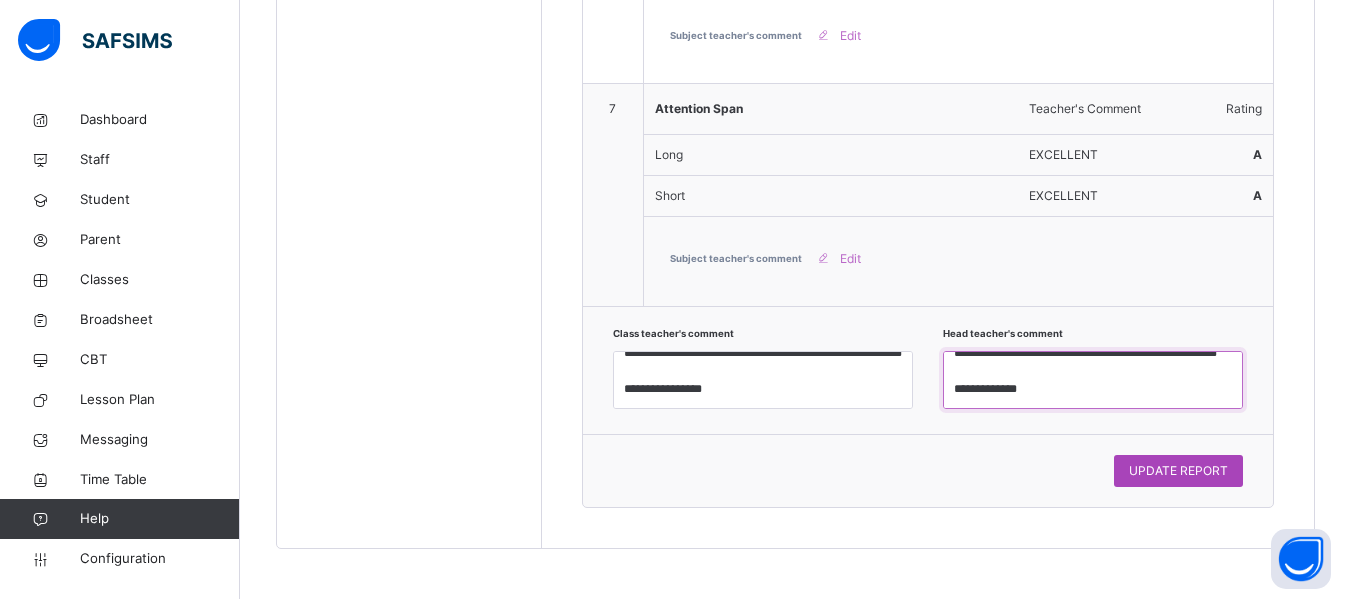 type on "**********" 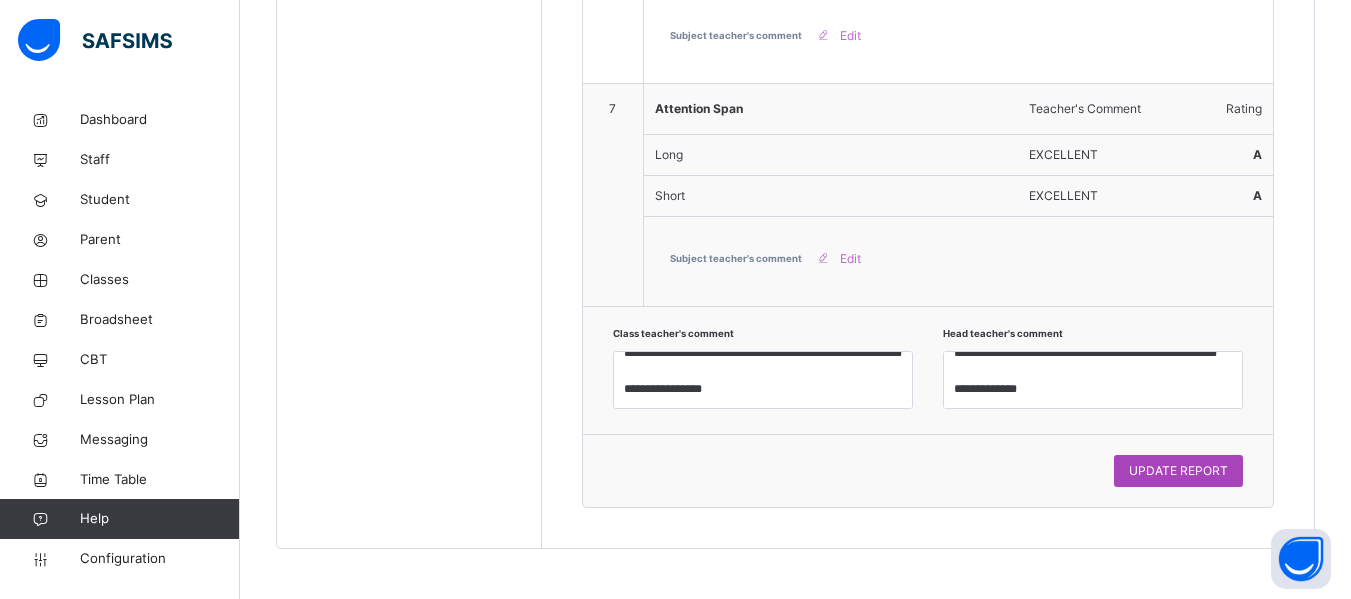 click on "UPDATE REPORT" at bounding box center [1178, 471] 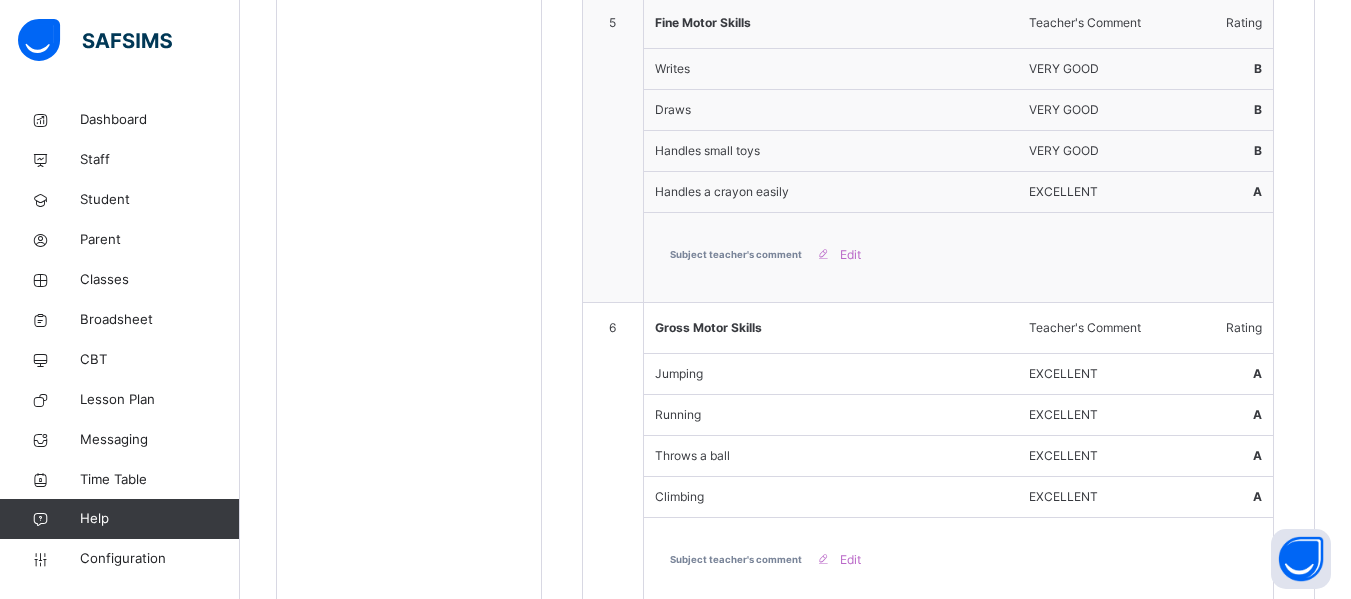 scroll, scrollTop: 1504, scrollLeft: 0, axis: vertical 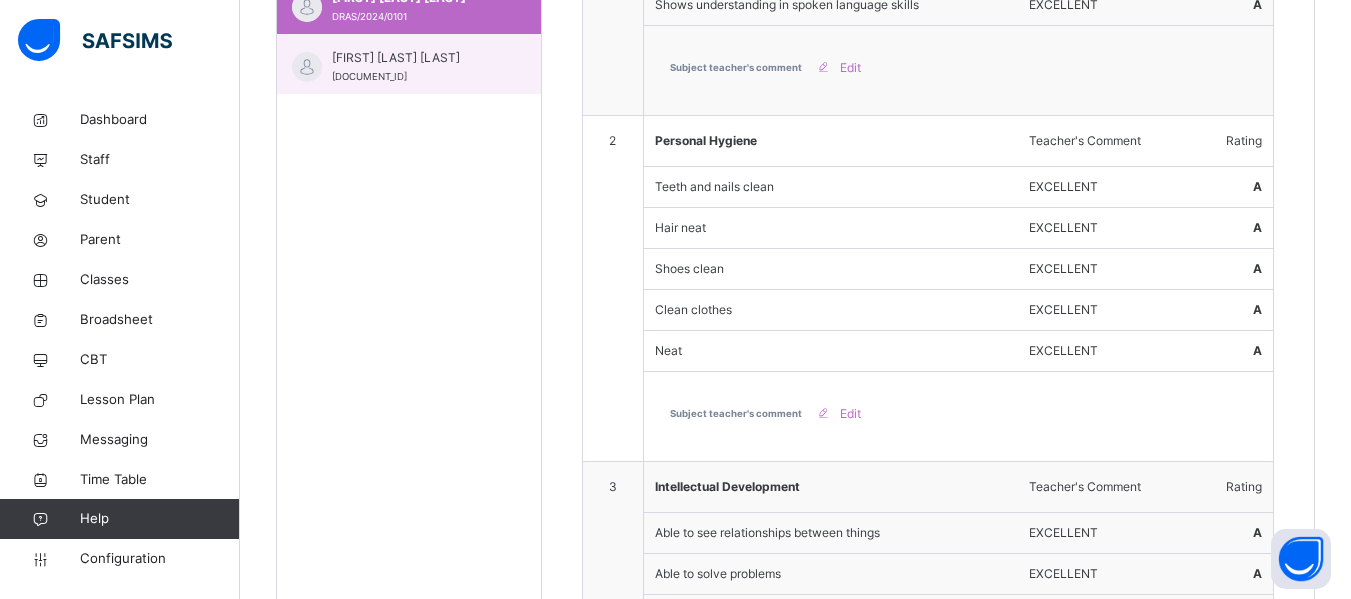 click on "[FIRST] [LAST] [LAST]" at bounding box center [414, 58] 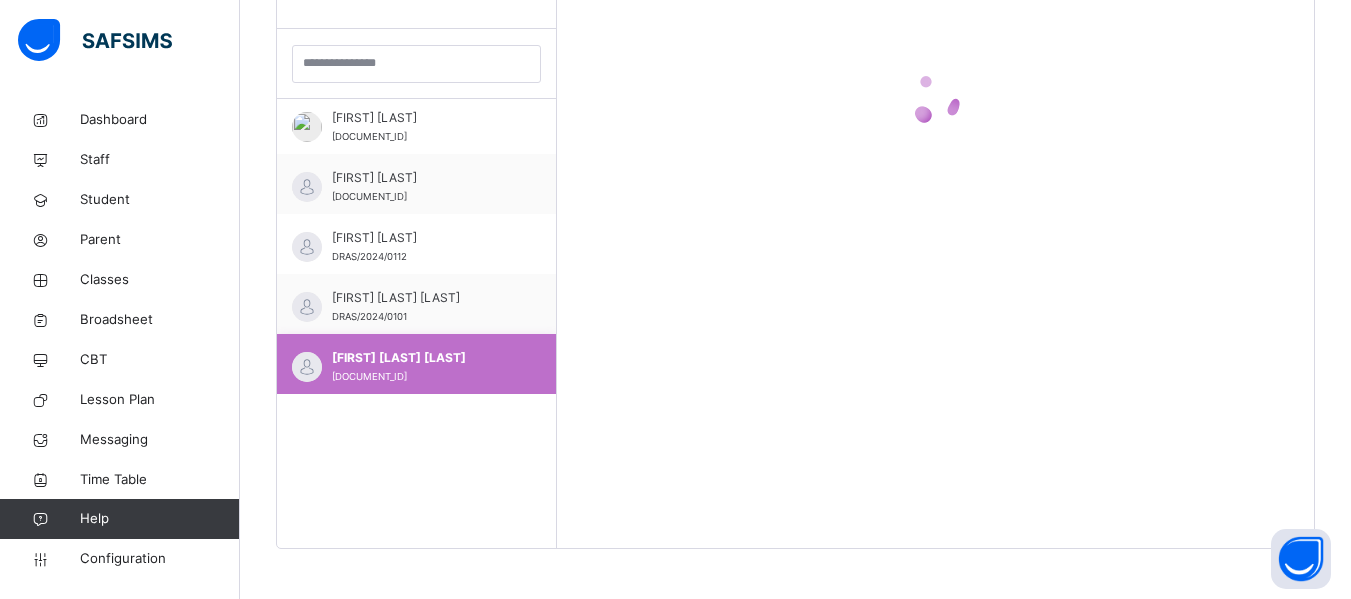 scroll, scrollTop: 572, scrollLeft: 0, axis: vertical 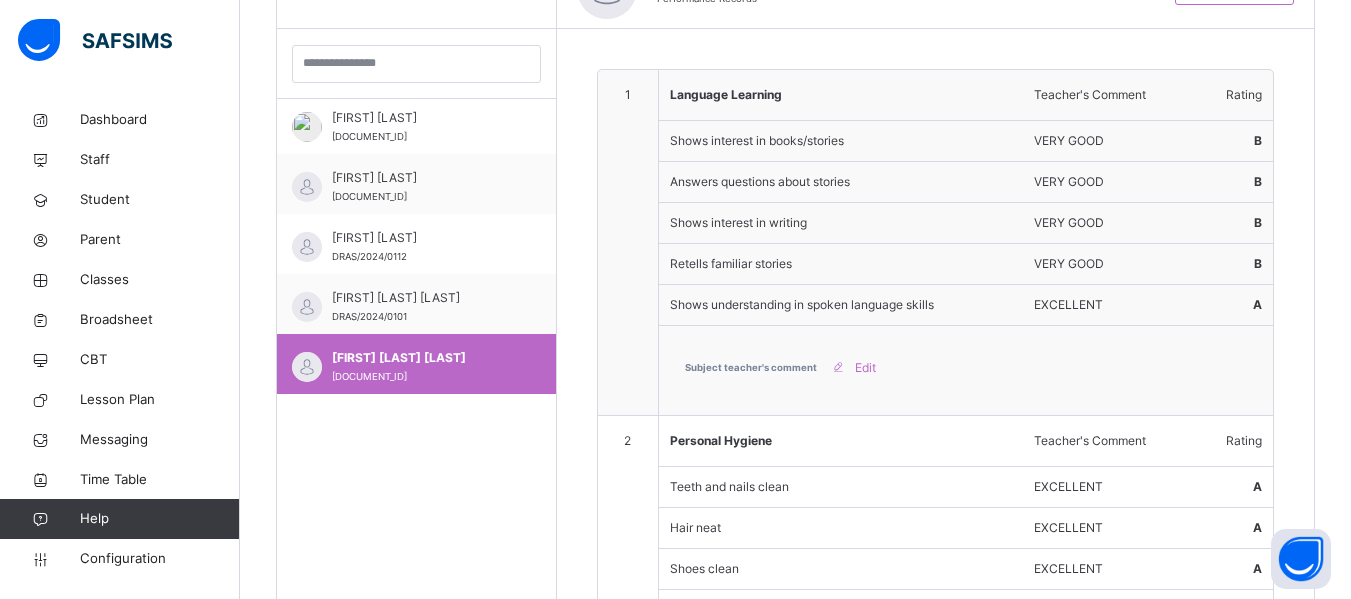 type on "**********" 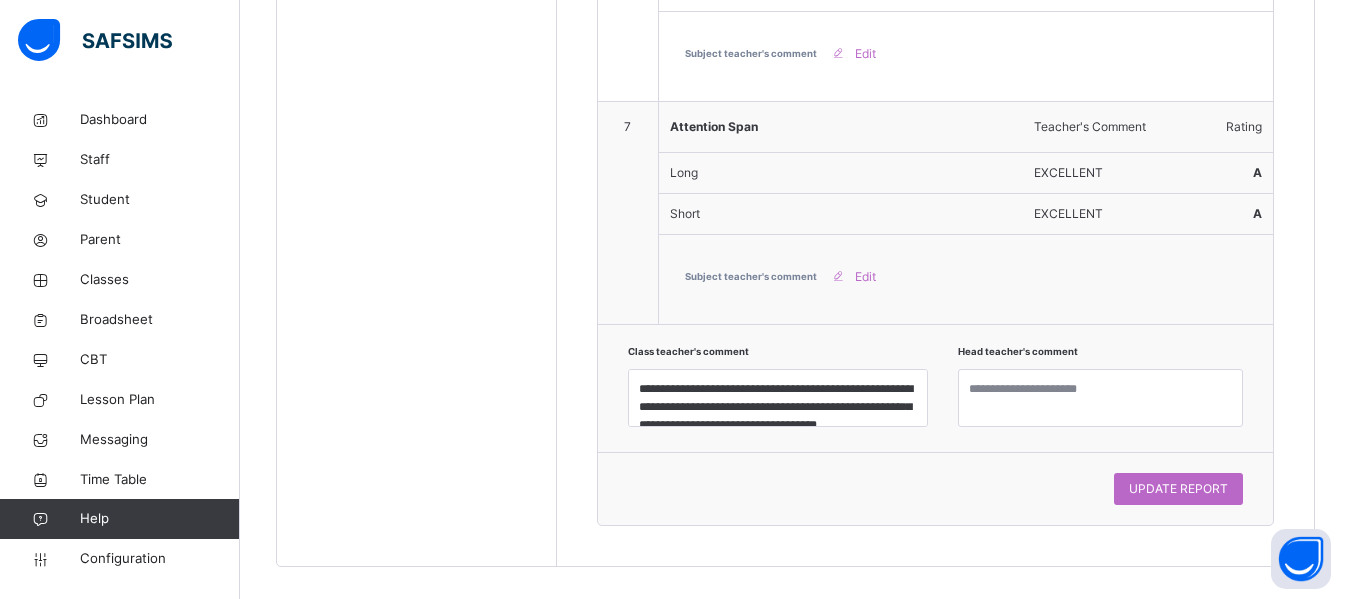 scroll, scrollTop: 2552, scrollLeft: 0, axis: vertical 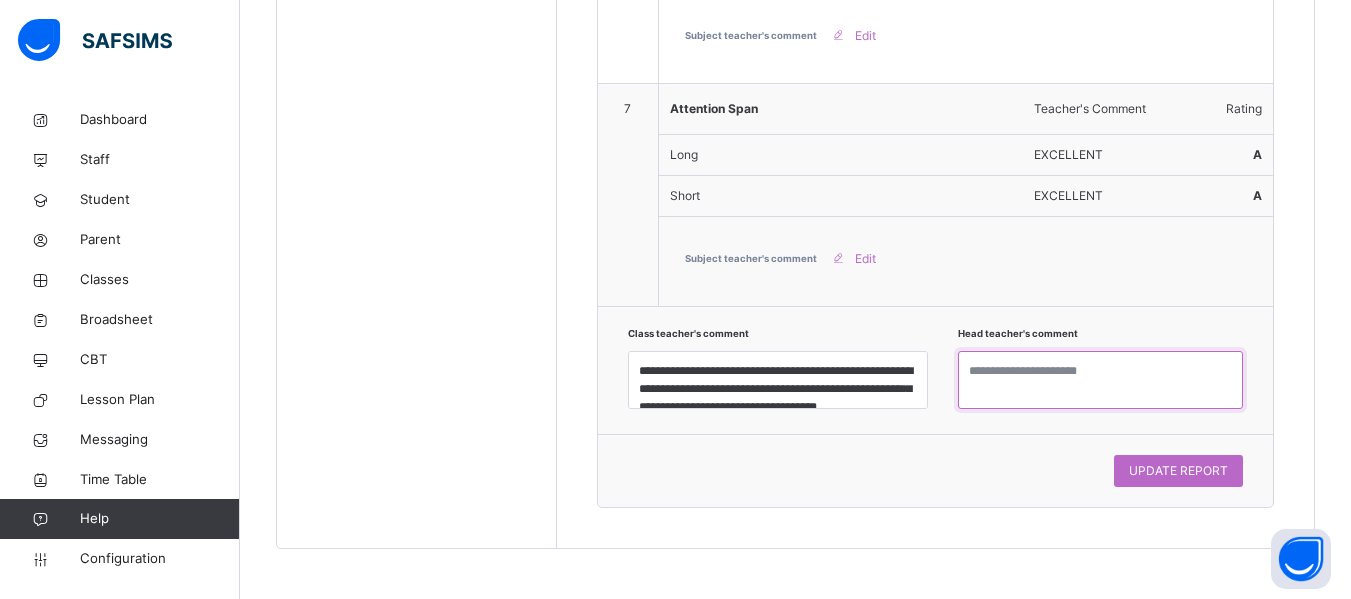 click at bounding box center (1100, 380) 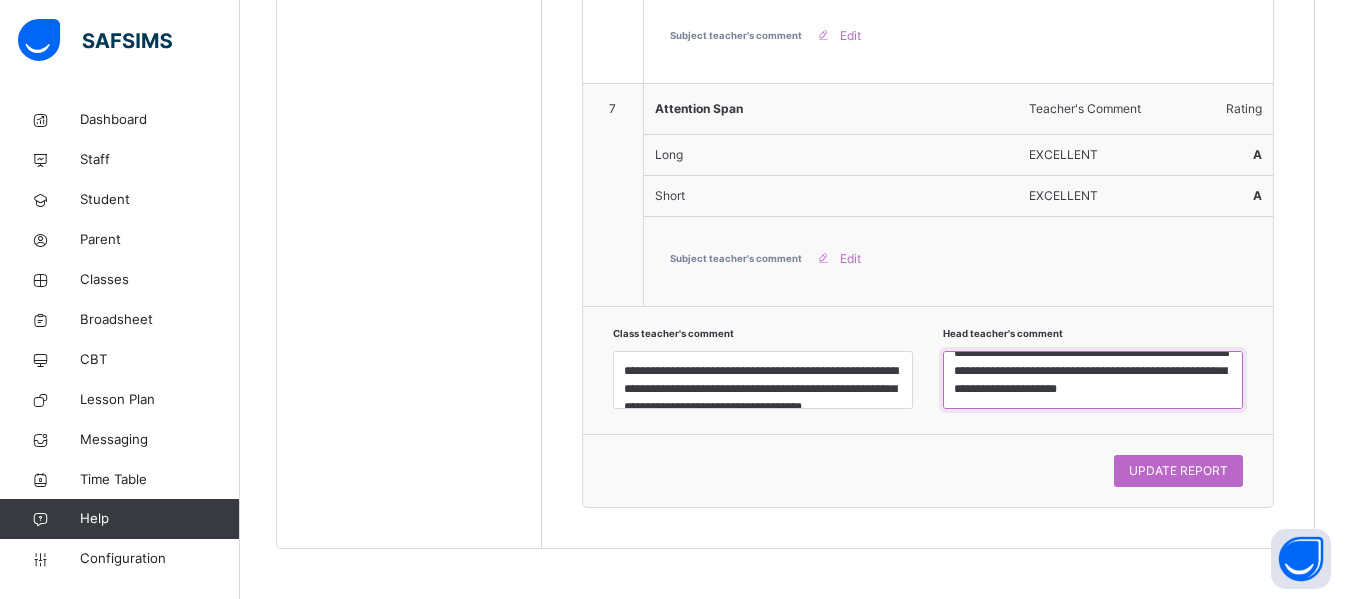 scroll, scrollTop: 43, scrollLeft: 0, axis: vertical 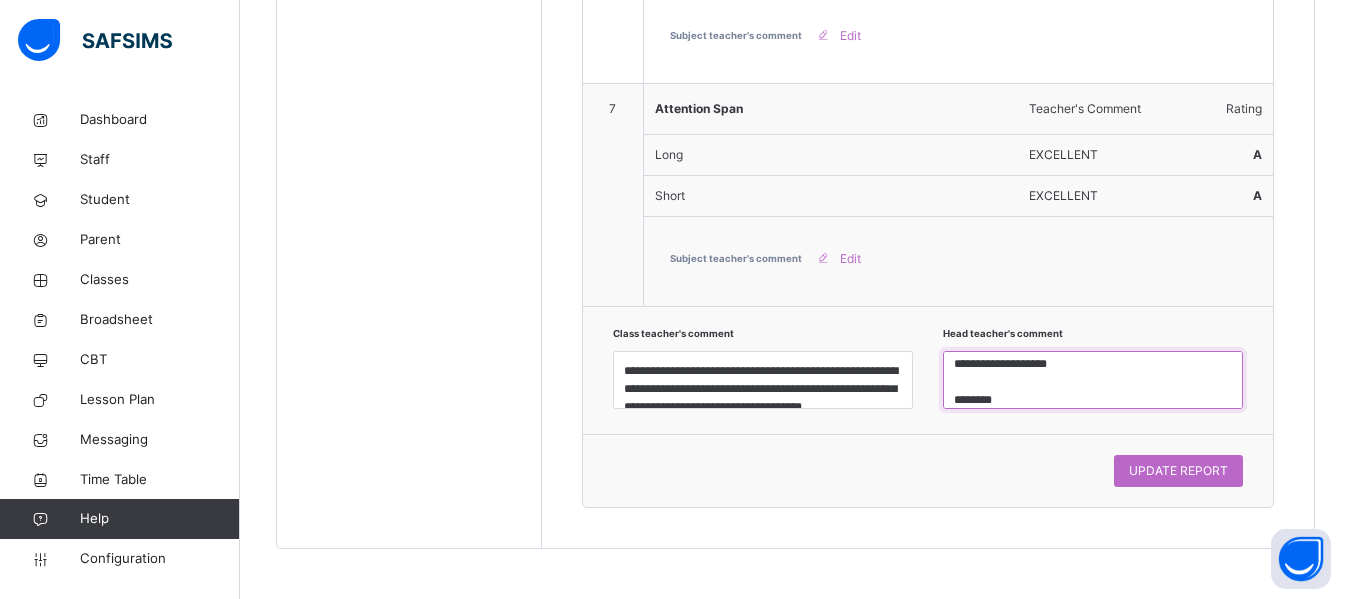 type on "**********" 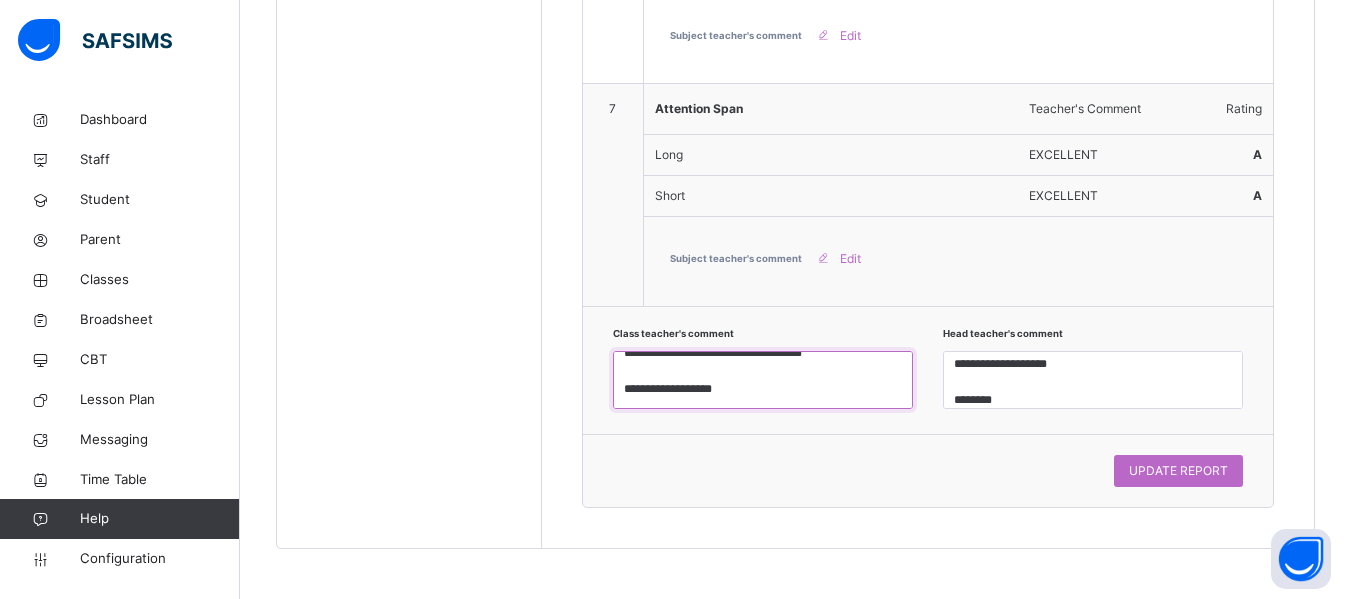 scroll, scrollTop: 72, scrollLeft: 0, axis: vertical 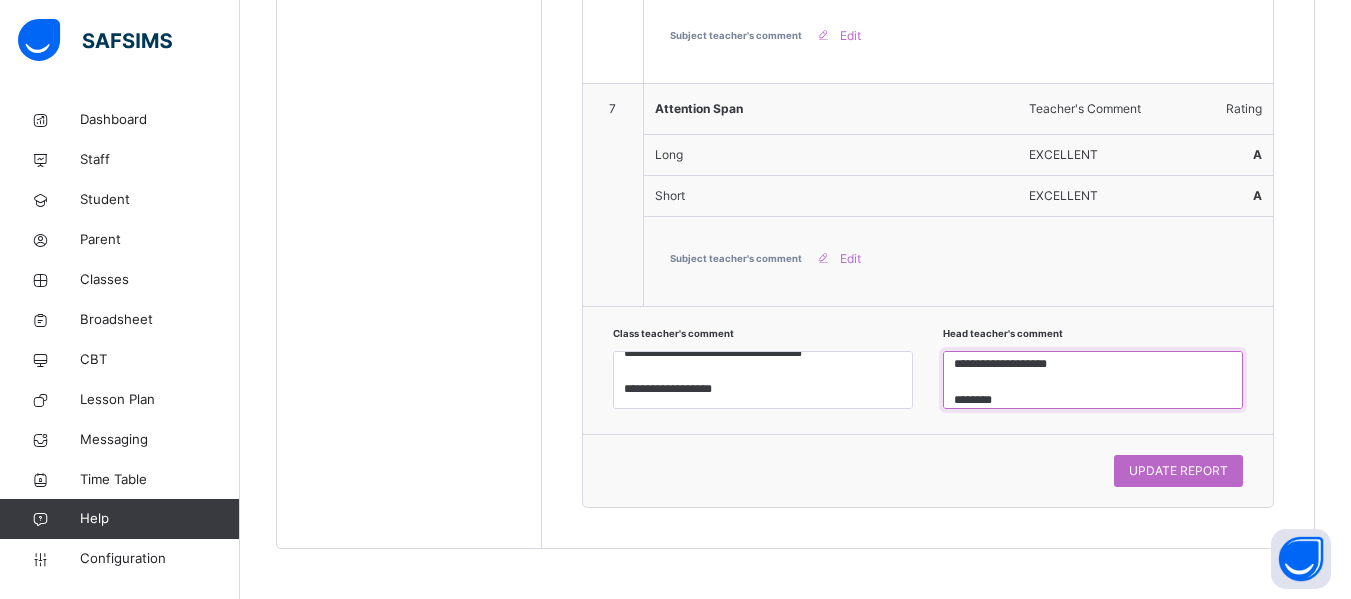 click on "**********" at bounding box center (1093, 380) 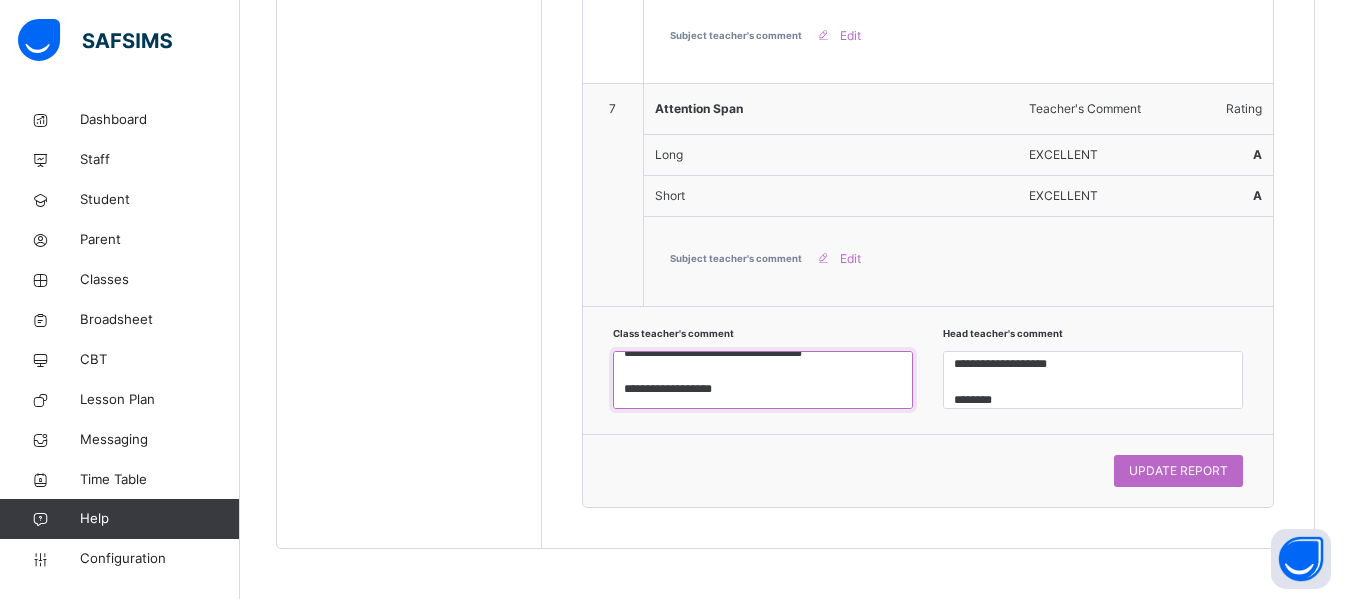 click on "**********" at bounding box center [763, 380] 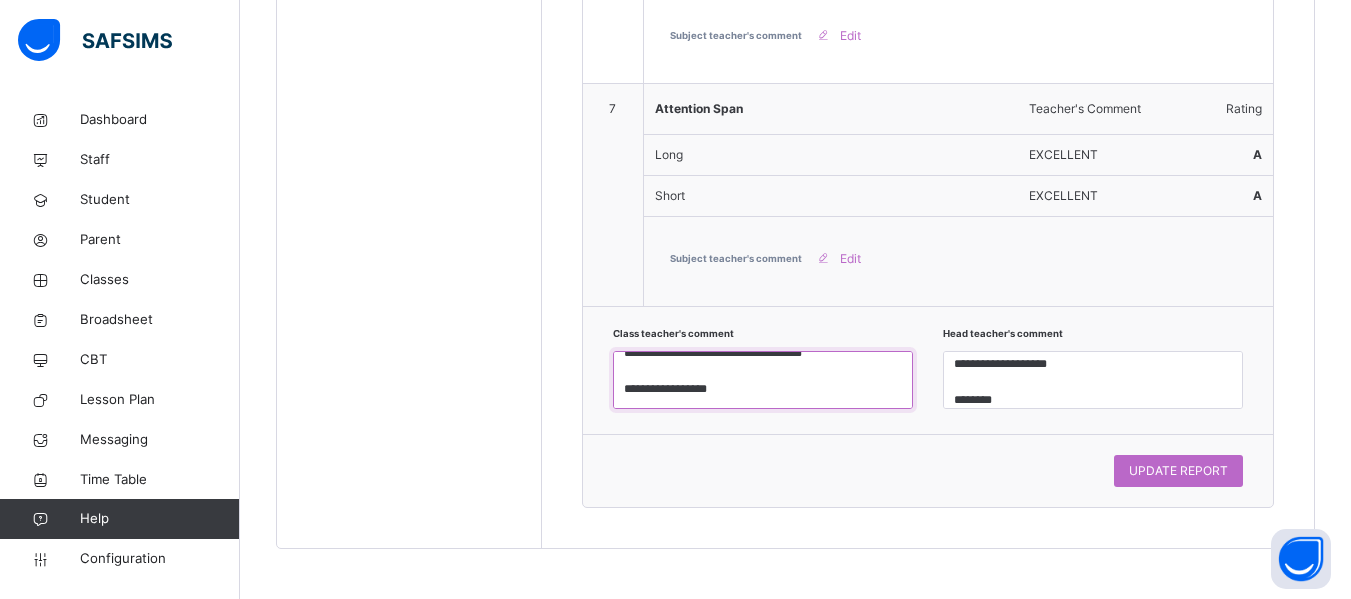 click on "**********" at bounding box center [763, 380] 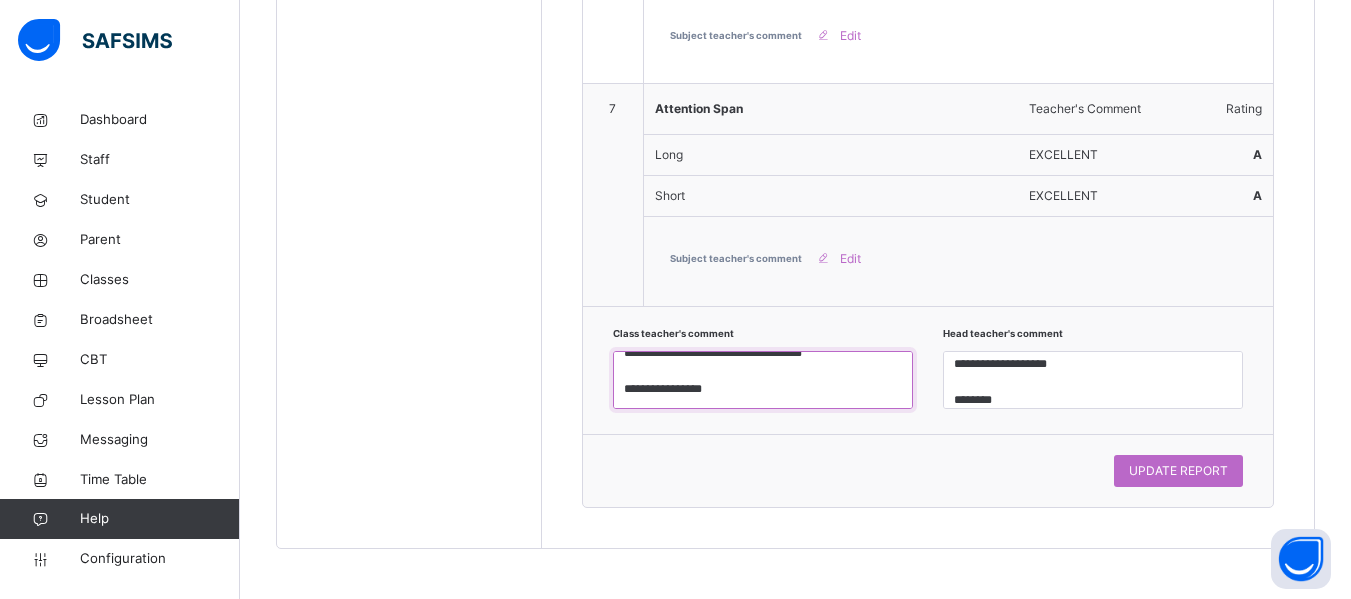 click on "**********" at bounding box center (763, 380) 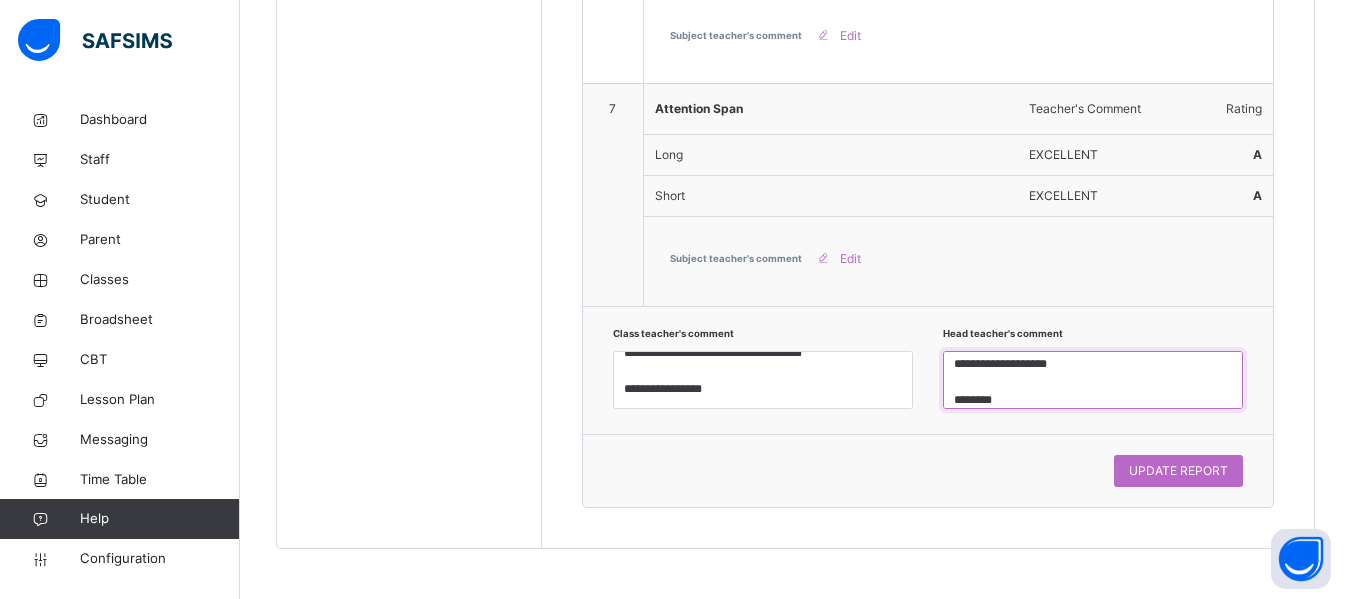 click on "**********" at bounding box center (1093, 380) 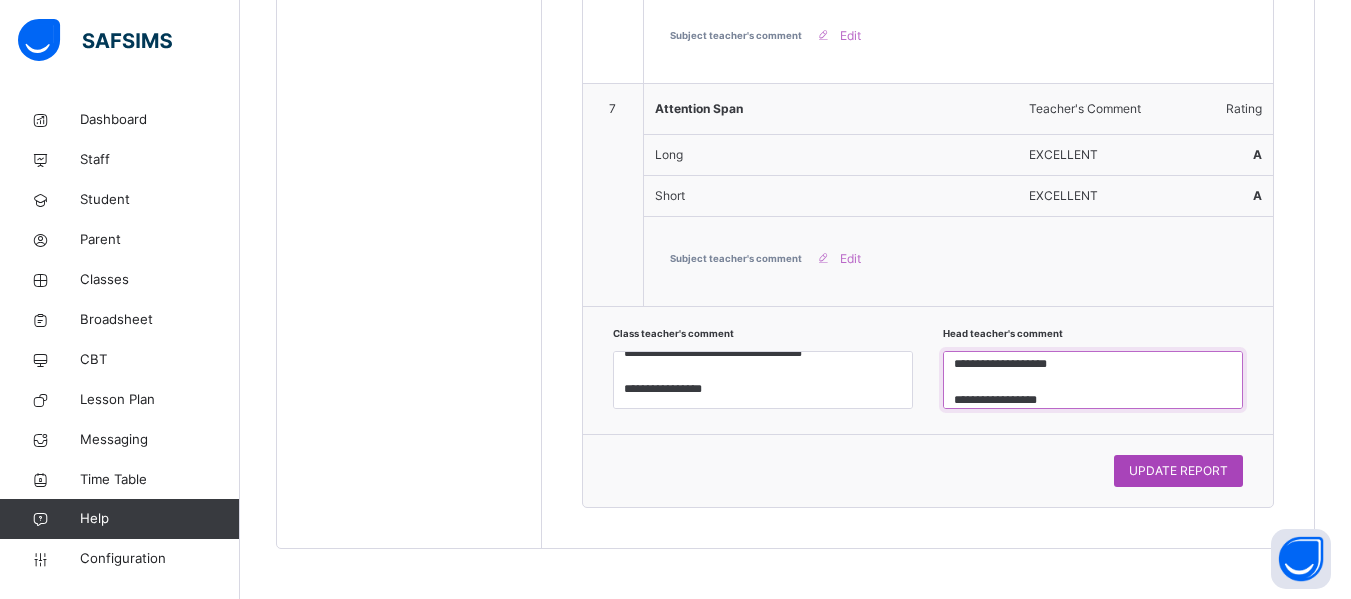type on "**********" 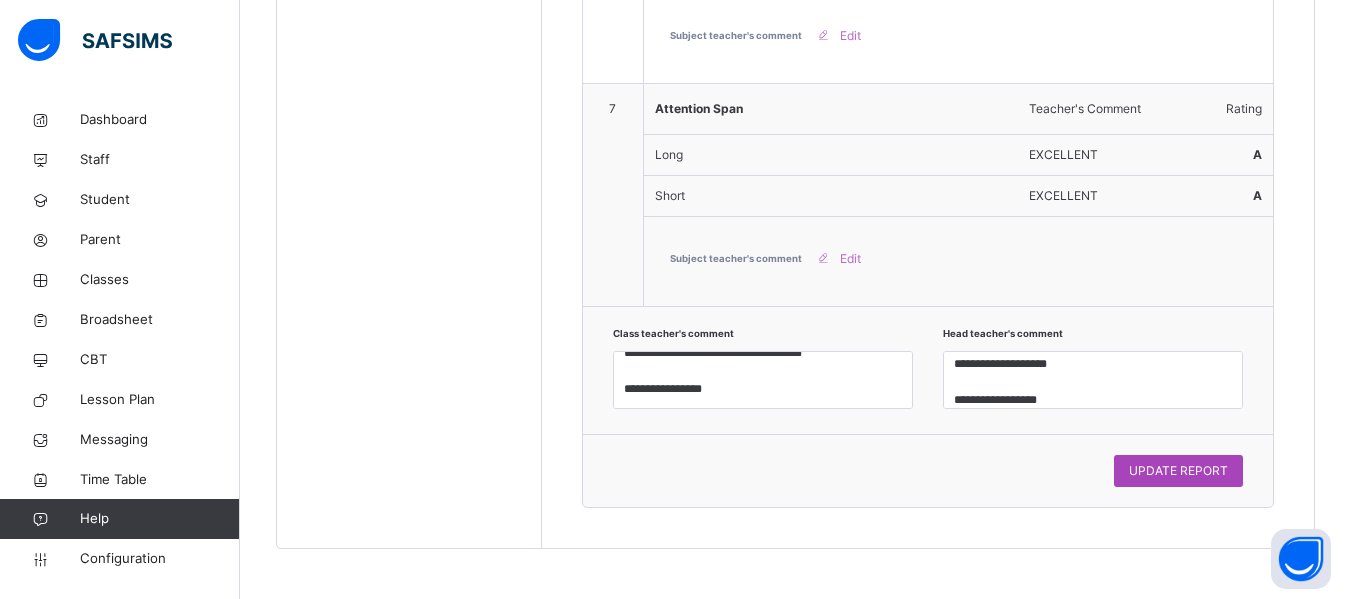 click on "UPDATE REPORT" at bounding box center [1178, 471] 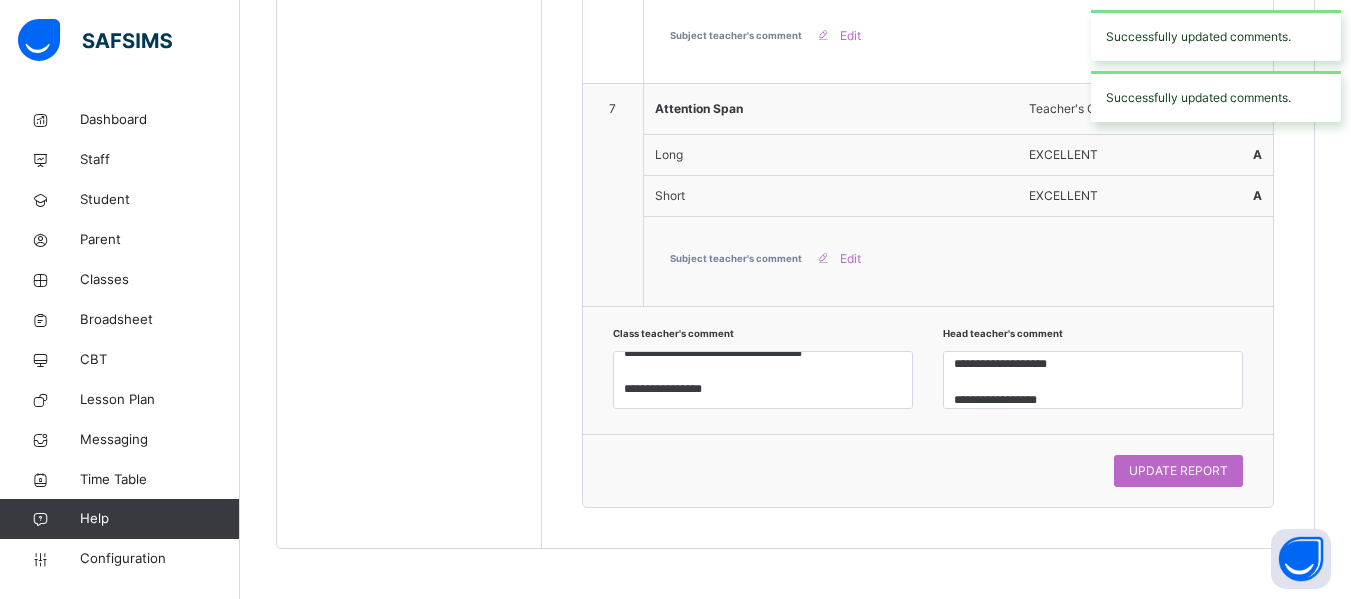 scroll, scrollTop: 2028, scrollLeft: 0, axis: vertical 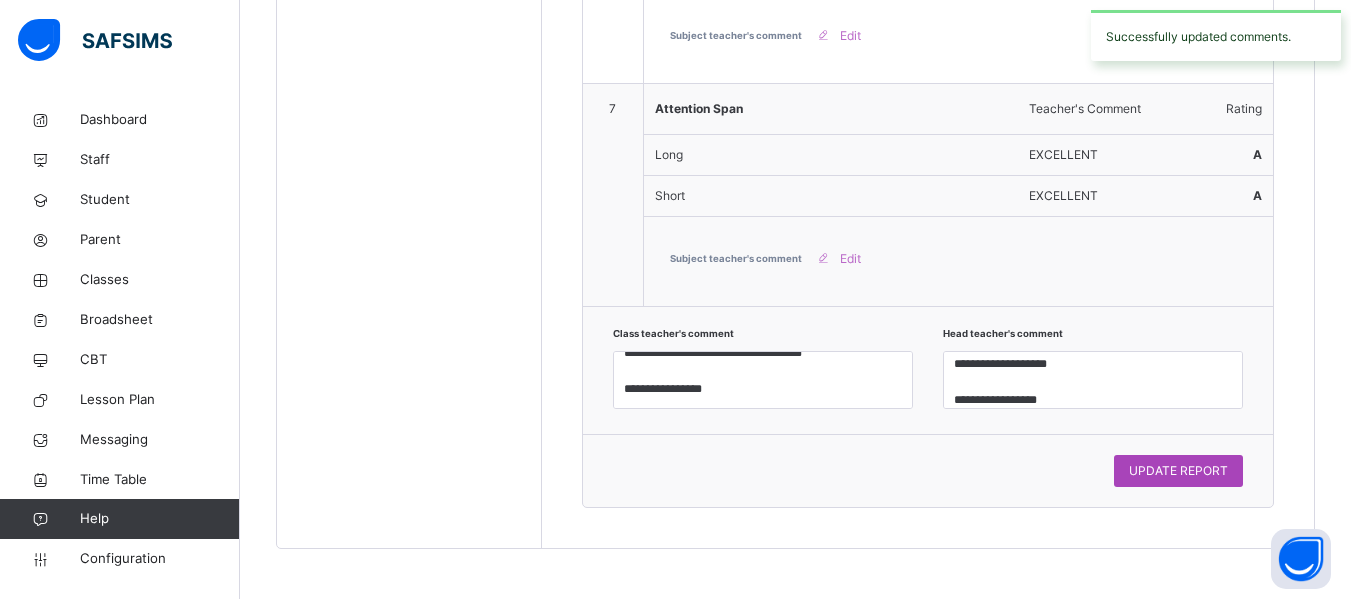 click on "UPDATE REPORT" at bounding box center [1178, 471] 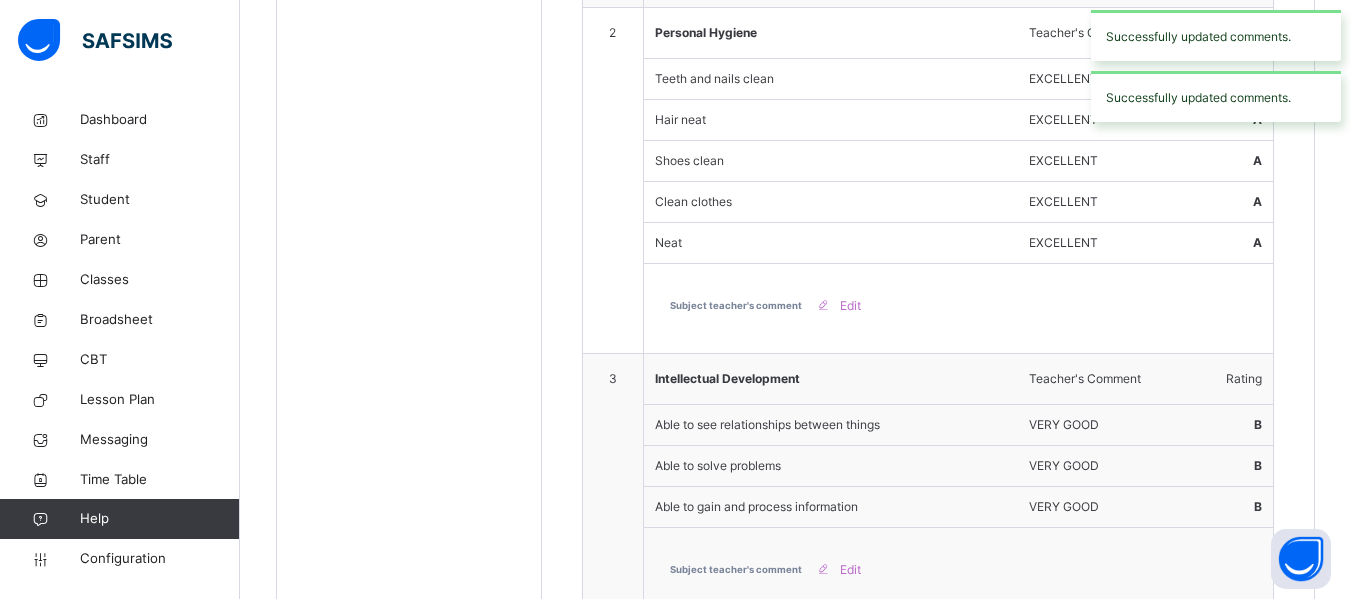 scroll, scrollTop: 456, scrollLeft: 0, axis: vertical 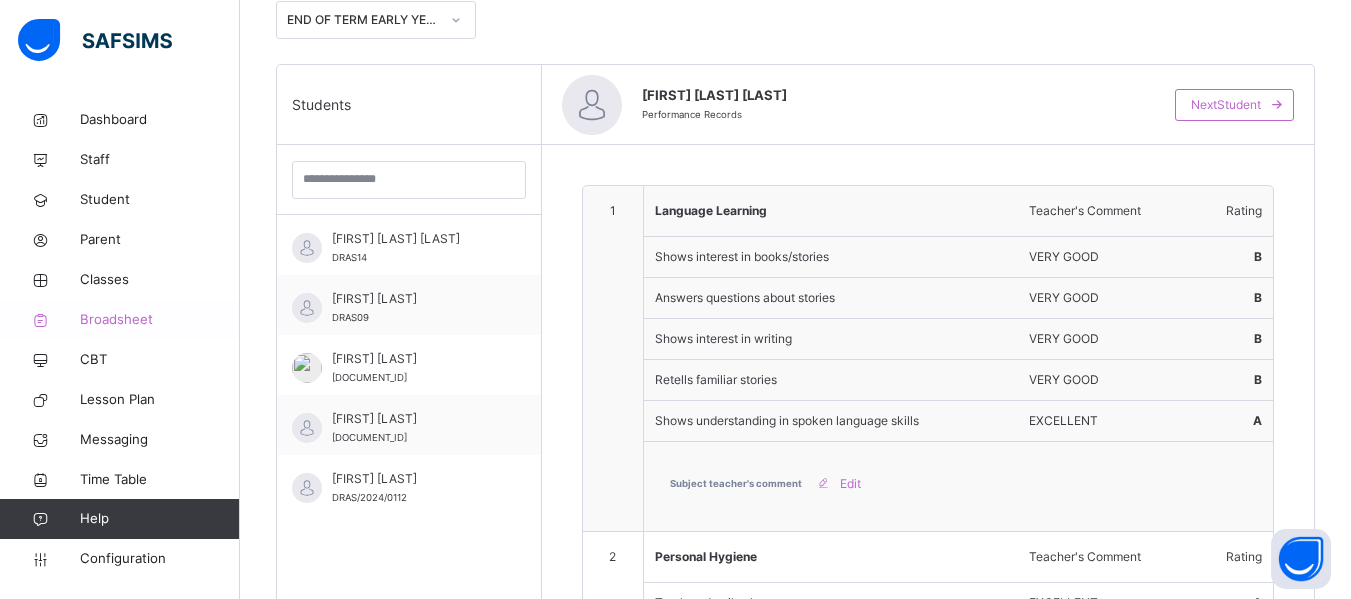 click on "Broadsheet" at bounding box center [160, 320] 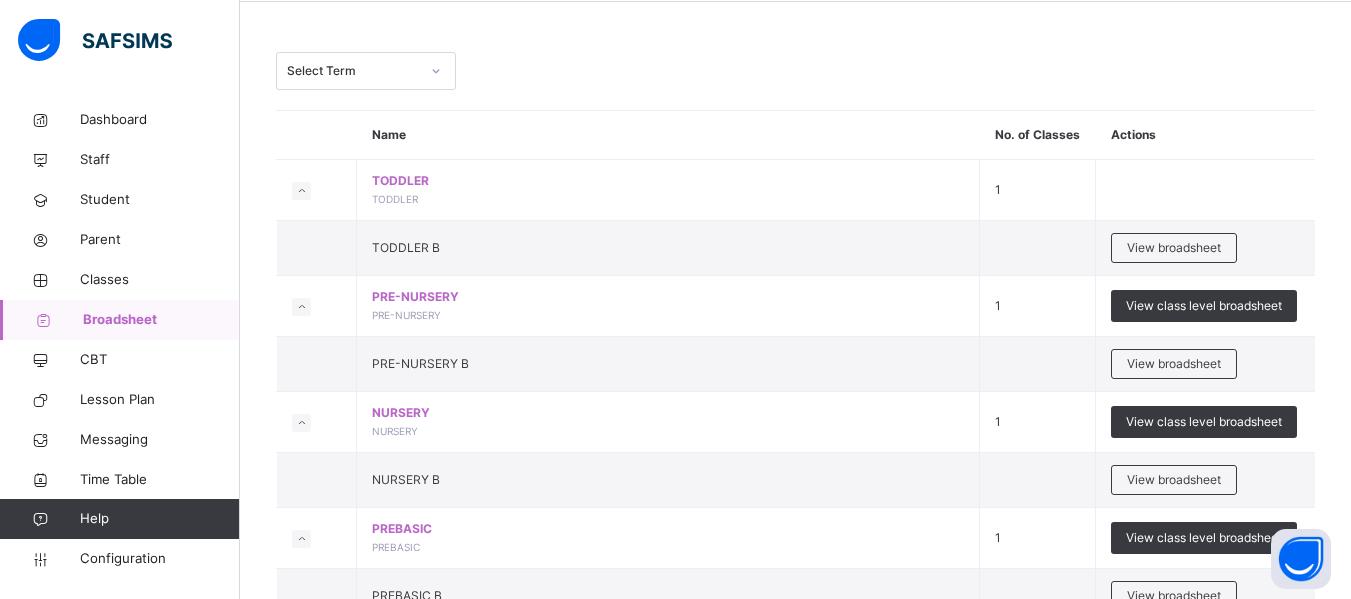 scroll, scrollTop: 90, scrollLeft: 0, axis: vertical 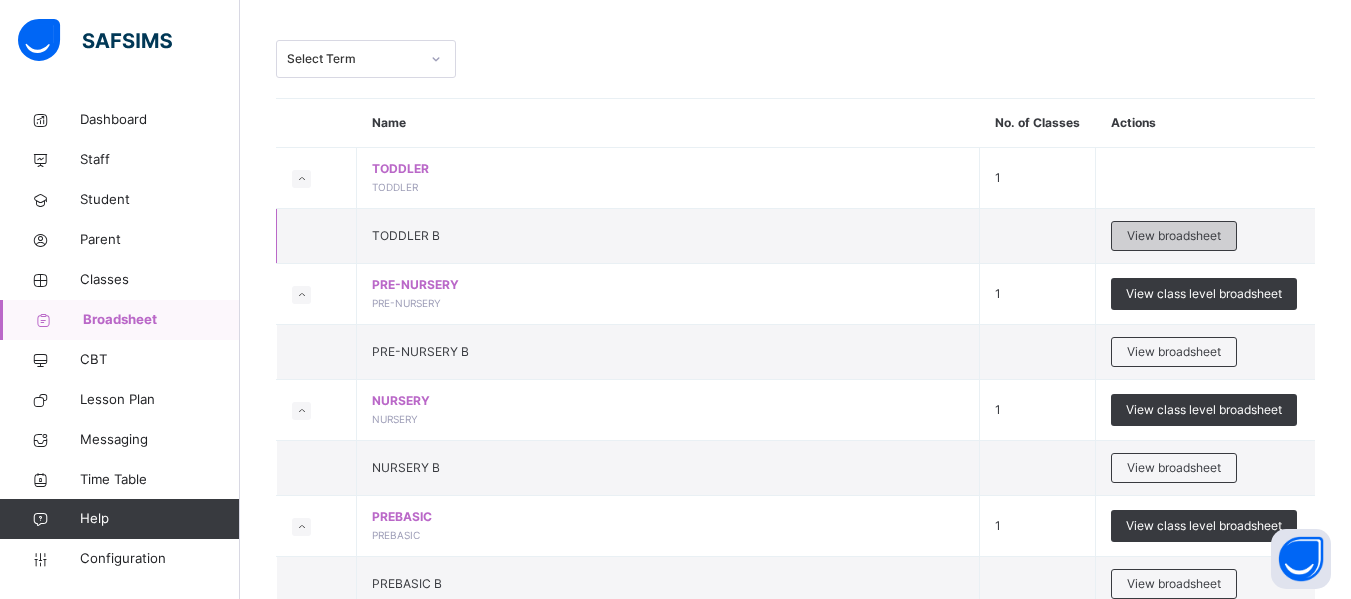 click on "View broadsheet" at bounding box center [1174, 236] 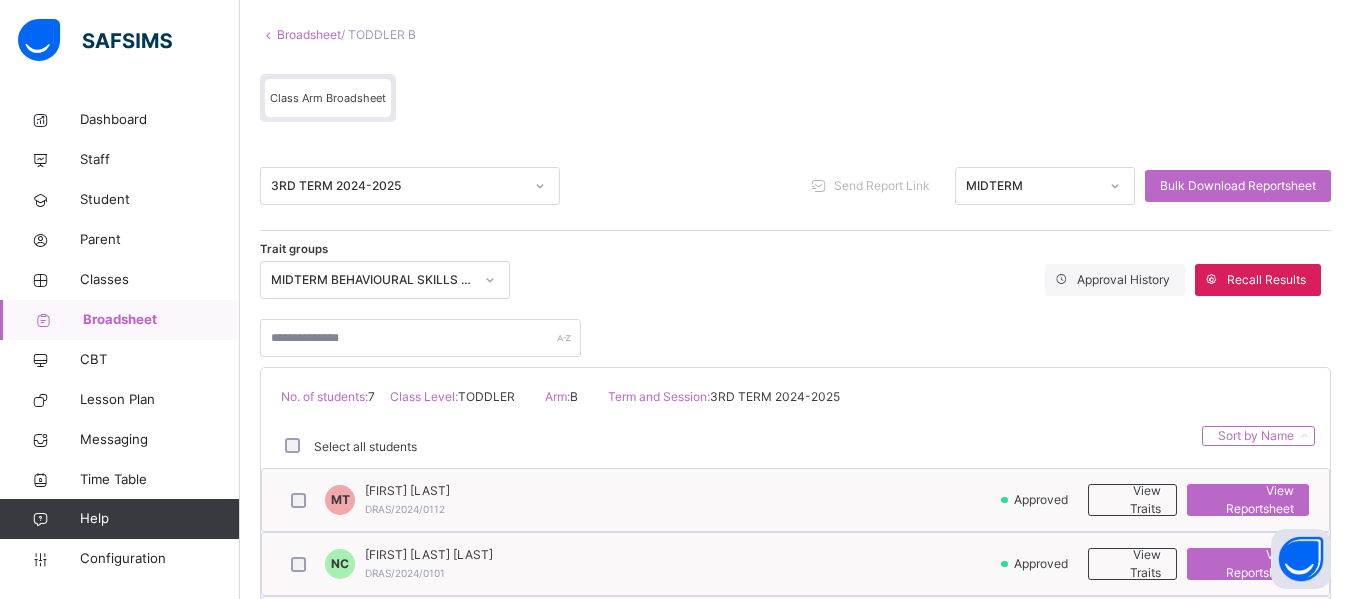scroll, scrollTop: 171, scrollLeft: 0, axis: vertical 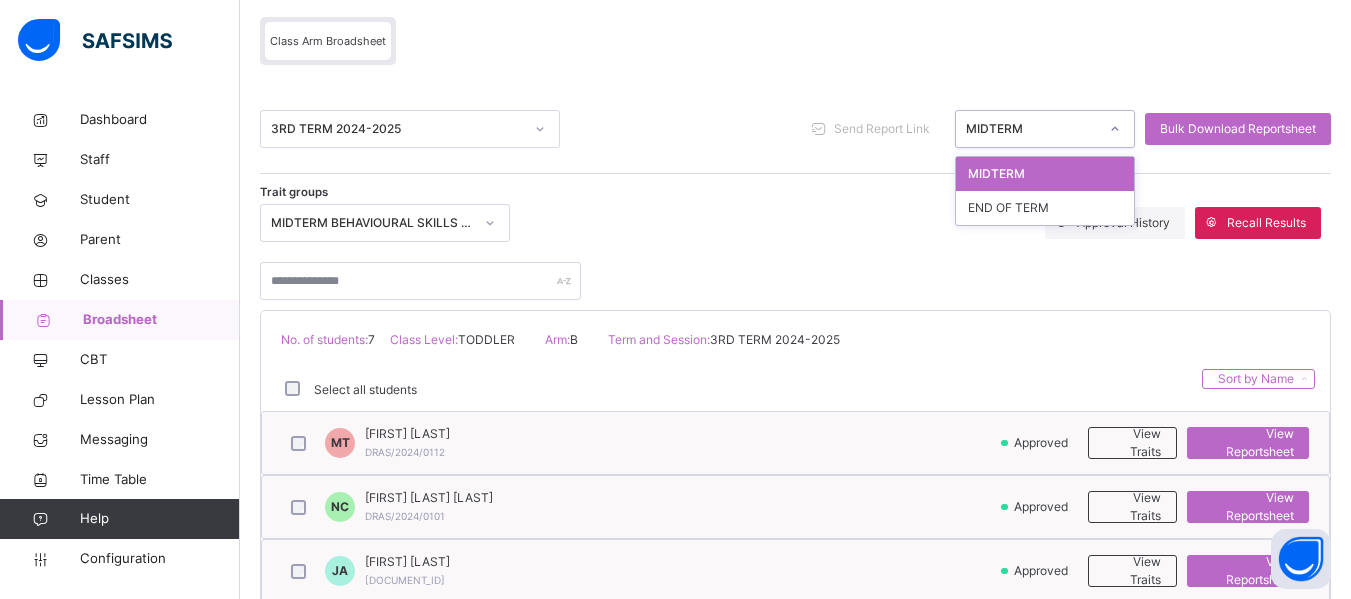 click at bounding box center (1115, 129) 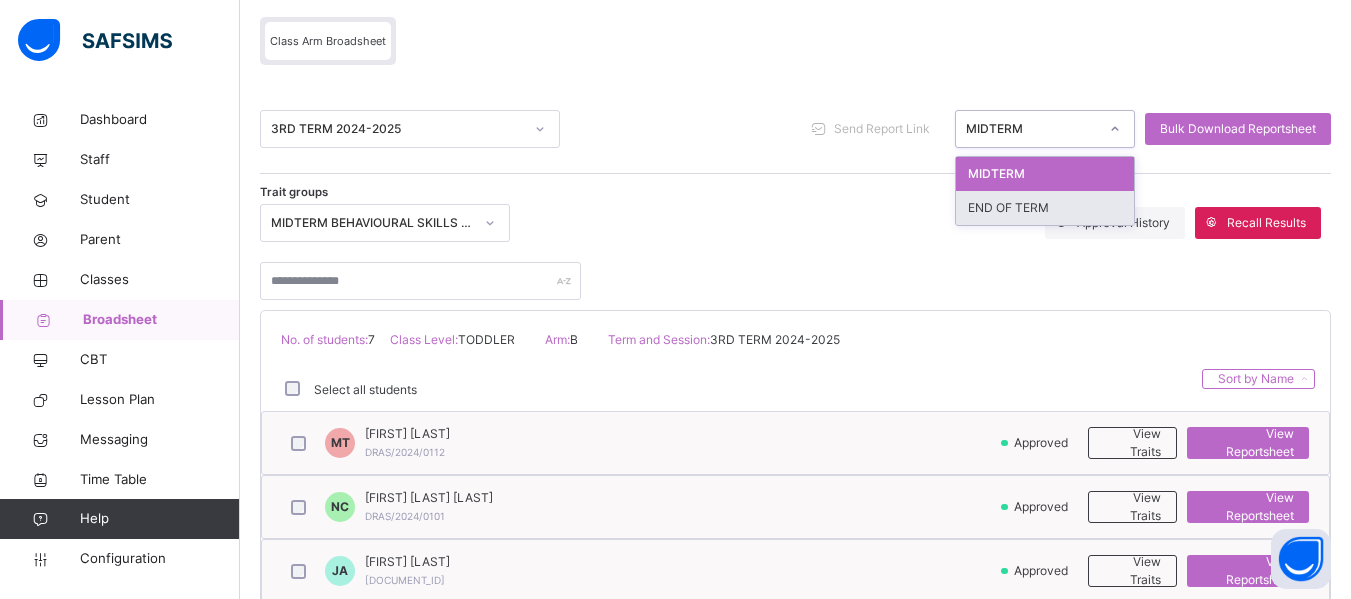 click on "END OF TERM" at bounding box center (1045, 208) 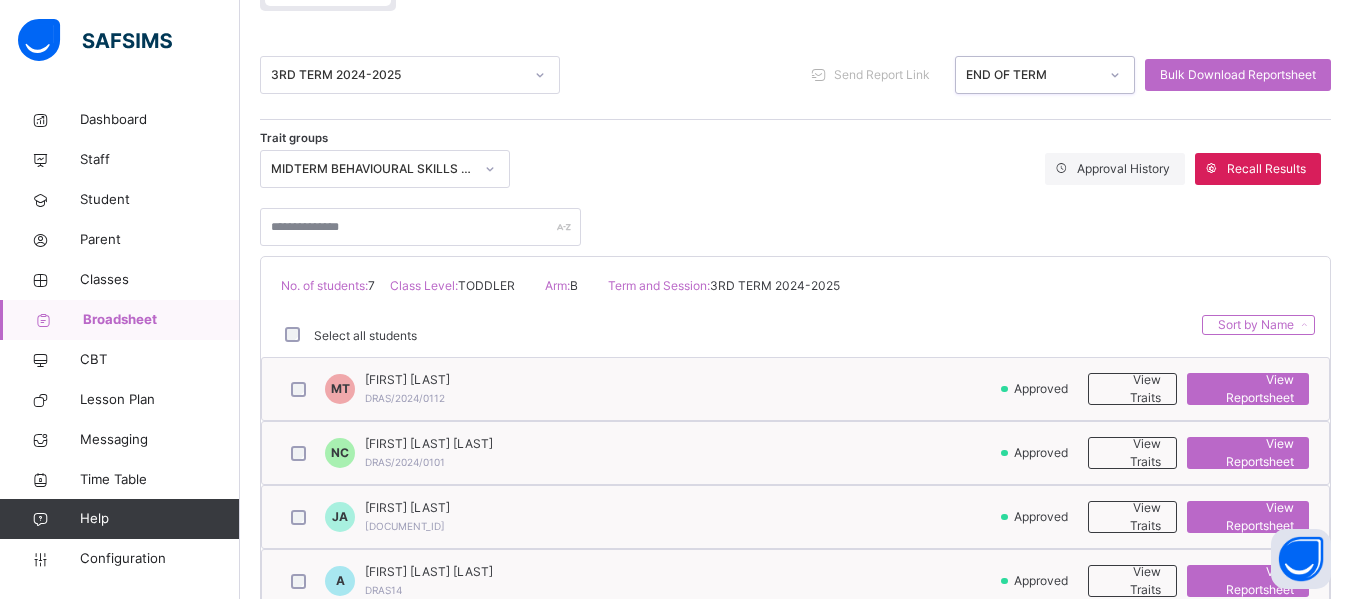 scroll, scrollTop: 215, scrollLeft: 0, axis: vertical 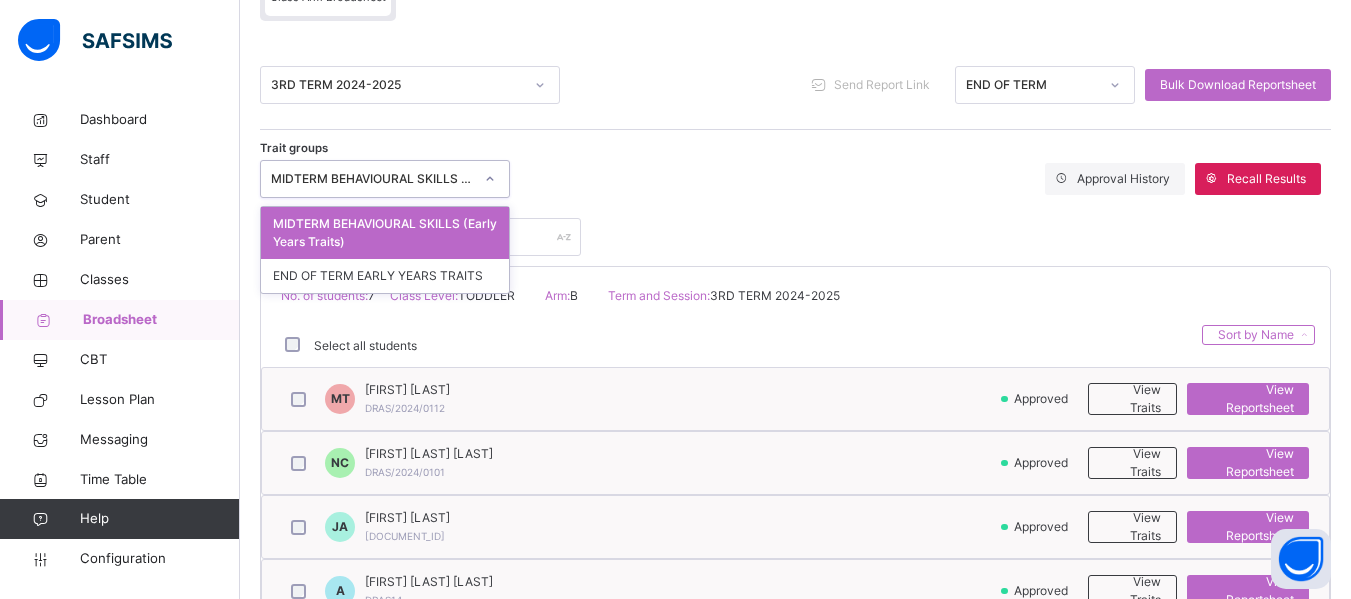 click at bounding box center [490, 179] 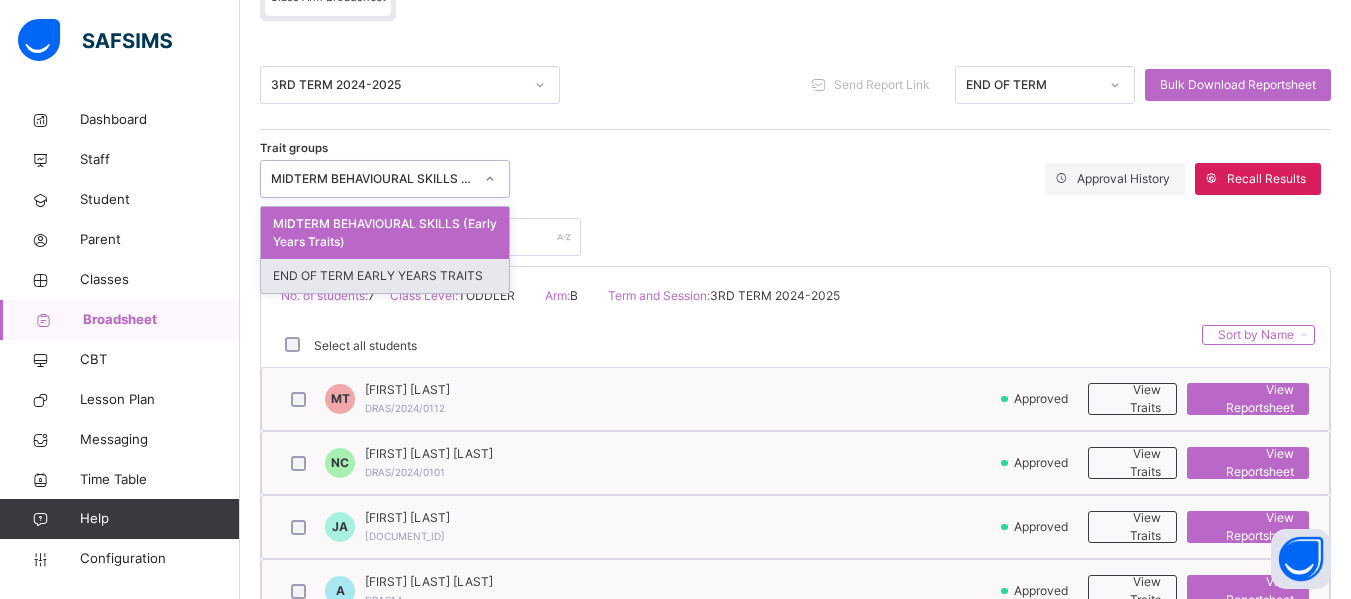 click on "END OF TERM EARLY YEARS TRAITS" at bounding box center [385, 276] 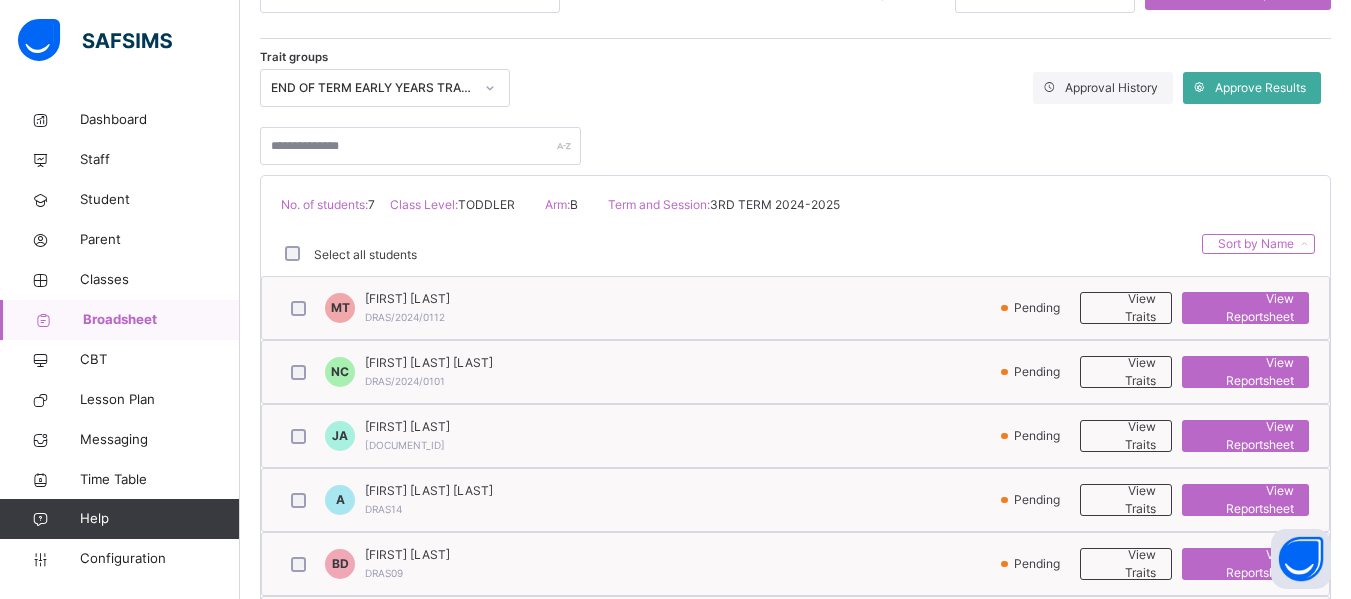 scroll, scrollTop: 308, scrollLeft: 0, axis: vertical 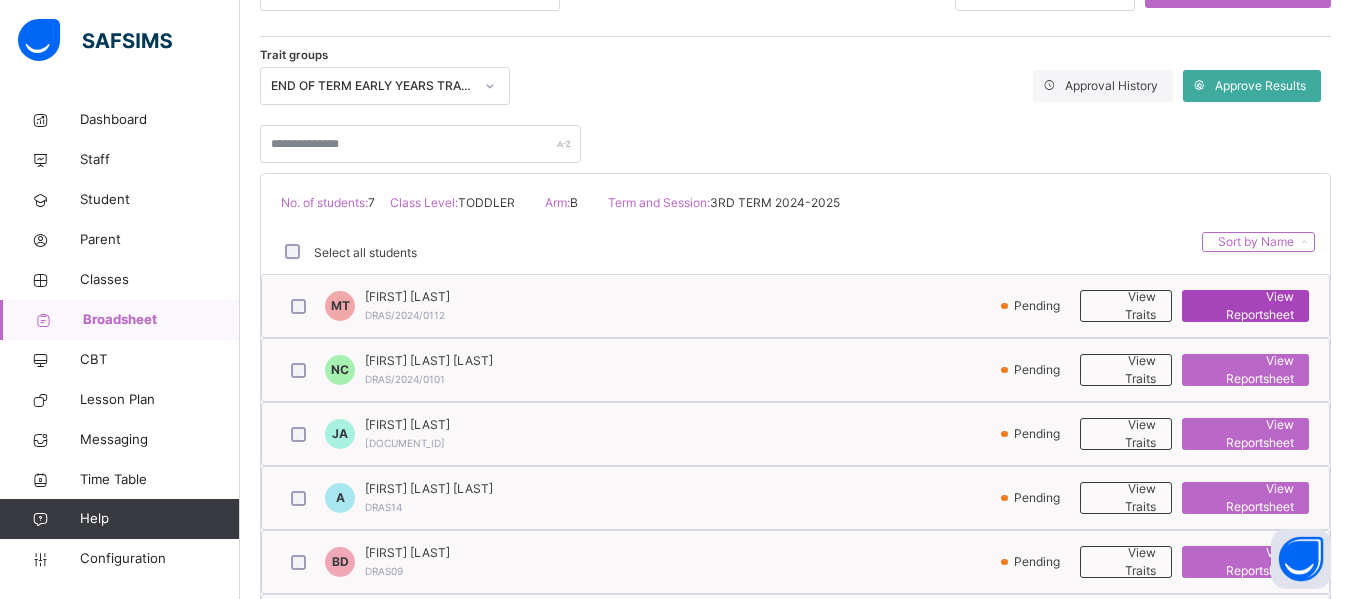 click on "View Reportsheet" at bounding box center [1245, 306] 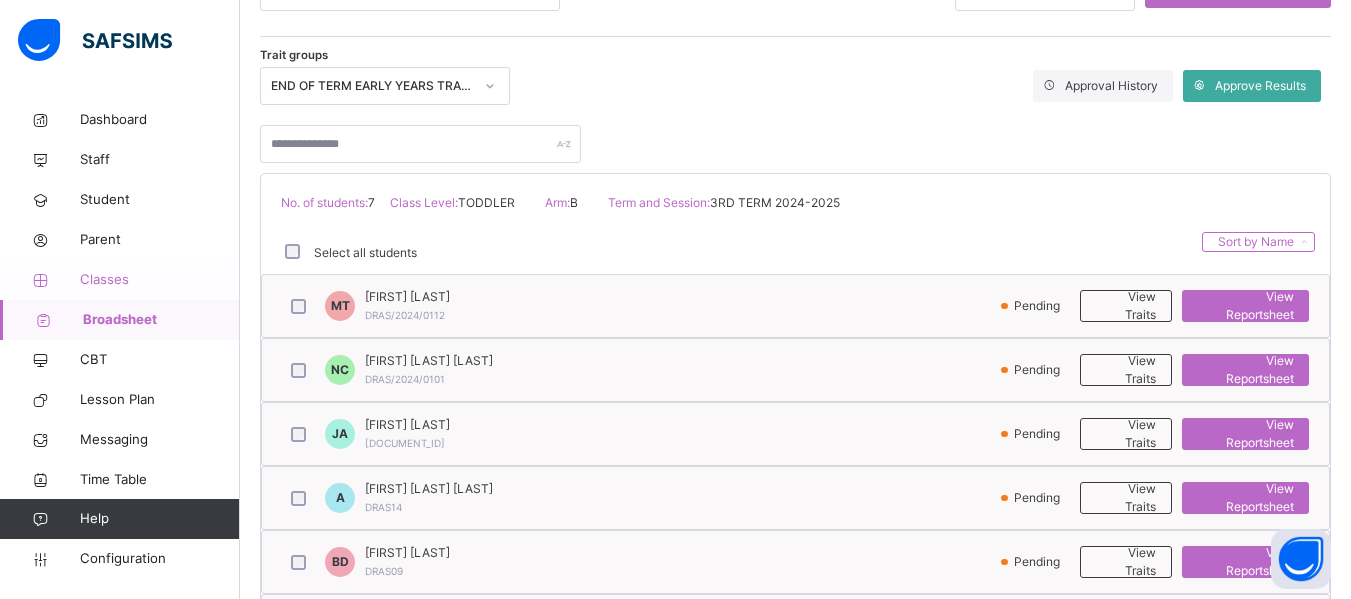 click on "Classes" at bounding box center [160, 280] 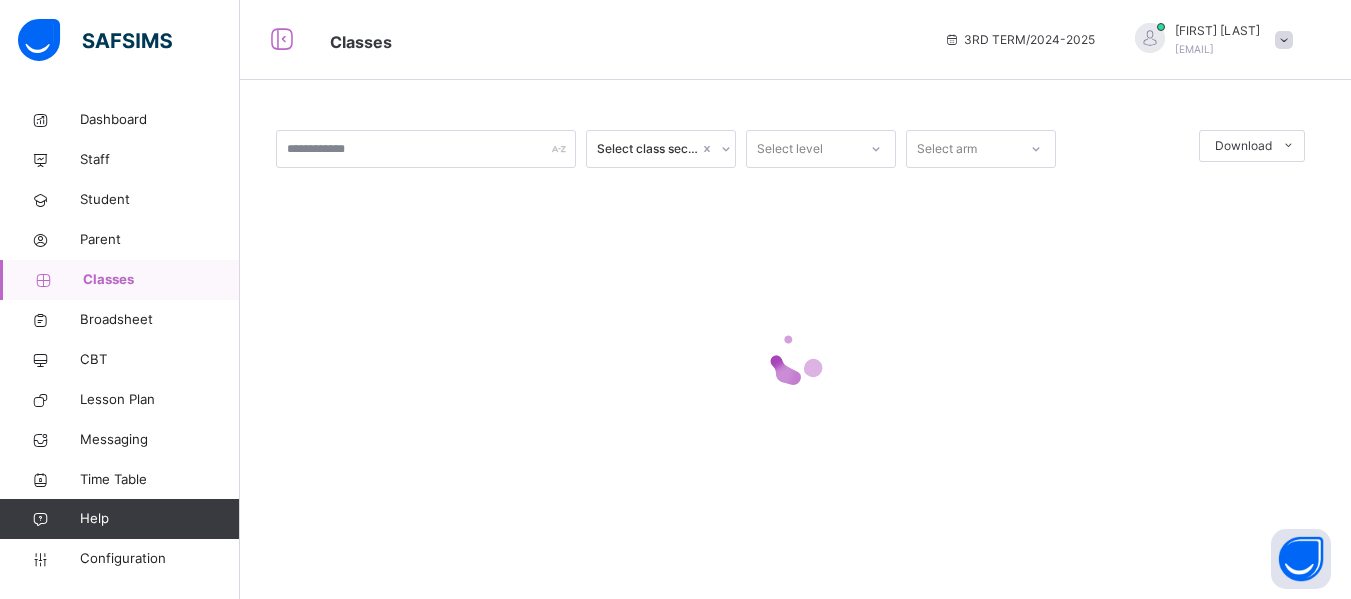 scroll, scrollTop: 0, scrollLeft: 0, axis: both 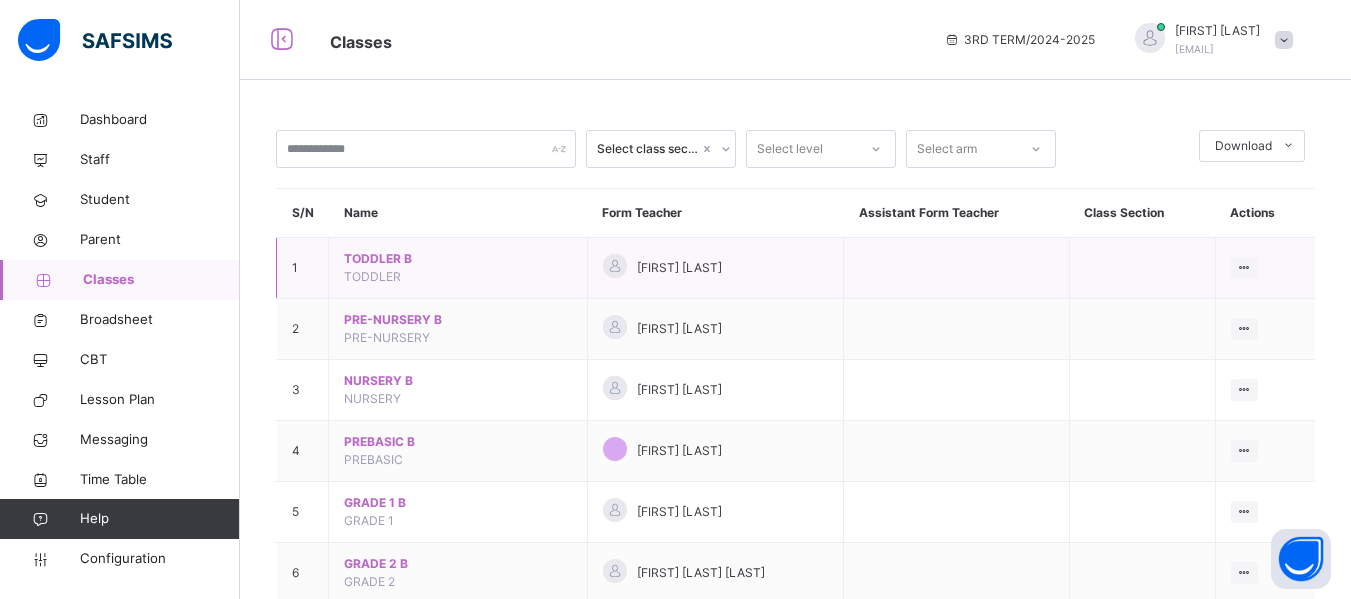 click on "TODDLER   B" at bounding box center [458, 259] 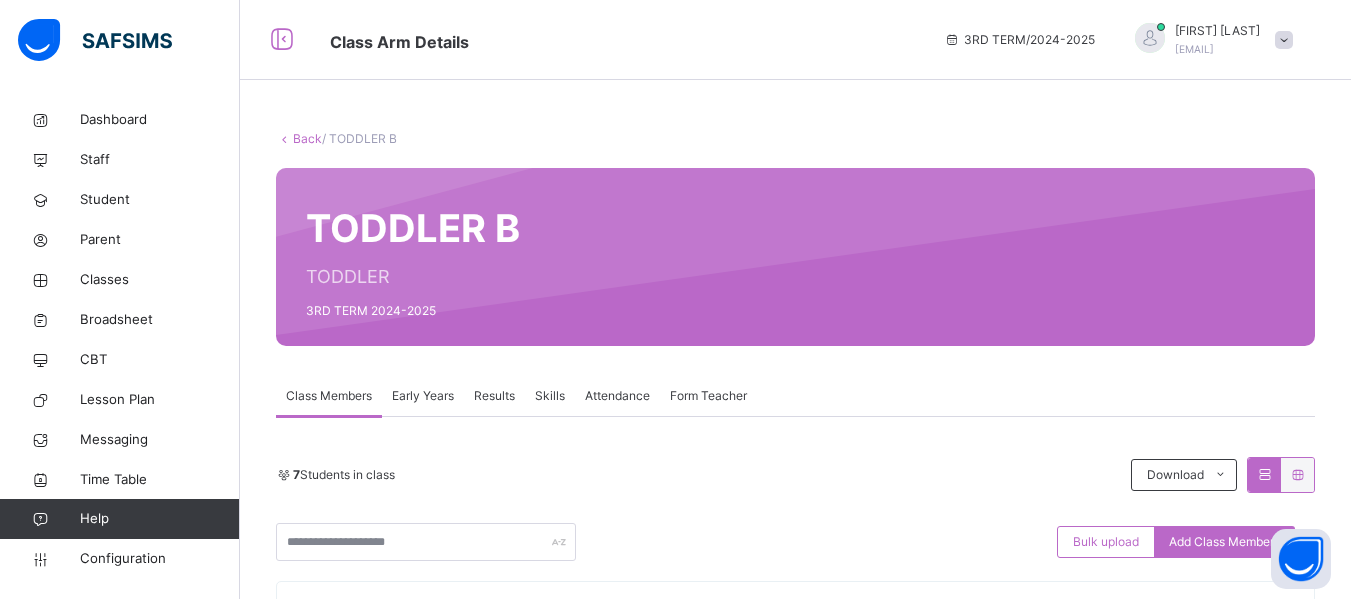 click on "Results" at bounding box center [494, 396] 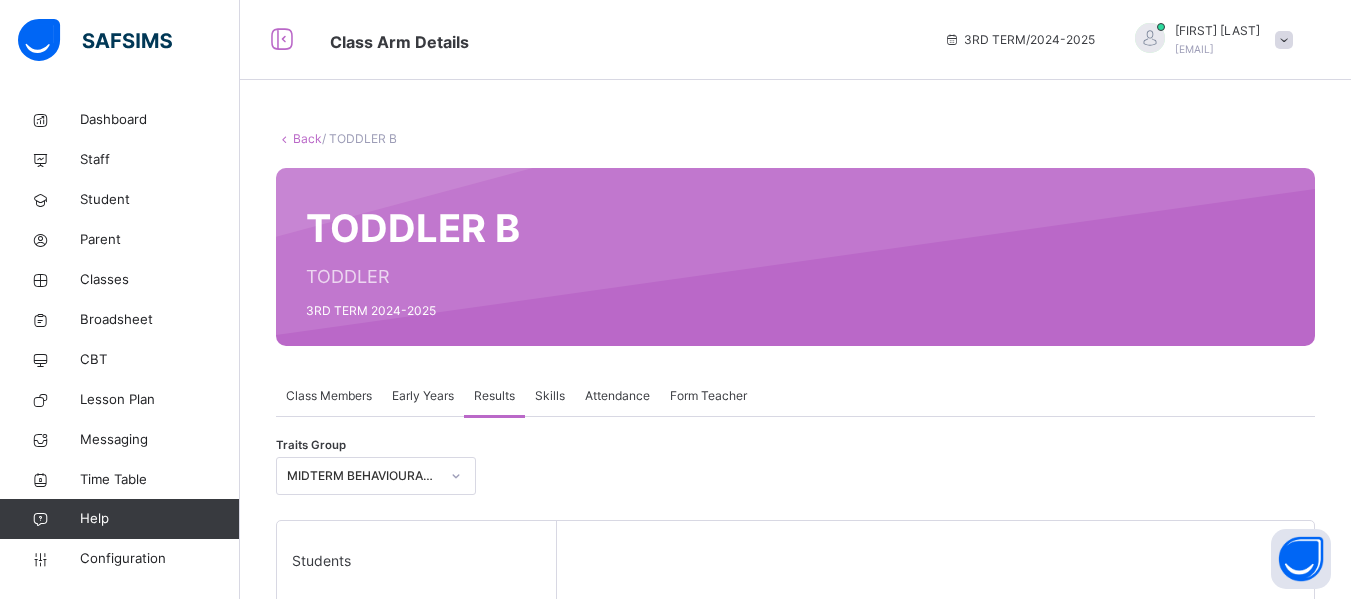 scroll, scrollTop: 125, scrollLeft: 0, axis: vertical 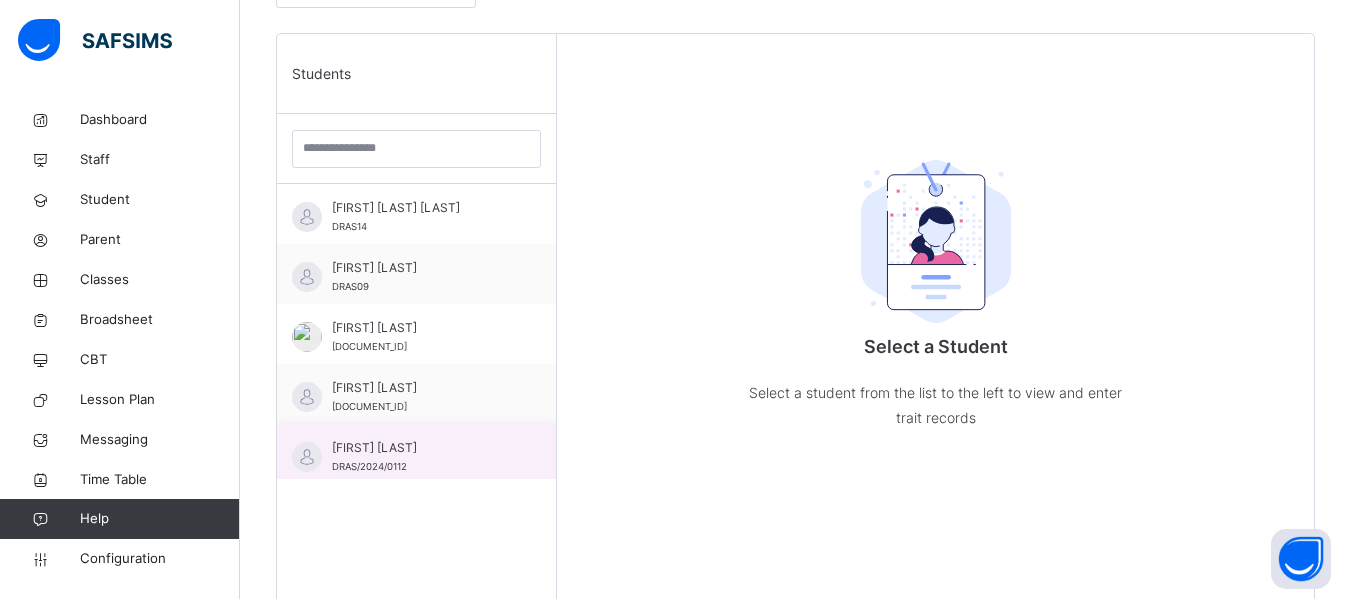 click on "[FIRST]  [LAST] DRAS/2024/0112" at bounding box center [421, 457] 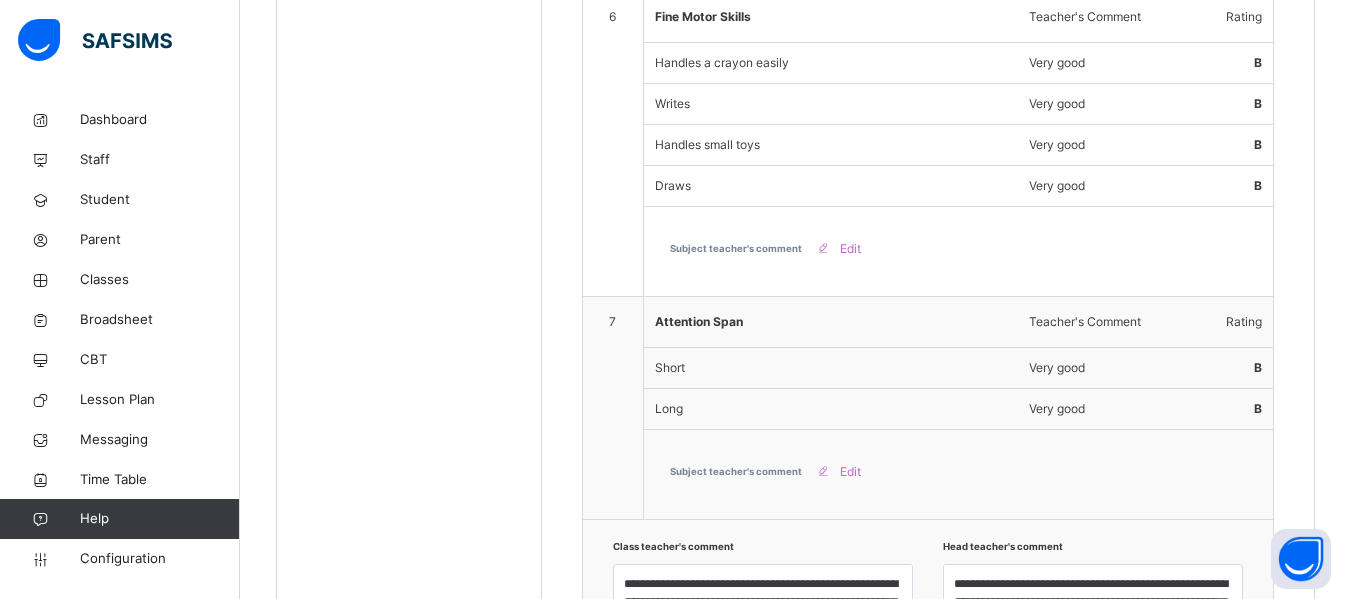 scroll, scrollTop: 2552, scrollLeft: 0, axis: vertical 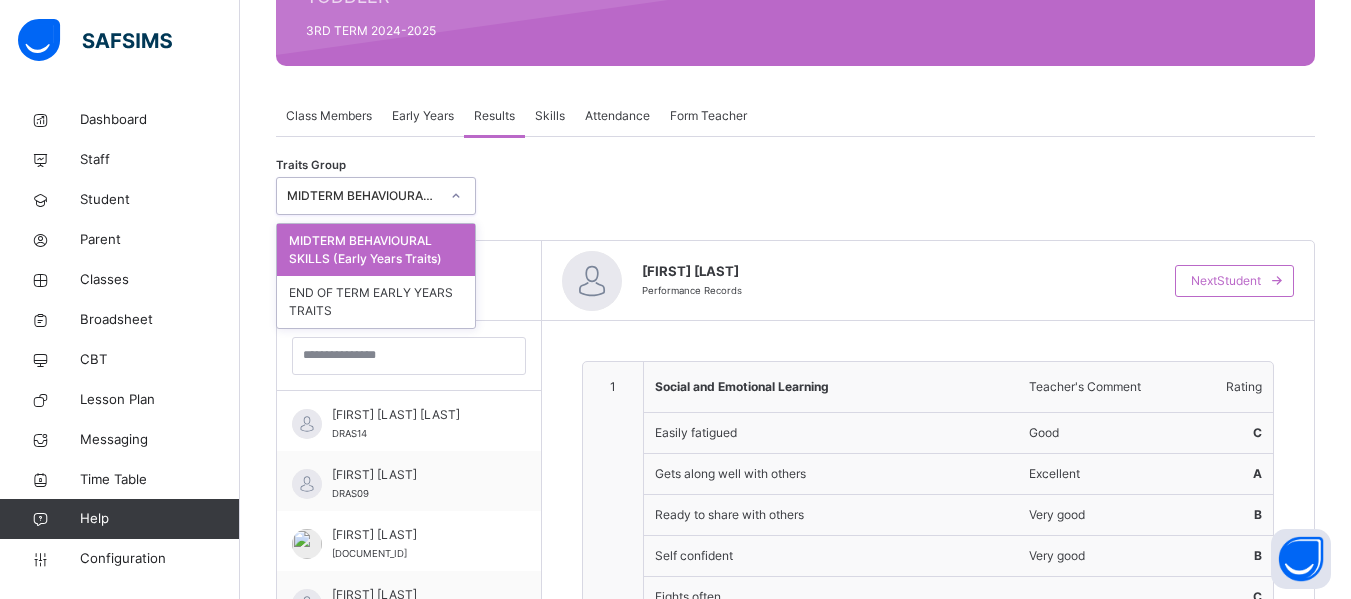 click 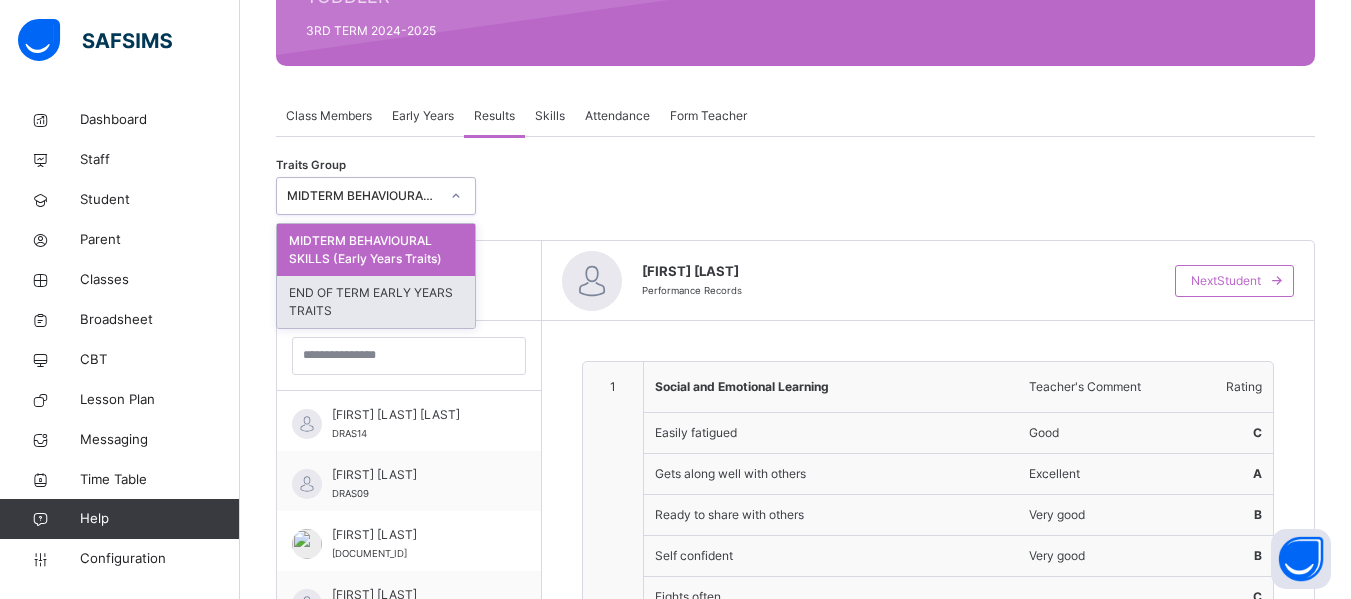 click on "END OF TERM EARLY YEARS TRAITS" at bounding box center [376, 302] 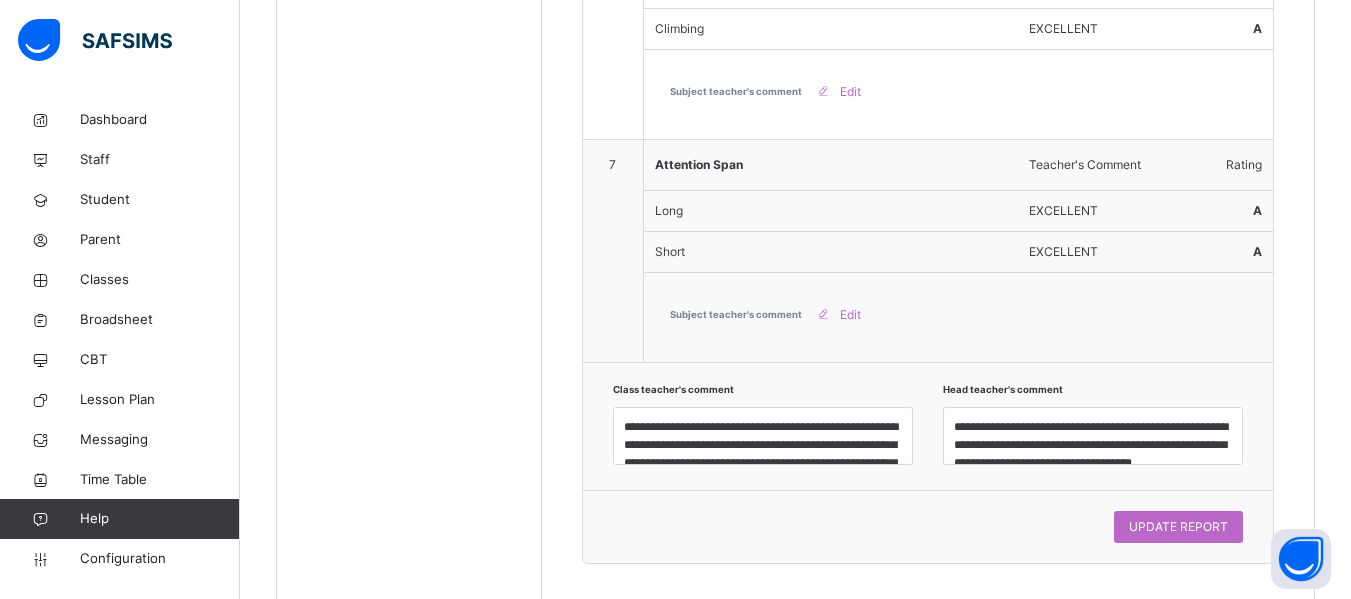 scroll, scrollTop: 2552, scrollLeft: 0, axis: vertical 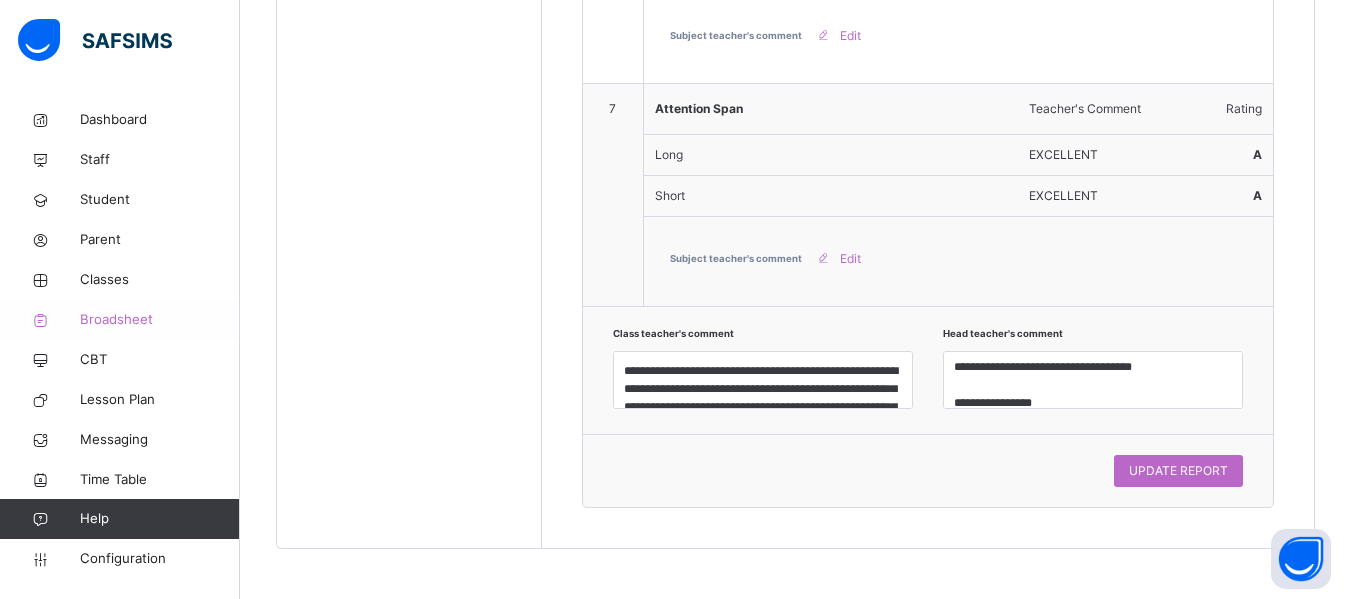click on "Broadsheet" at bounding box center (160, 320) 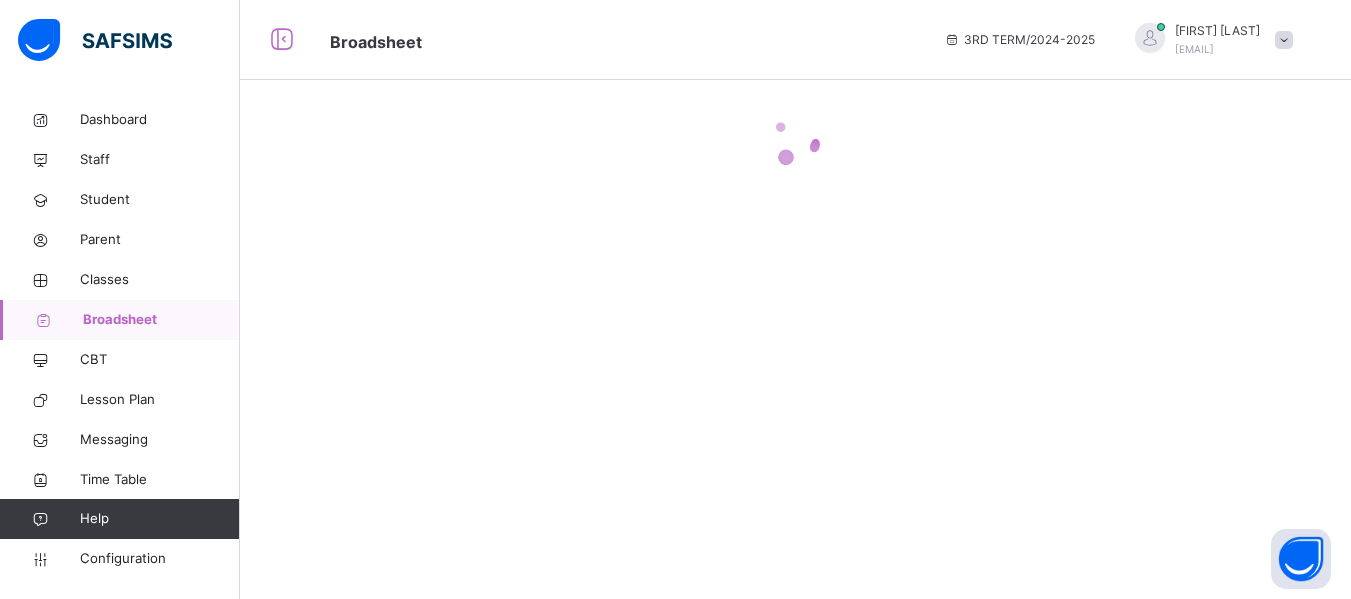 scroll, scrollTop: 0, scrollLeft: 0, axis: both 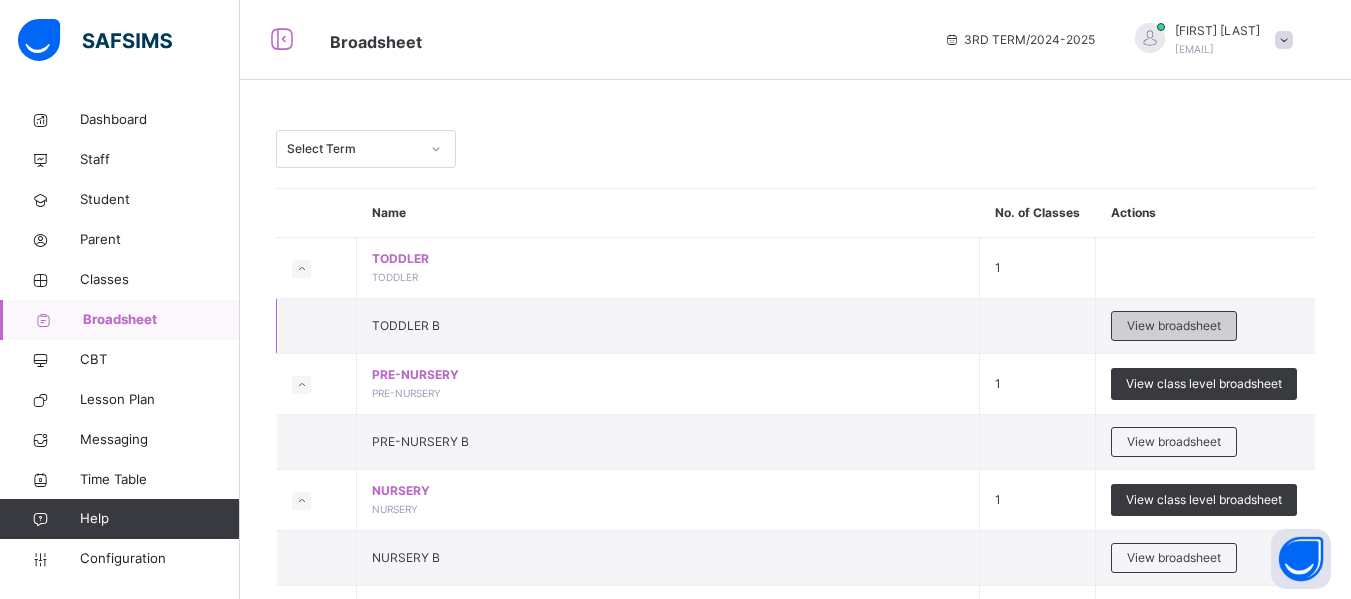 click on "View broadsheet" at bounding box center (1174, 326) 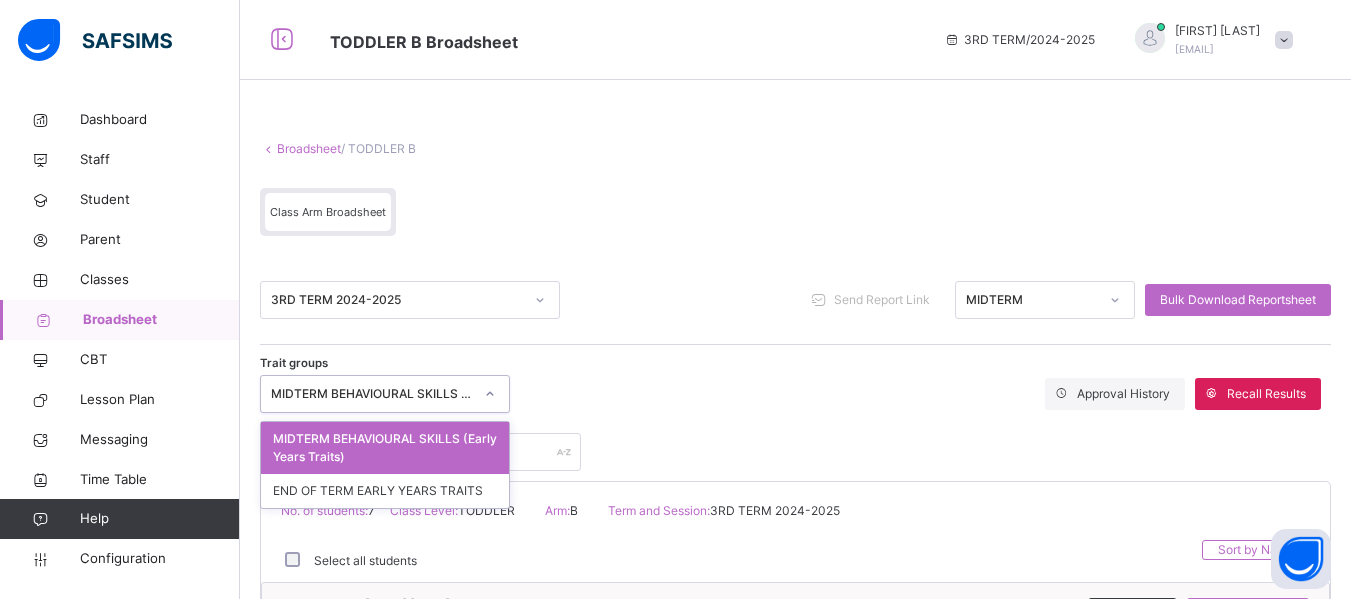 click 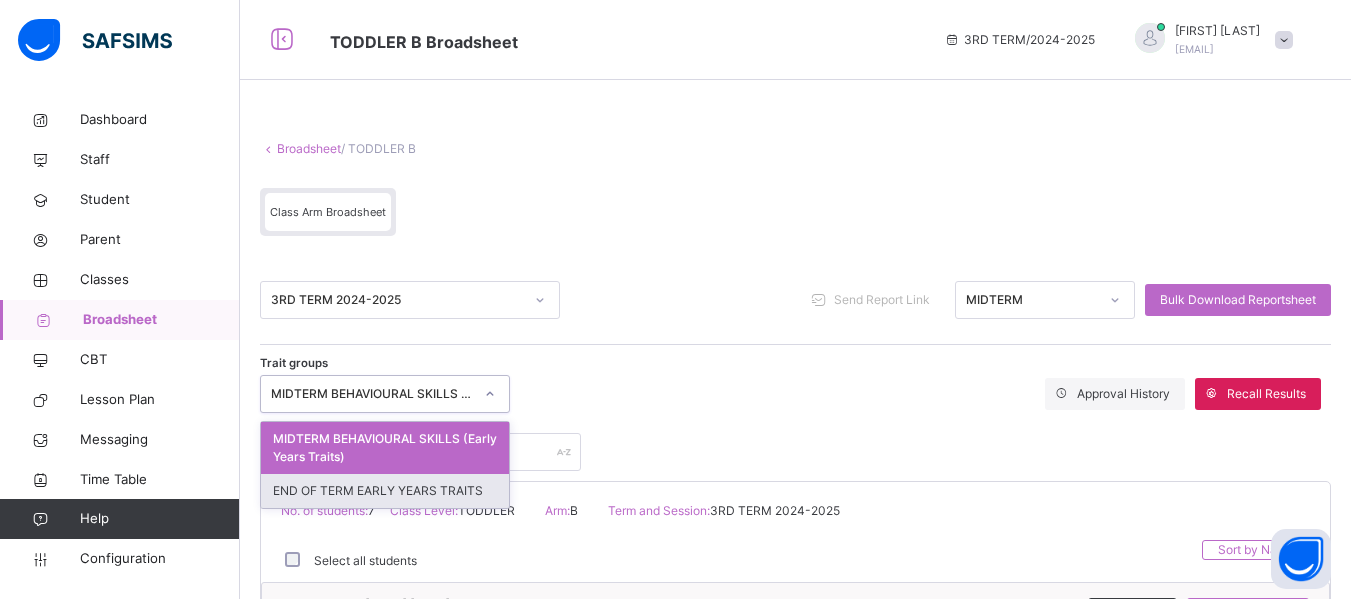 click on "END OF TERM EARLY YEARS TRAITS" at bounding box center [385, 491] 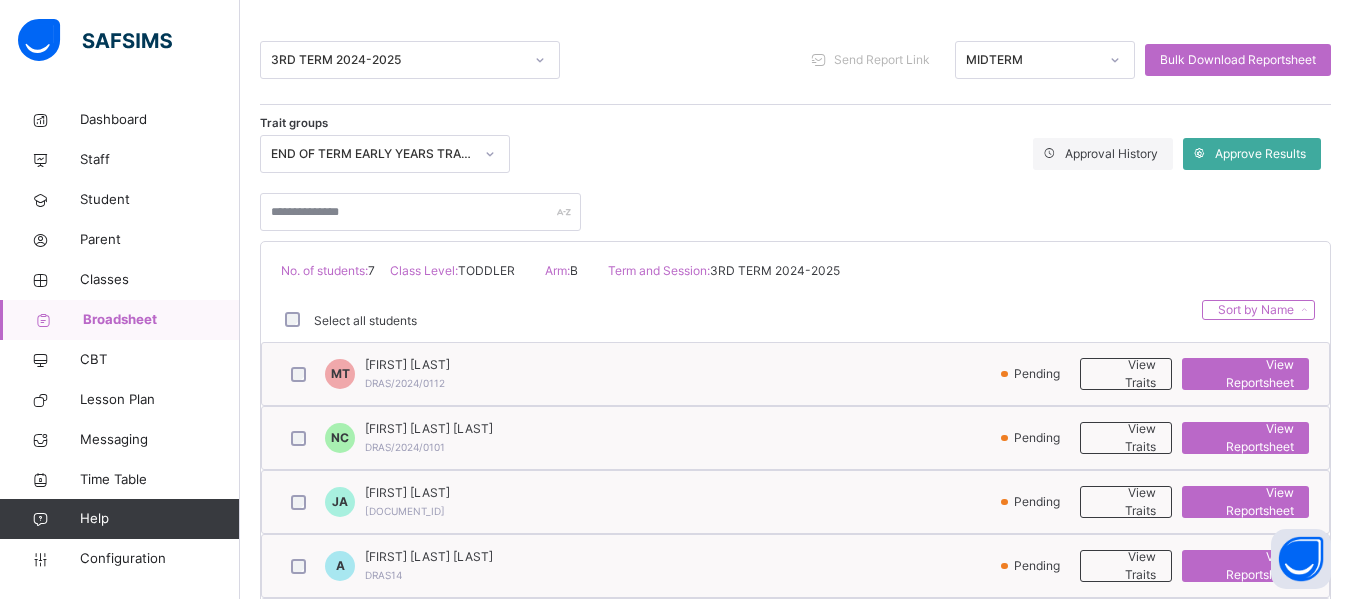 scroll, scrollTop: 244, scrollLeft: 0, axis: vertical 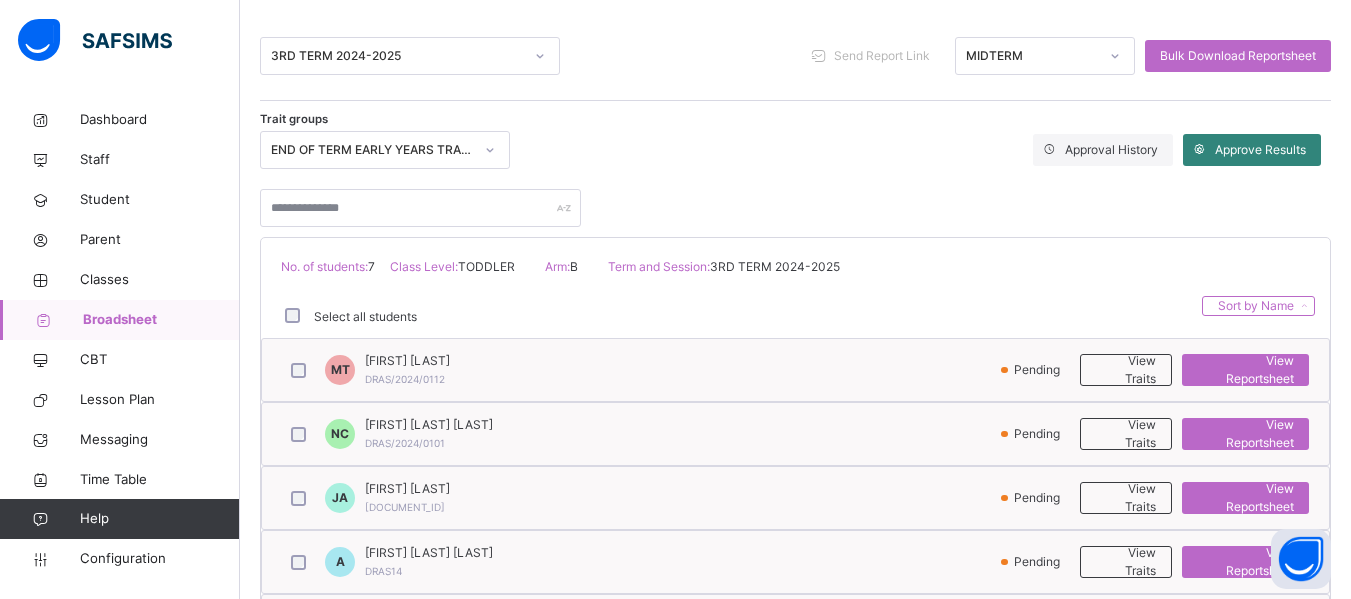 click on "Approve Results" at bounding box center [1260, 150] 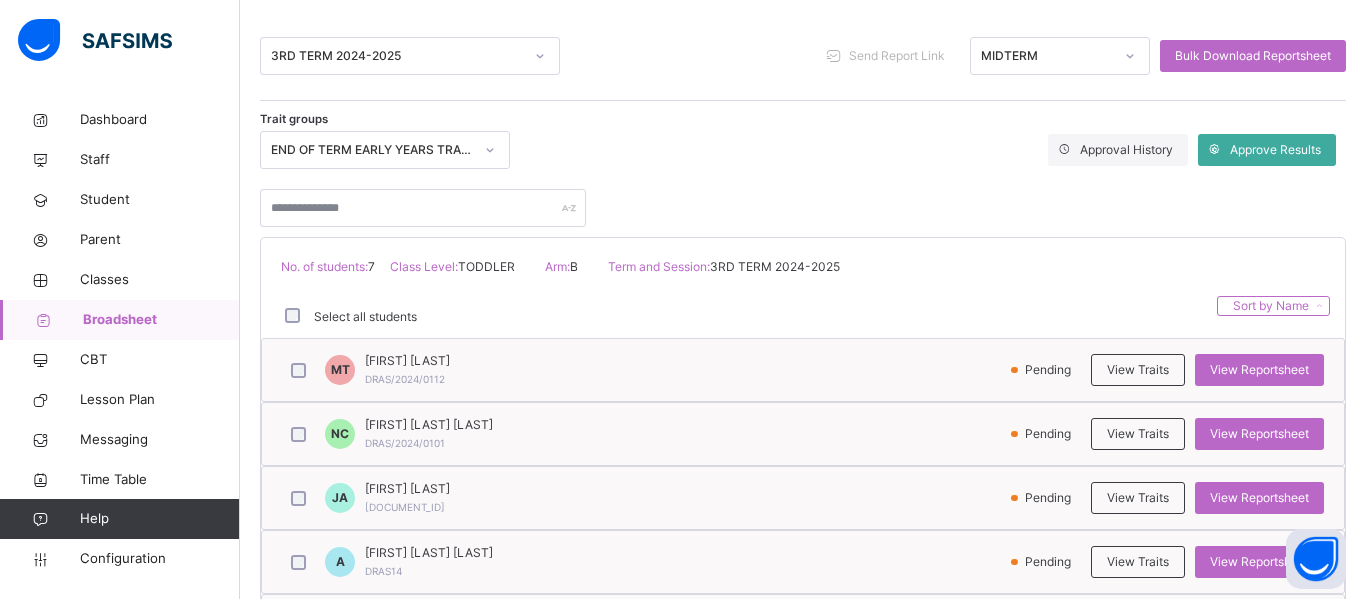 click on "Yes, Approve" at bounding box center (915, 1161) 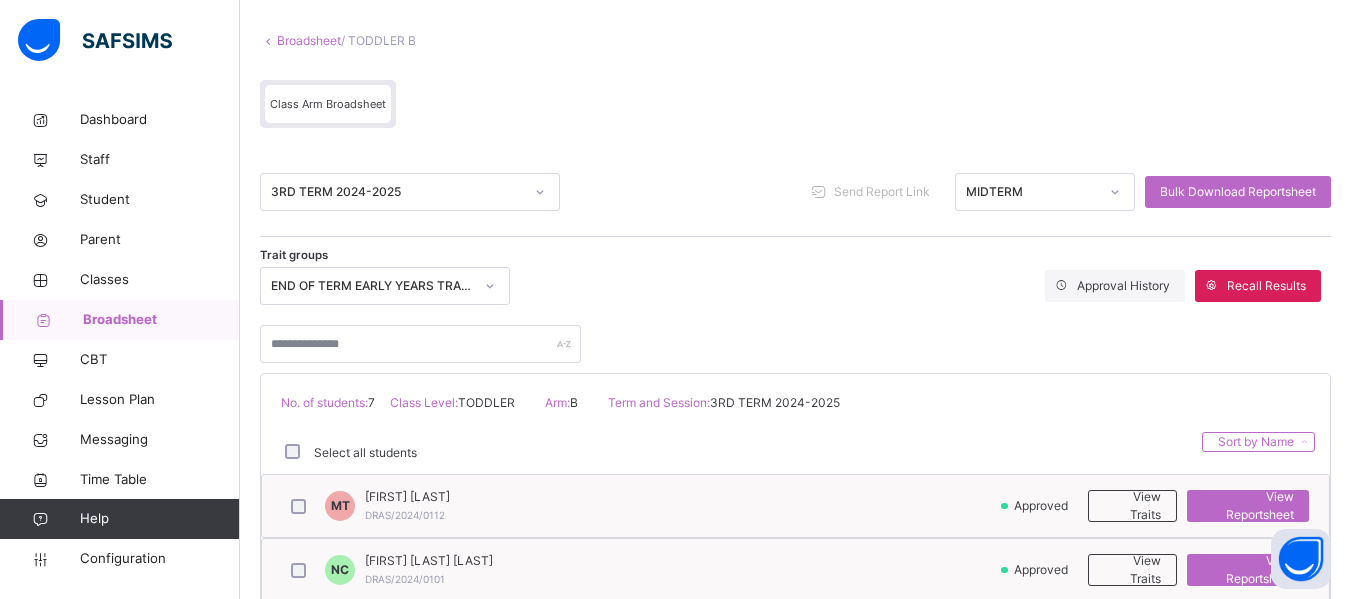 scroll, scrollTop: 97, scrollLeft: 0, axis: vertical 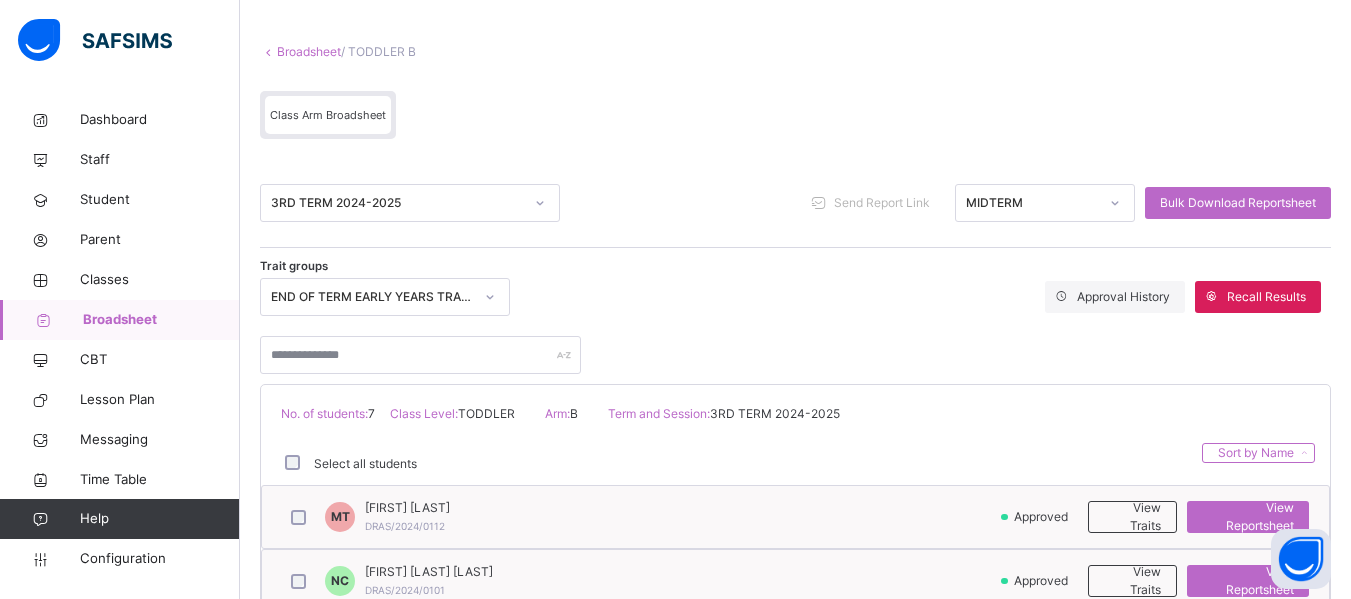 click on "Broadsheet" at bounding box center [161, 320] 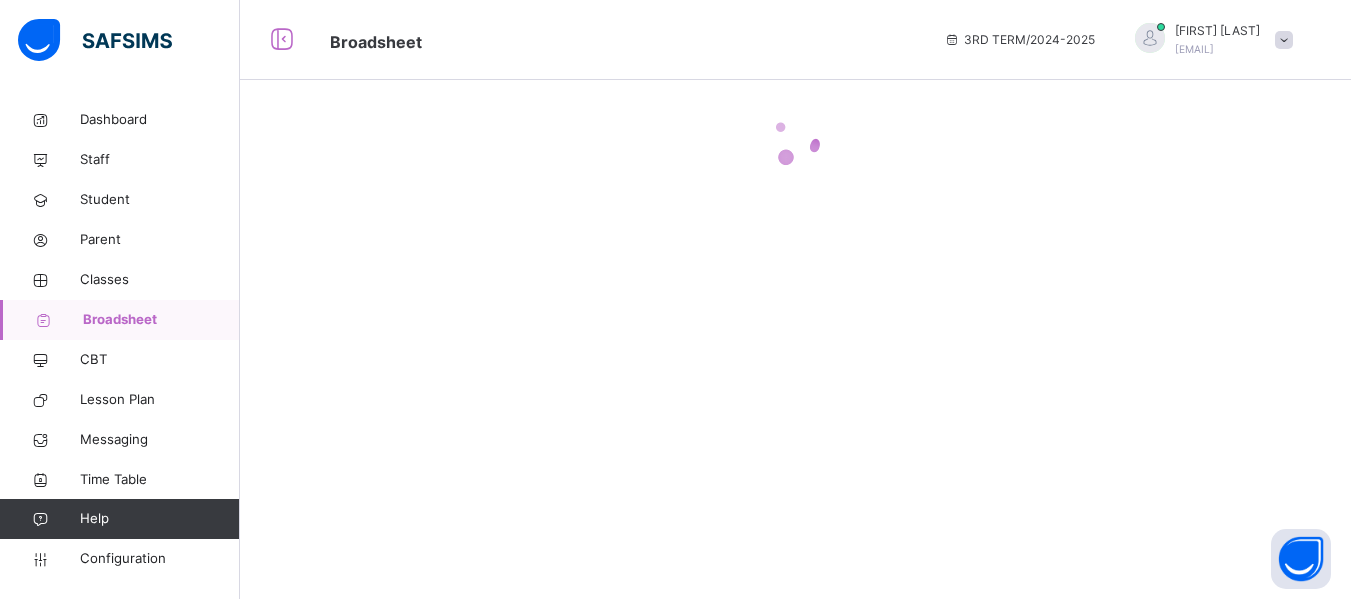 scroll, scrollTop: 0, scrollLeft: 0, axis: both 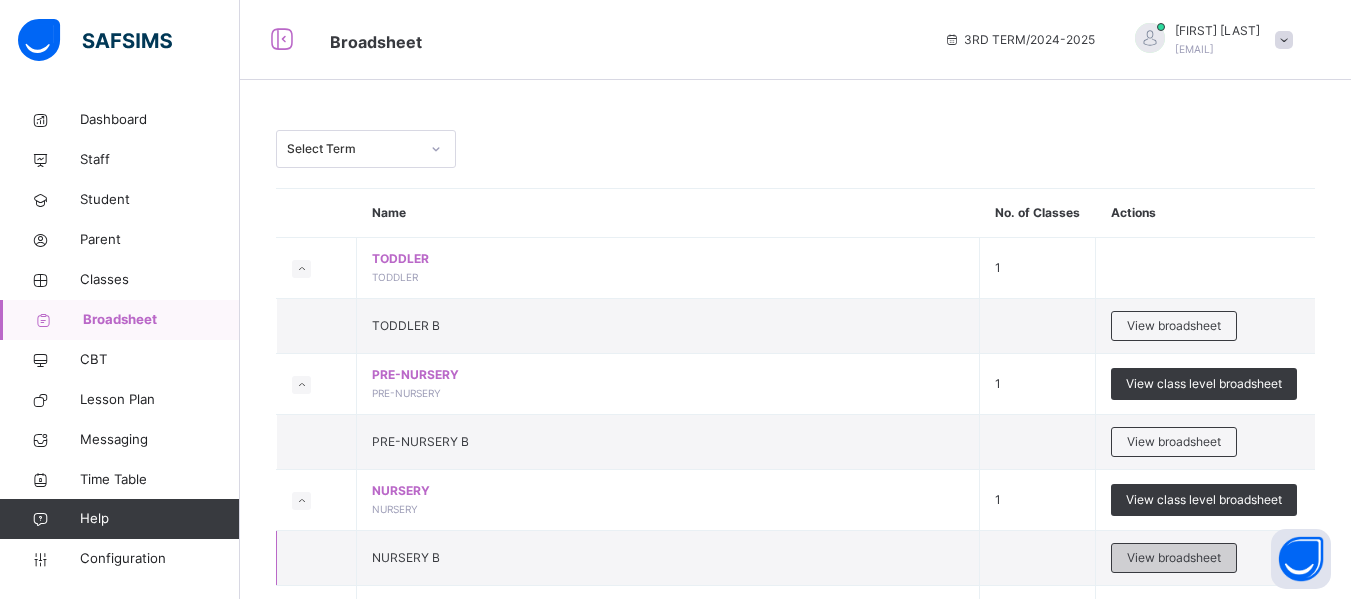 click on "View broadsheet" at bounding box center [1174, 558] 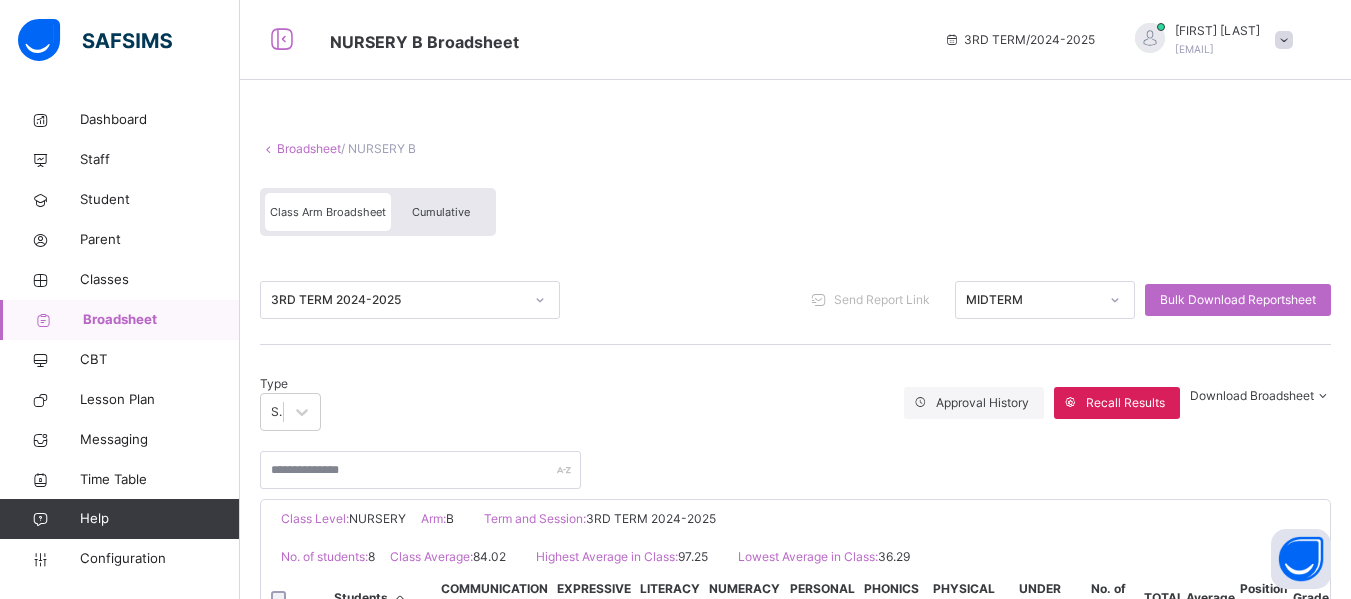 click at bounding box center [1115, 300] 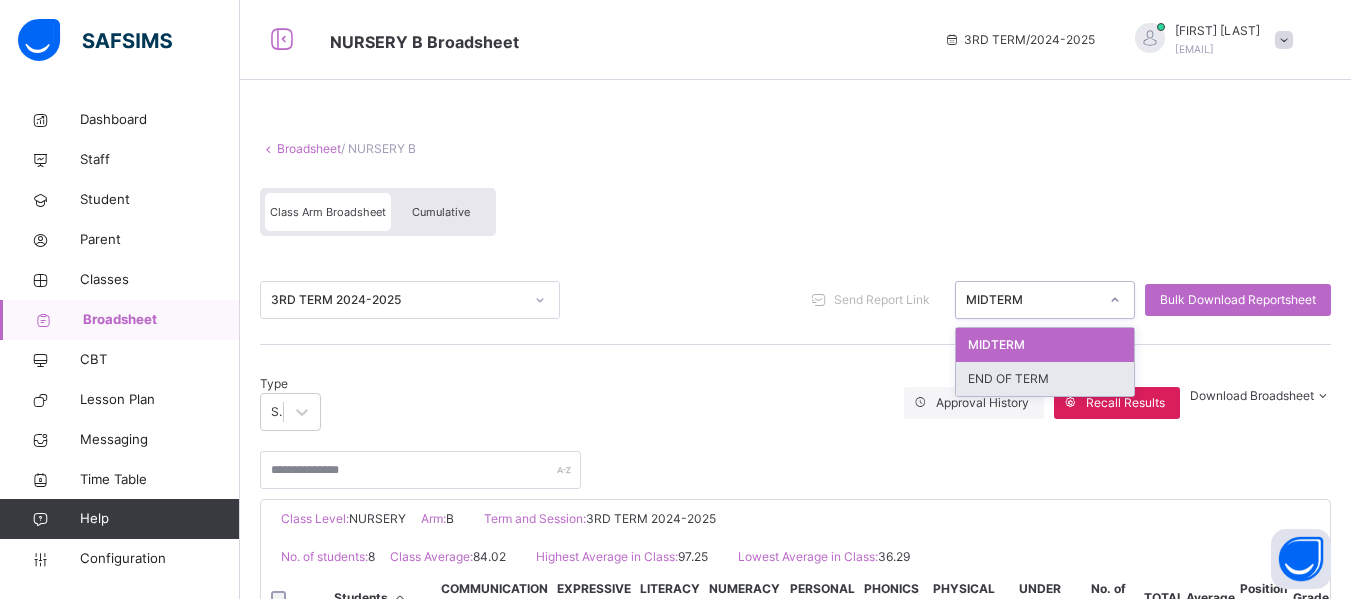 click on "END OF TERM" at bounding box center [1045, 379] 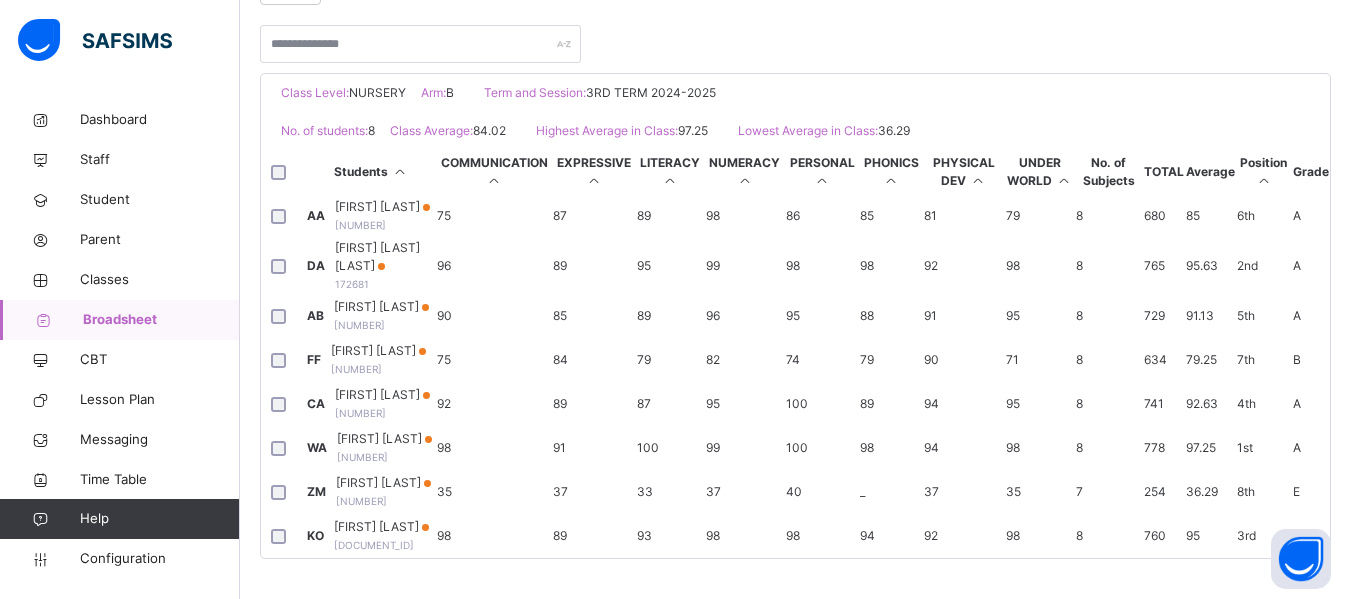 scroll, scrollTop: 500, scrollLeft: 0, axis: vertical 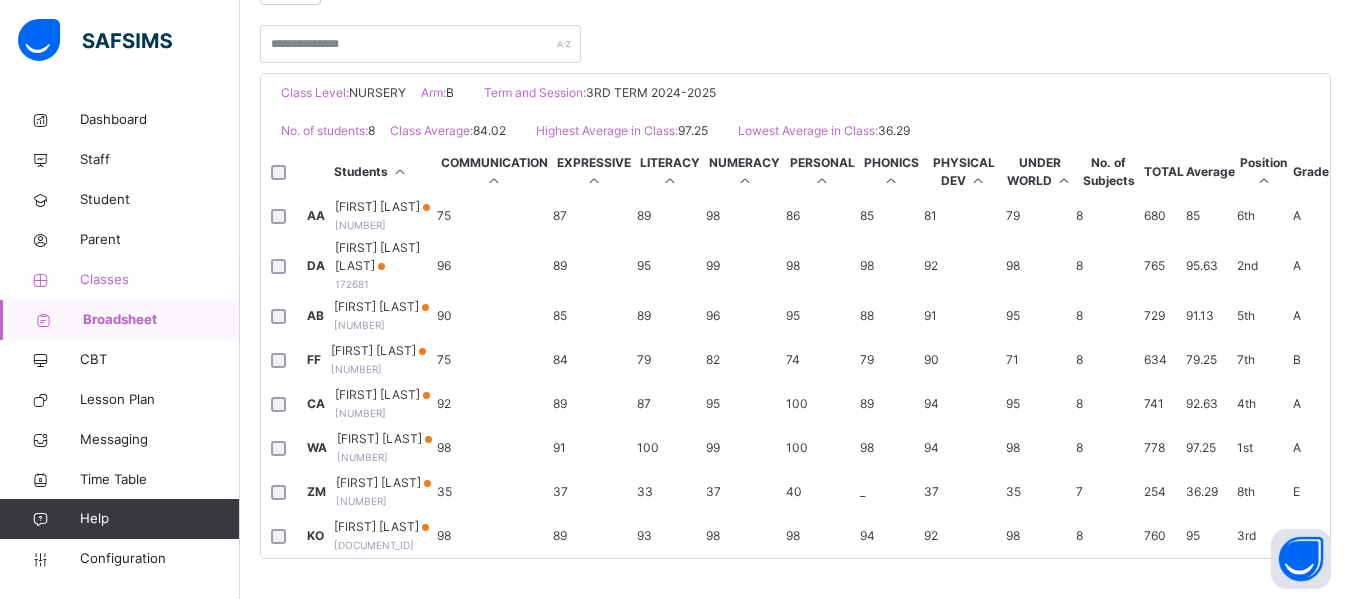 click on "Classes" at bounding box center (160, 280) 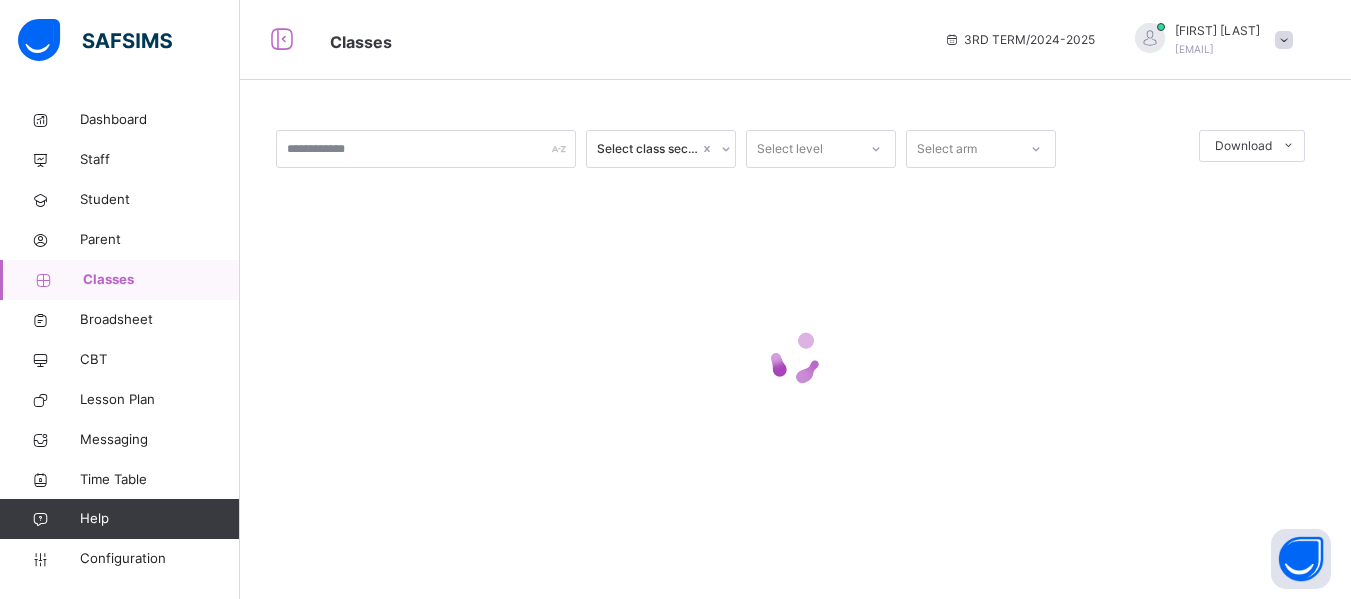 scroll, scrollTop: 0, scrollLeft: 0, axis: both 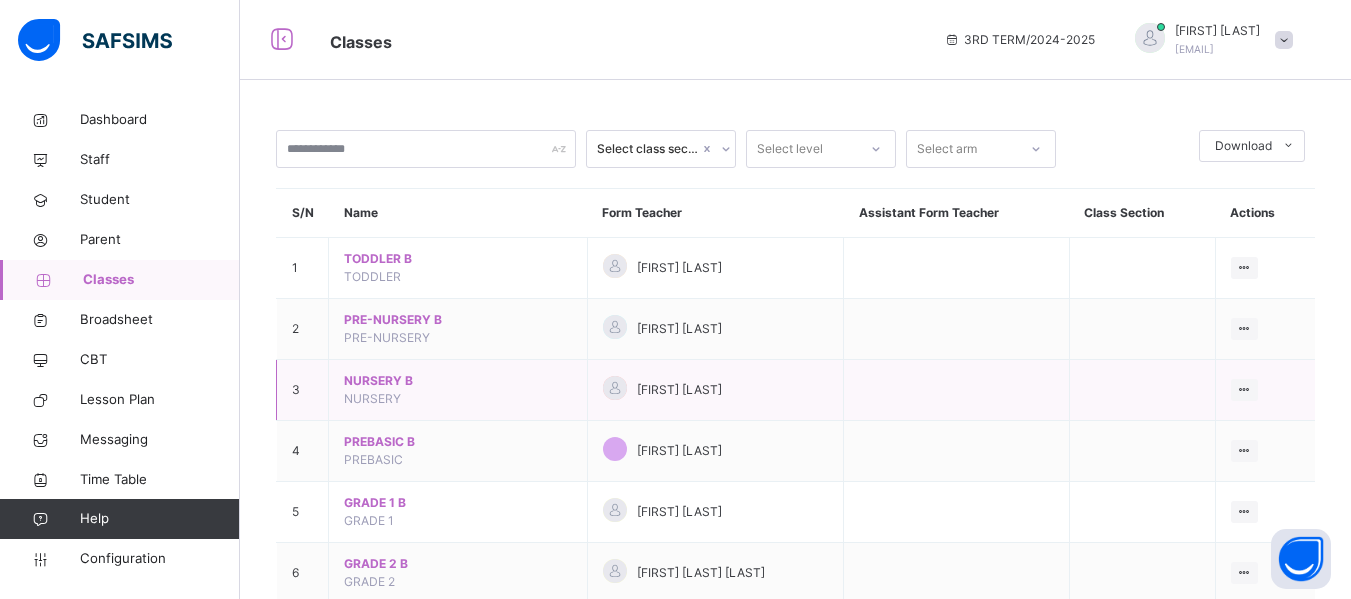 click on "NURSERY   B" at bounding box center [458, 381] 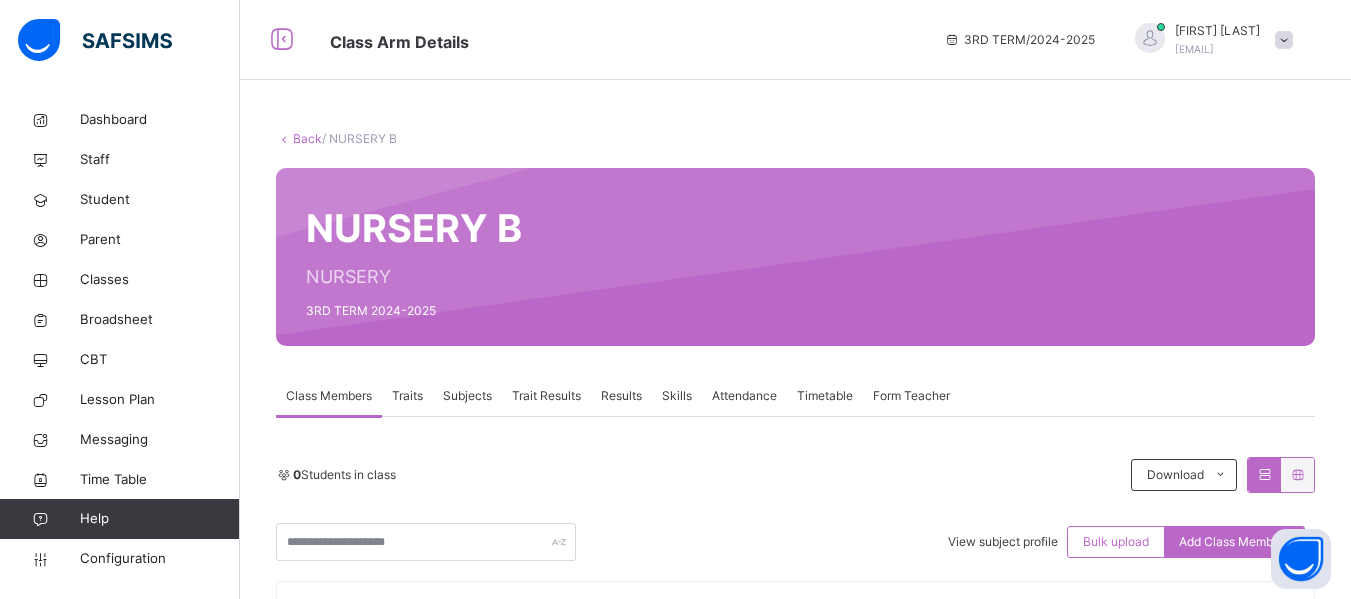 click on "Subjects" at bounding box center (467, 396) 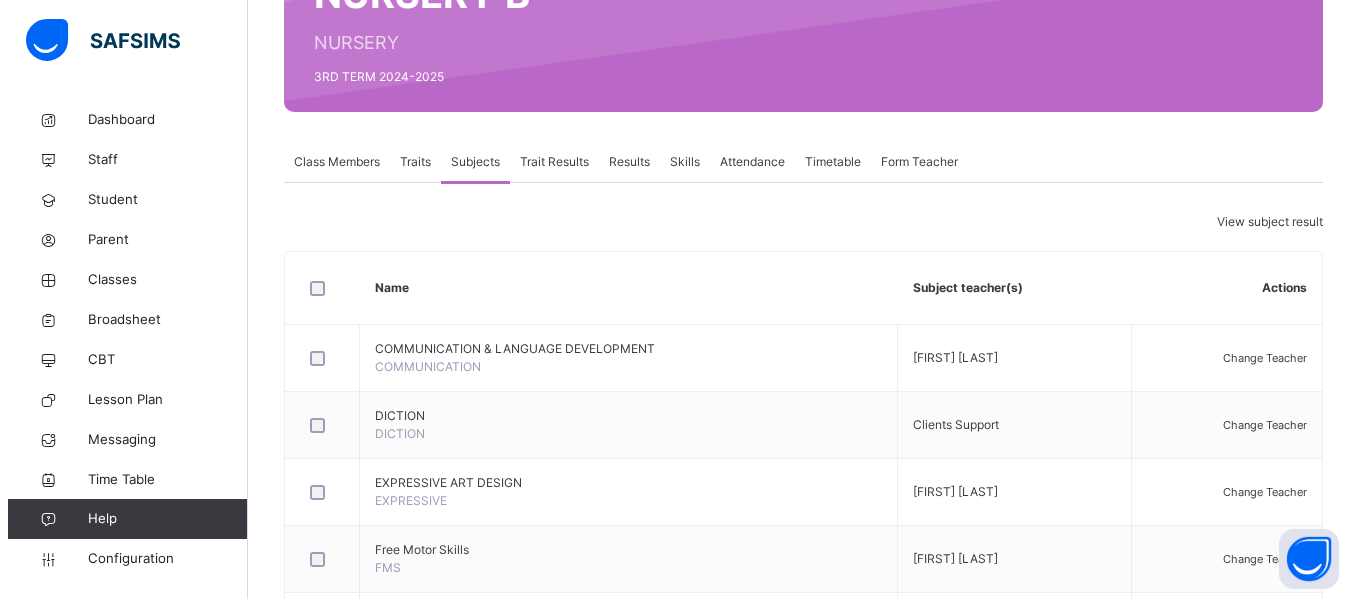 scroll, scrollTop: 130, scrollLeft: 0, axis: vertical 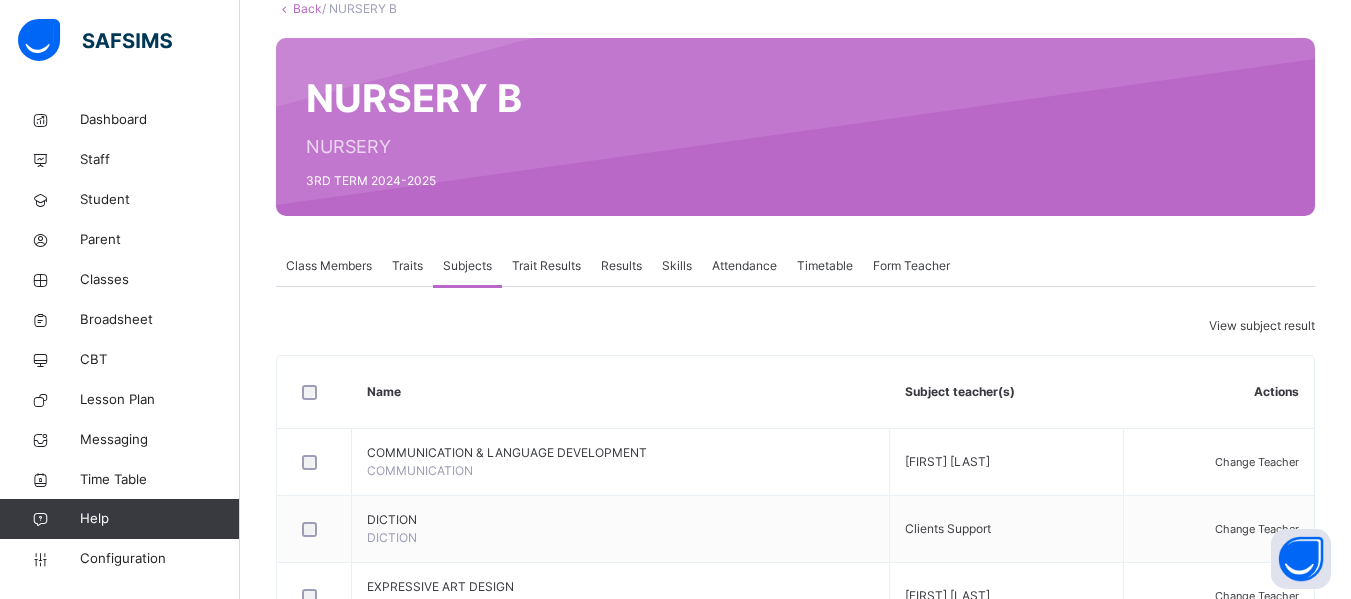 click on "Class Members" at bounding box center (329, 266) 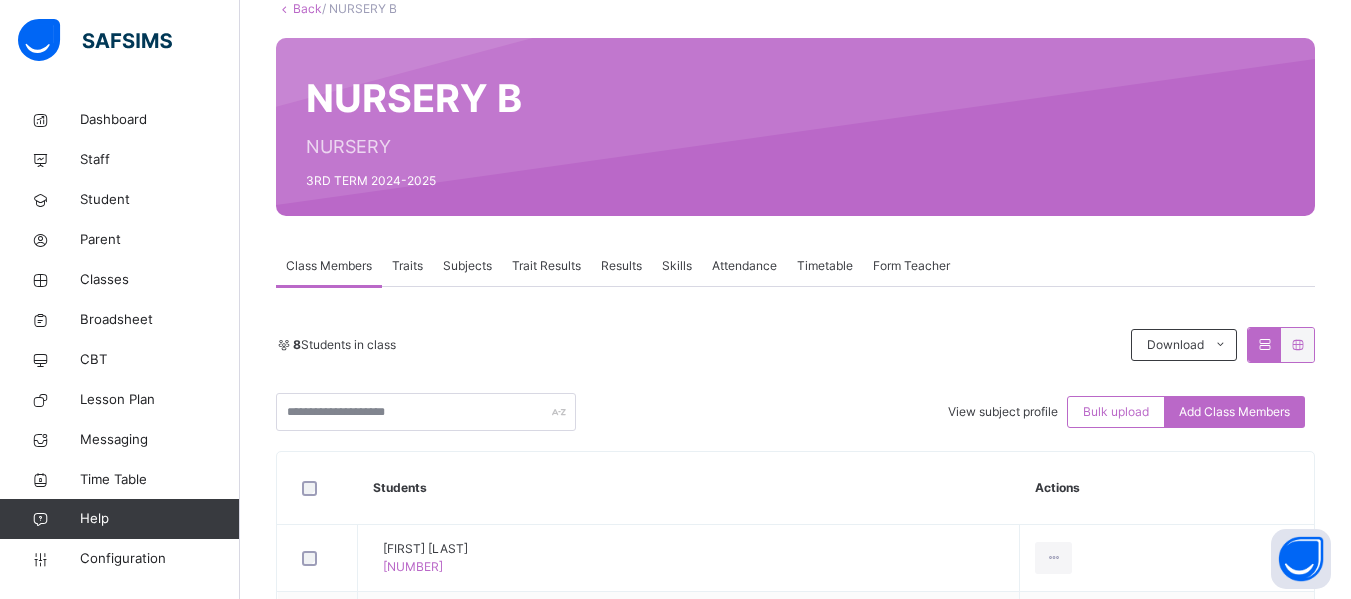 click on "Subjects" at bounding box center (467, 266) 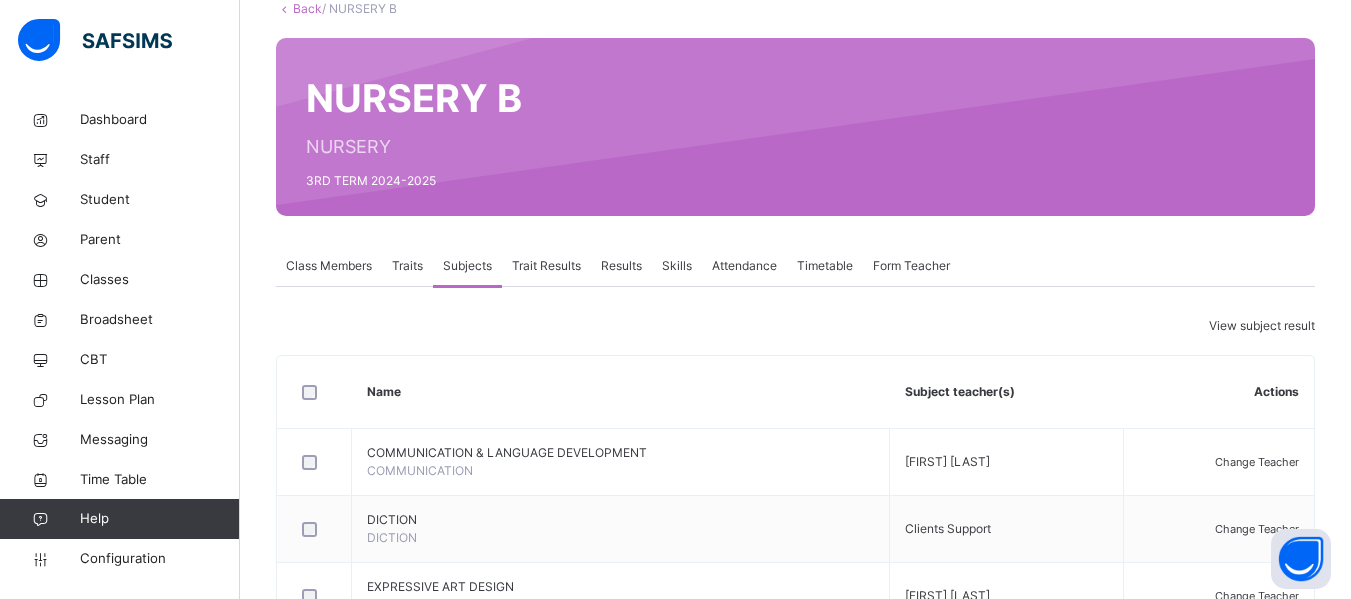 click on "View subject result" at bounding box center [1262, 325] 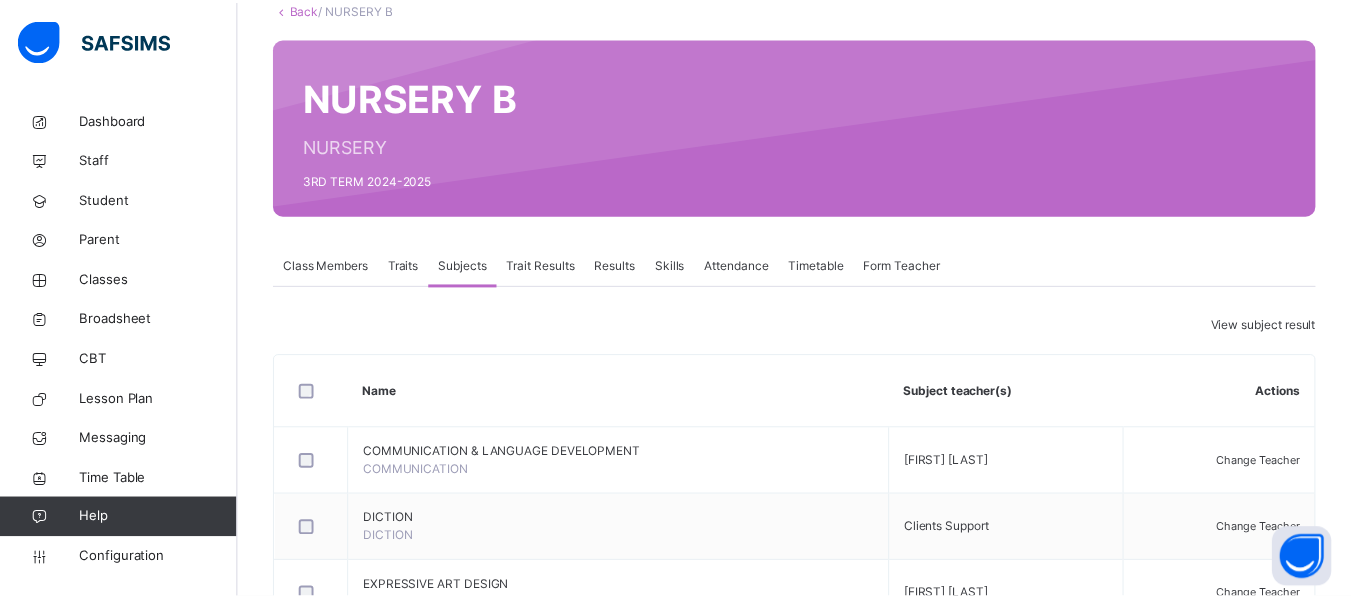 scroll, scrollTop: 0, scrollLeft: 0, axis: both 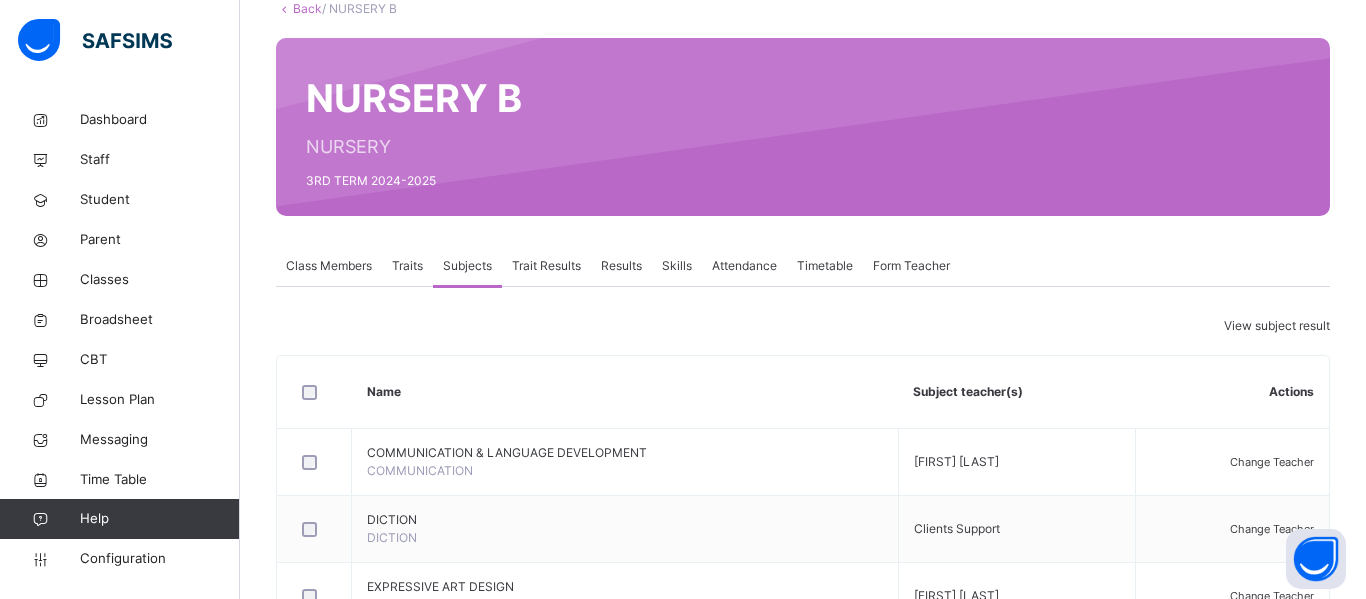 click on "×" at bounding box center [1295, 1487] 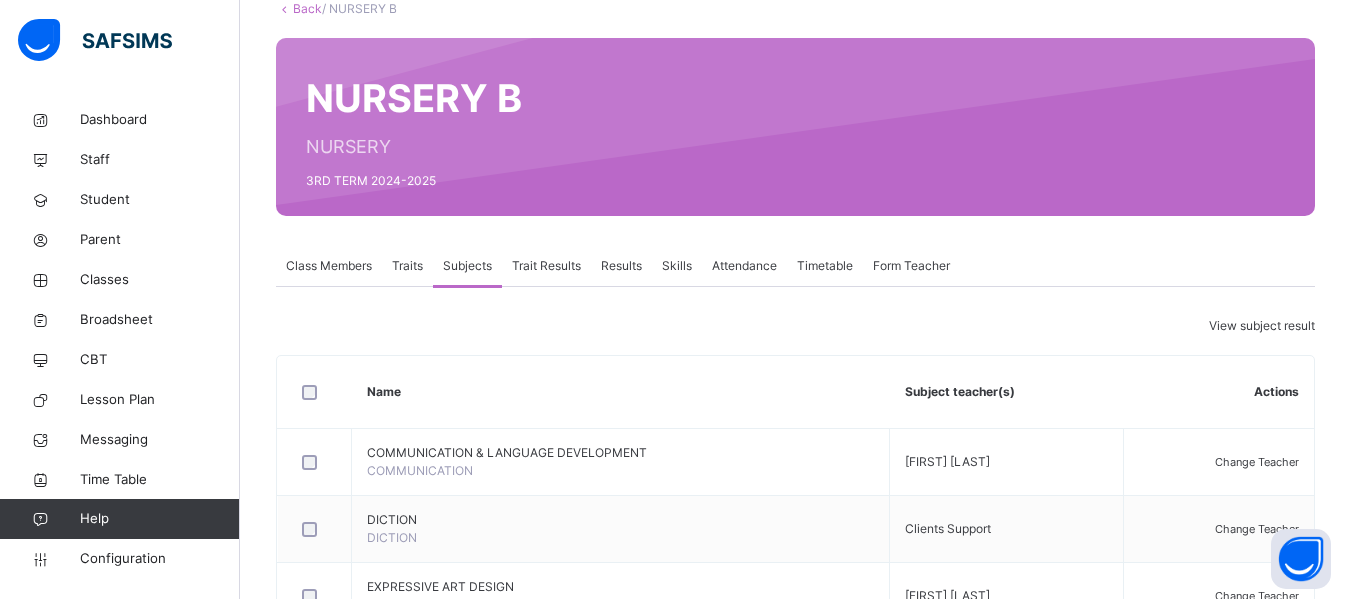 click on "Class Members" at bounding box center [329, 266] 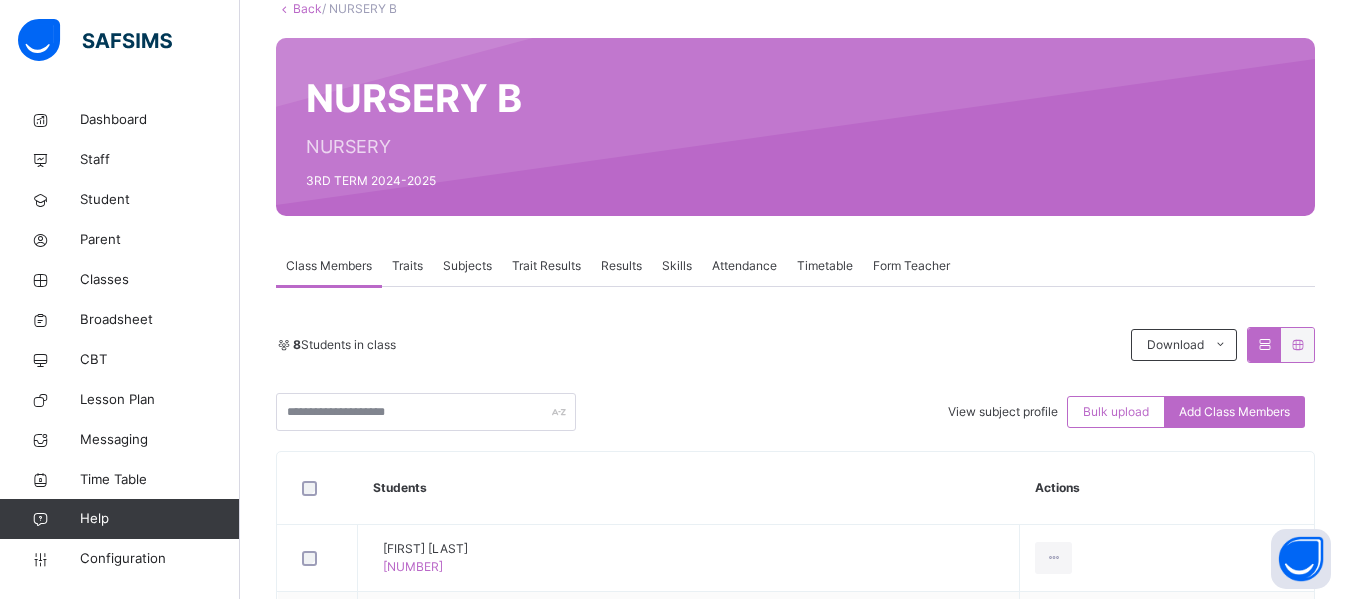 click on "View subject profile" at bounding box center [1003, 411] 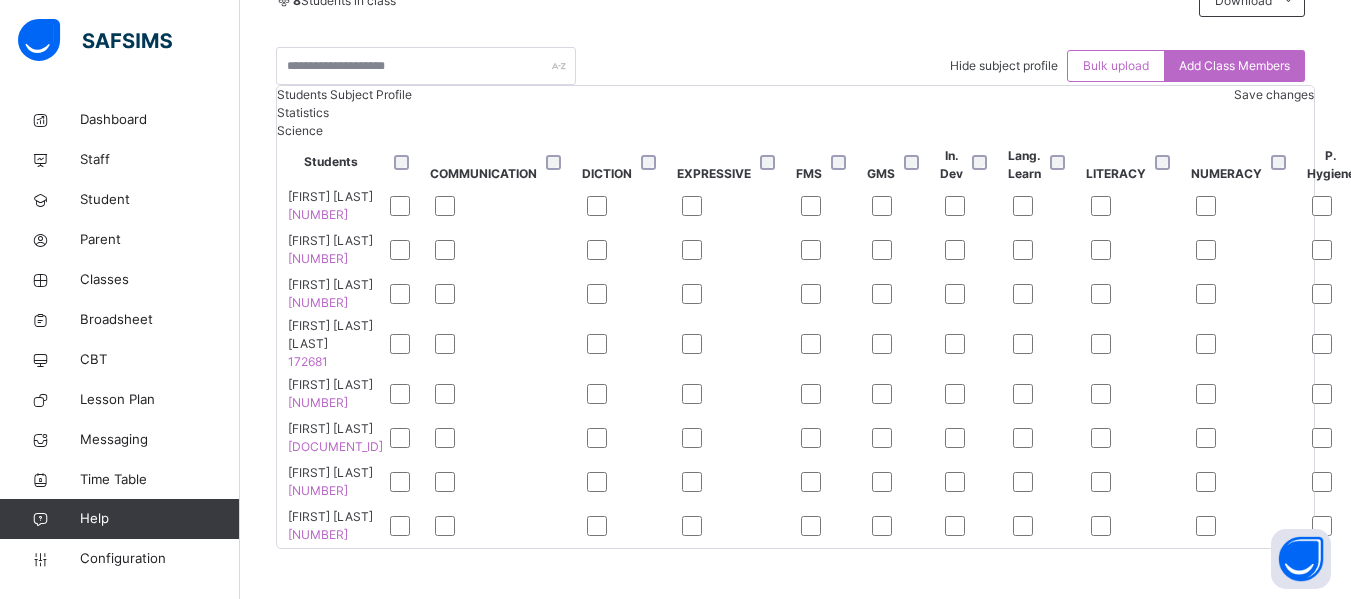 scroll, scrollTop: 684, scrollLeft: 0, axis: vertical 